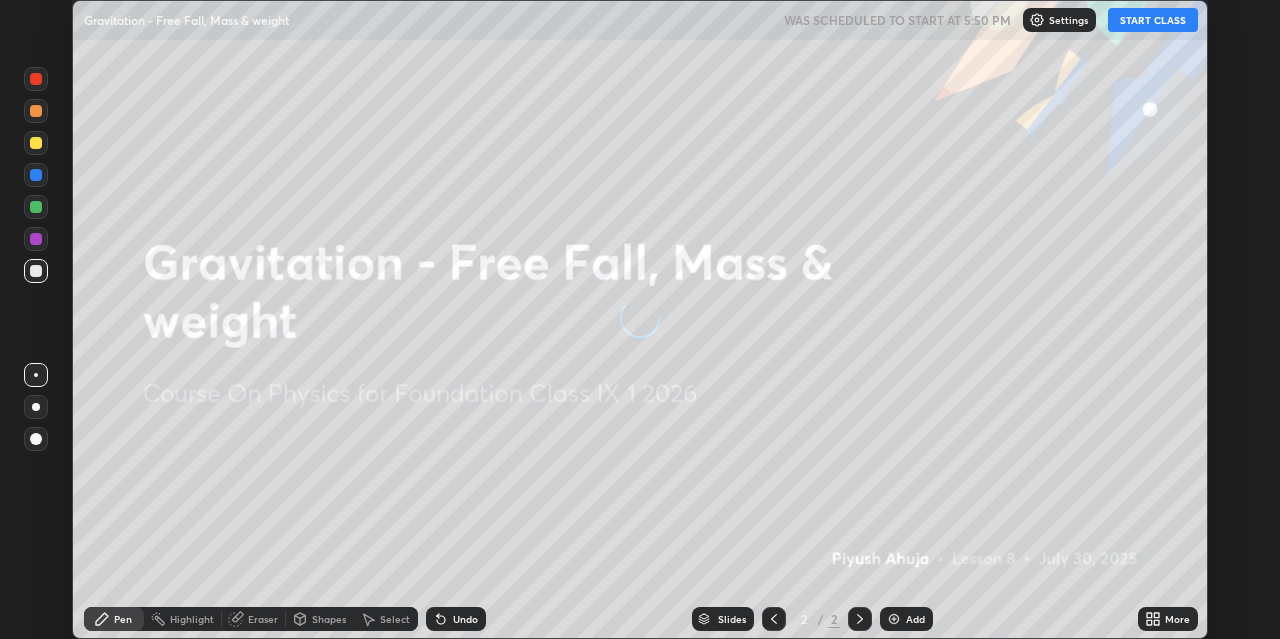 scroll, scrollTop: 0, scrollLeft: 0, axis: both 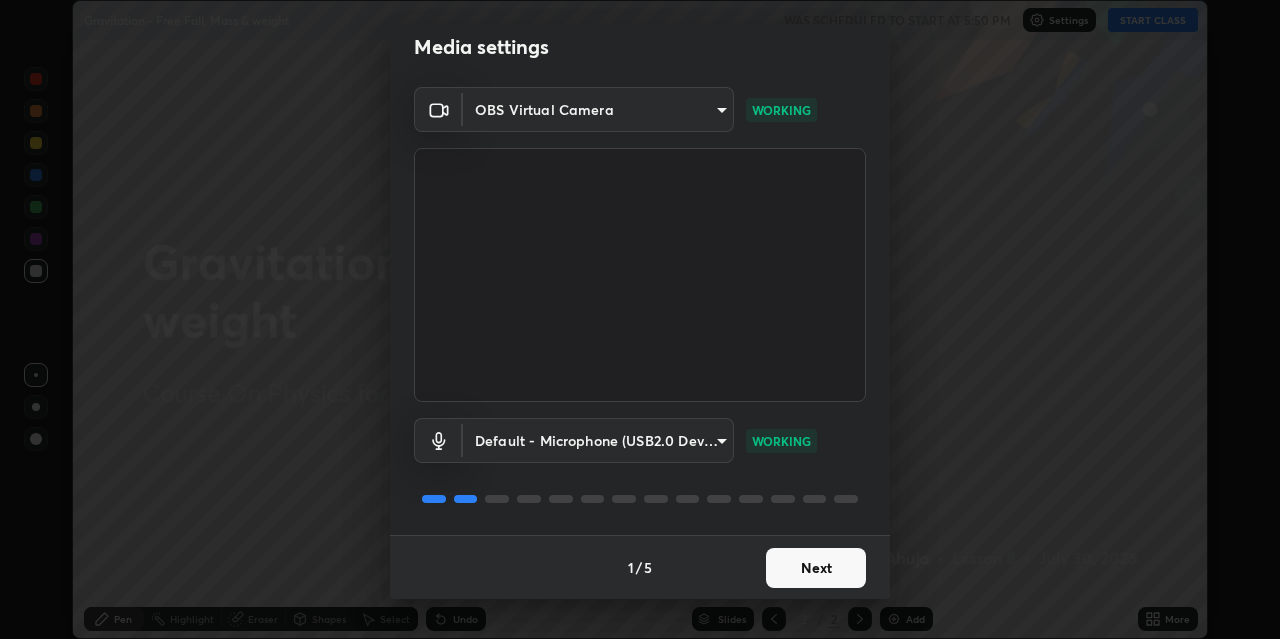 click on "Next" at bounding box center [816, 568] 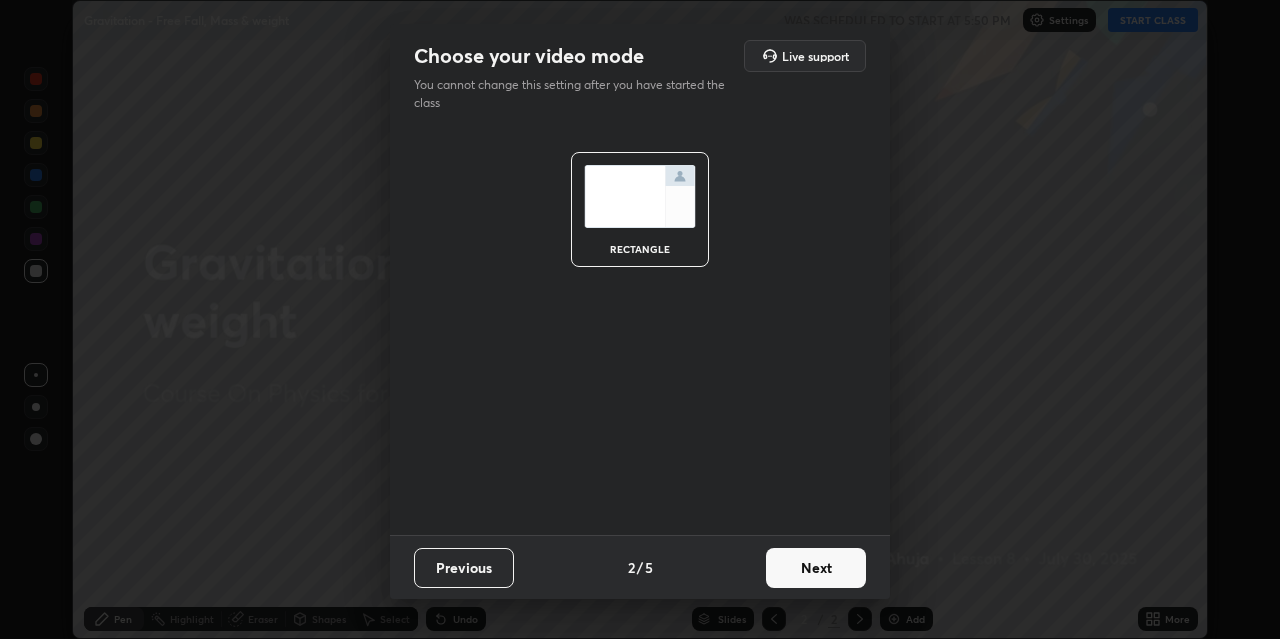 scroll, scrollTop: 0, scrollLeft: 0, axis: both 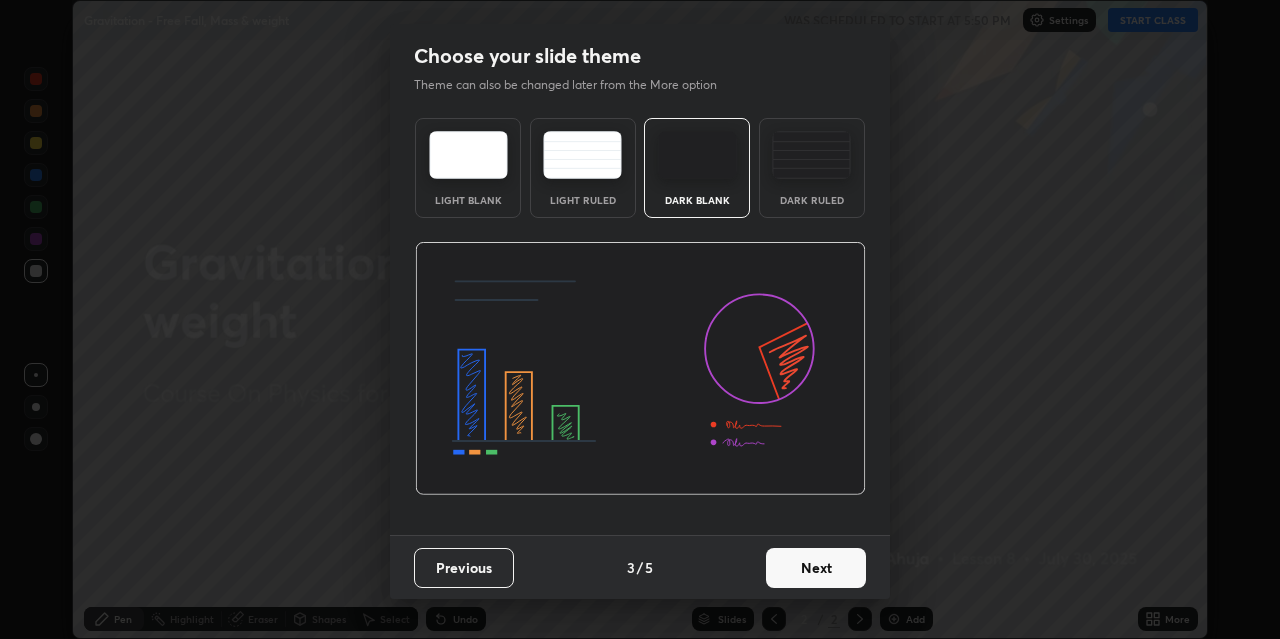 click on "Next" at bounding box center [816, 568] 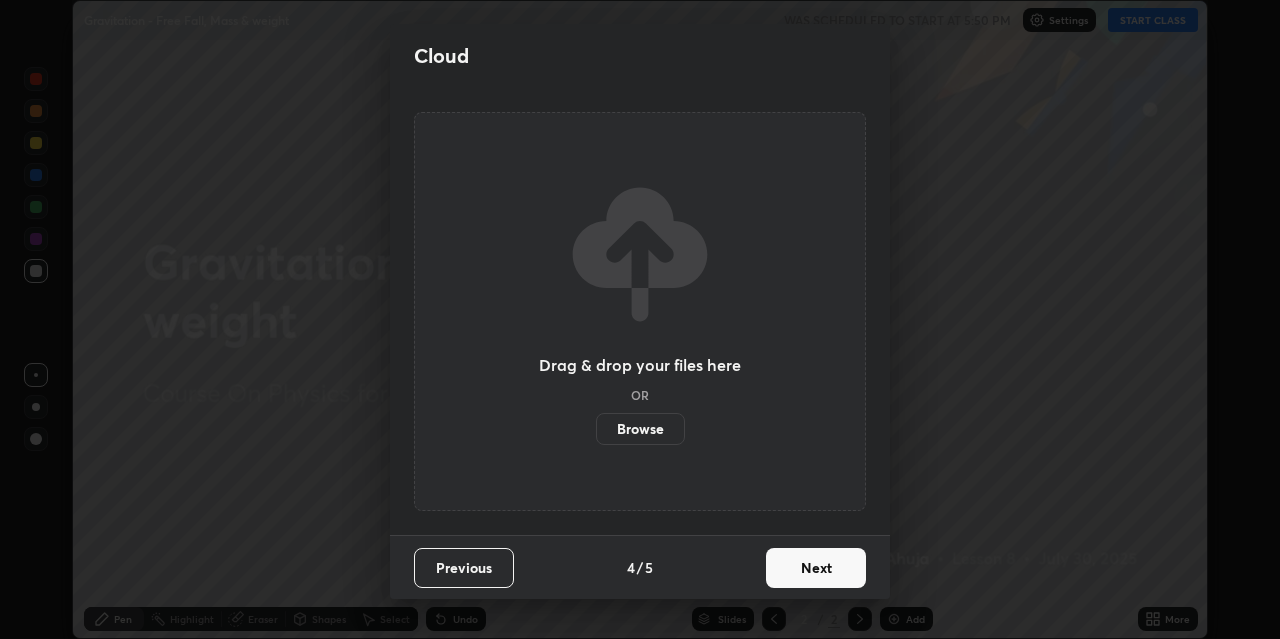 click on "Next" at bounding box center [816, 568] 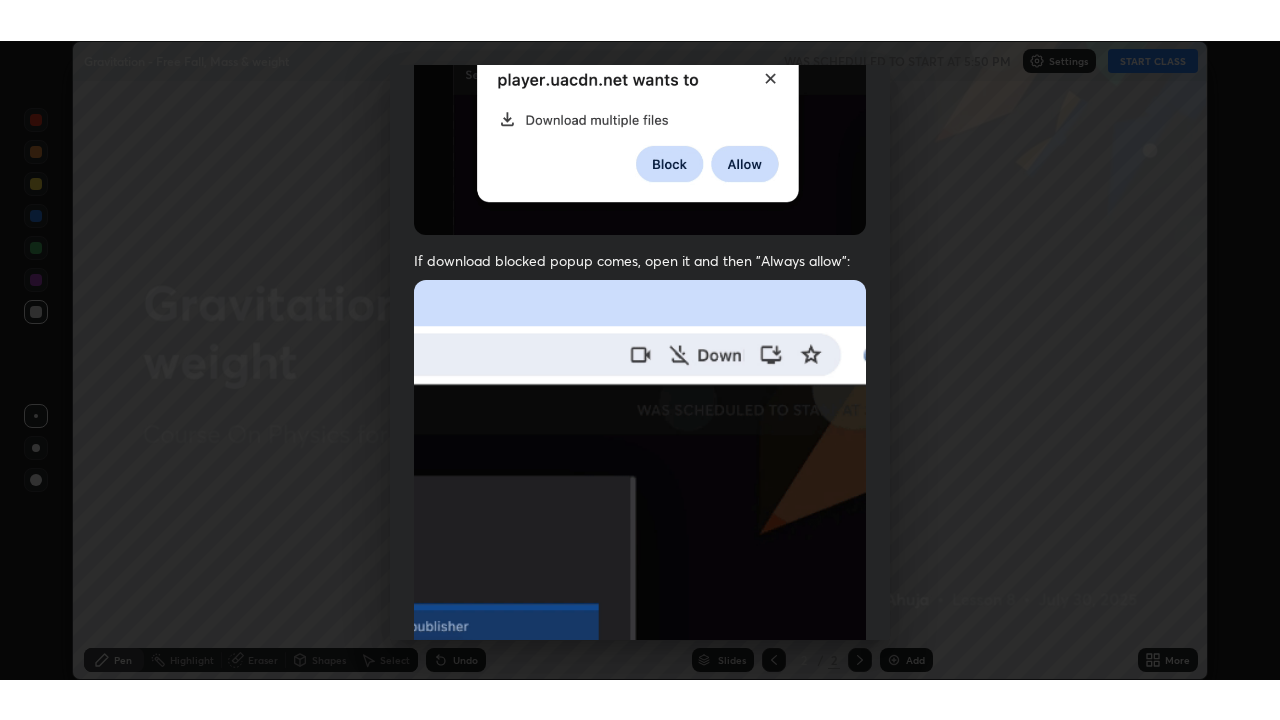 scroll, scrollTop: 425, scrollLeft: 0, axis: vertical 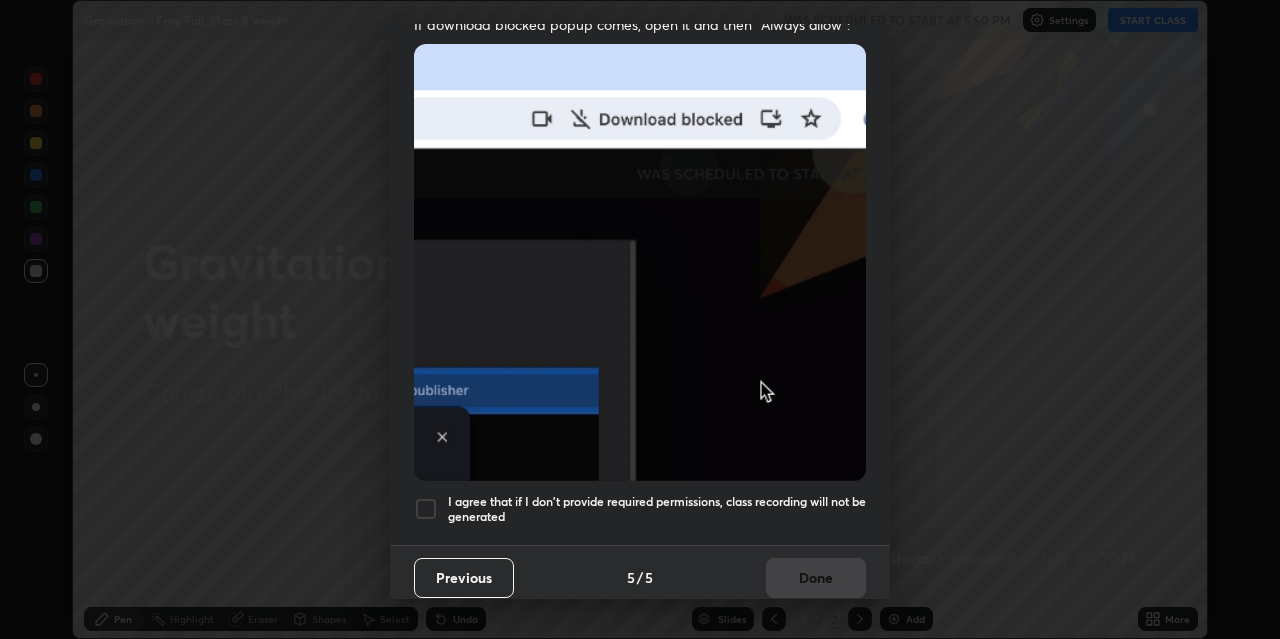 click on "I agree that if I don't provide required permissions, class recording will not be generated" at bounding box center (640, 509) 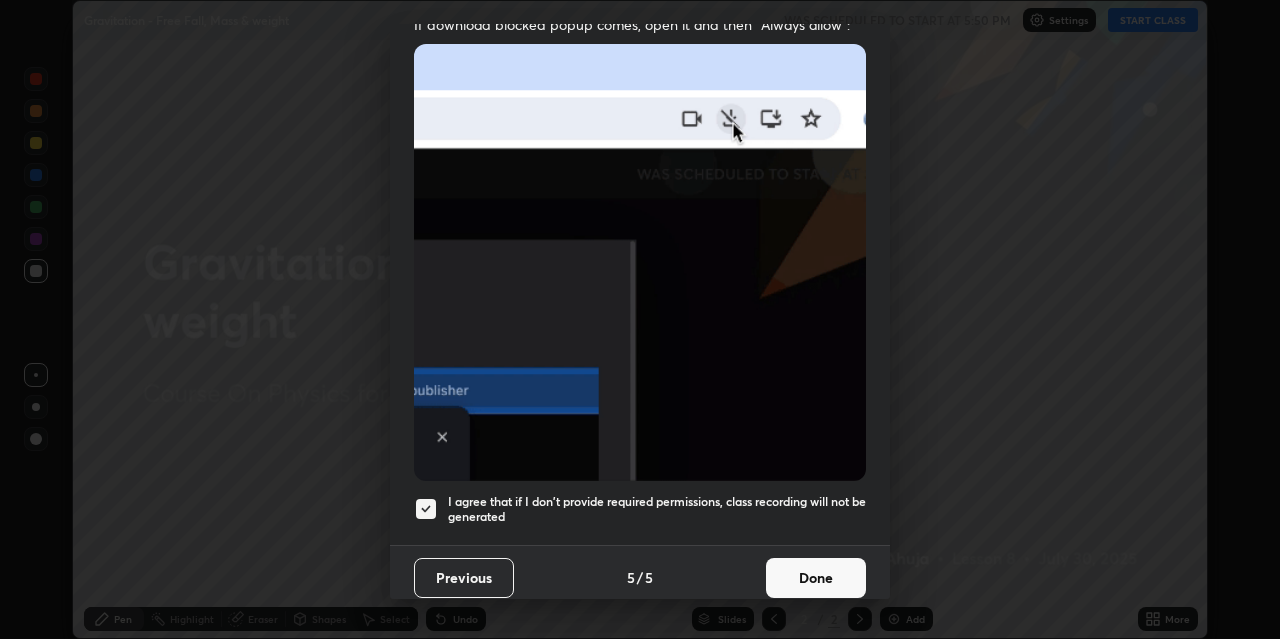 click on "Done" at bounding box center (816, 578) 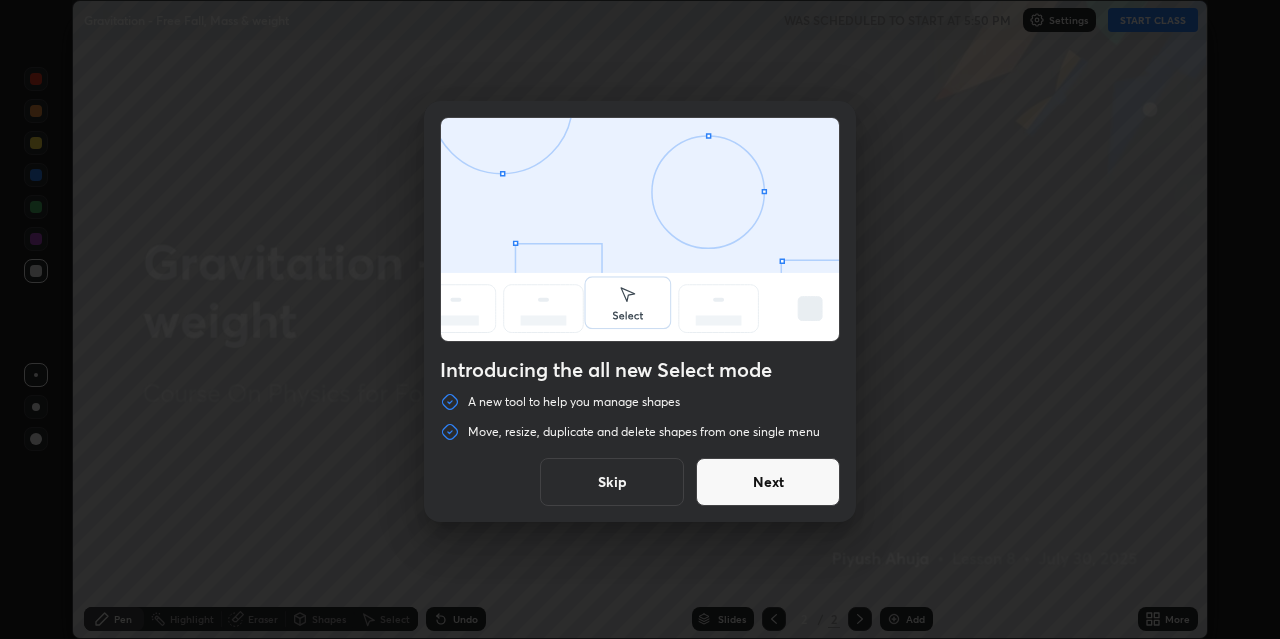 click on "Next" at bounding box center (768, 482) 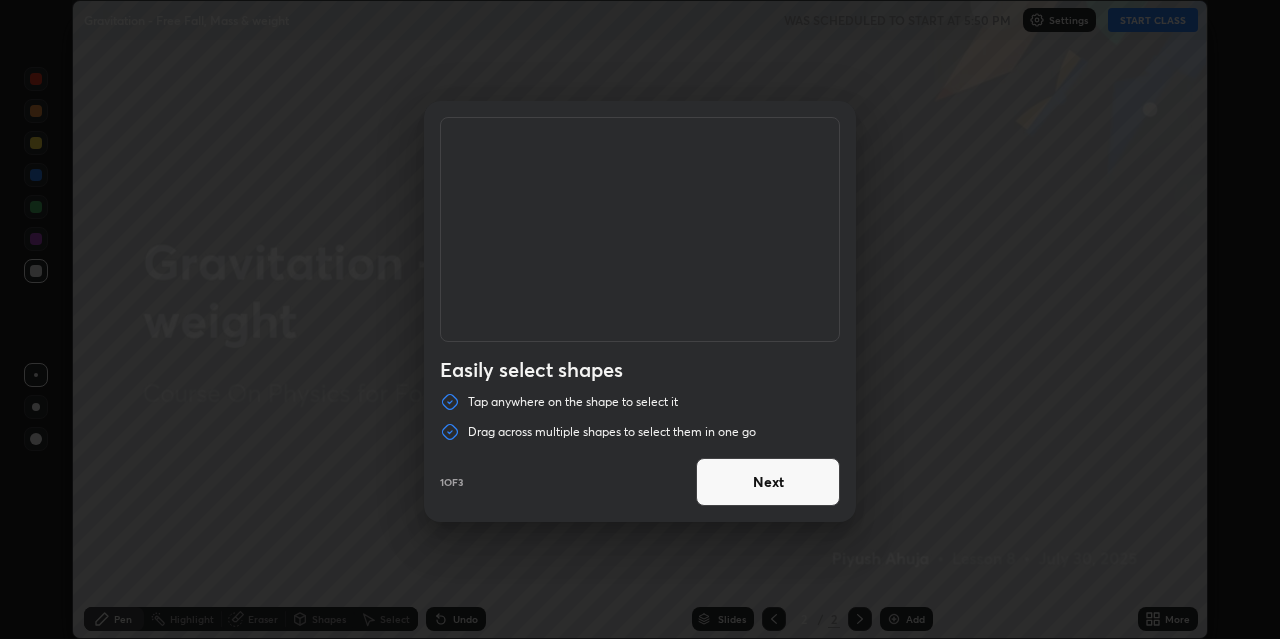 click on "Next" at bounding box center (768, 482) 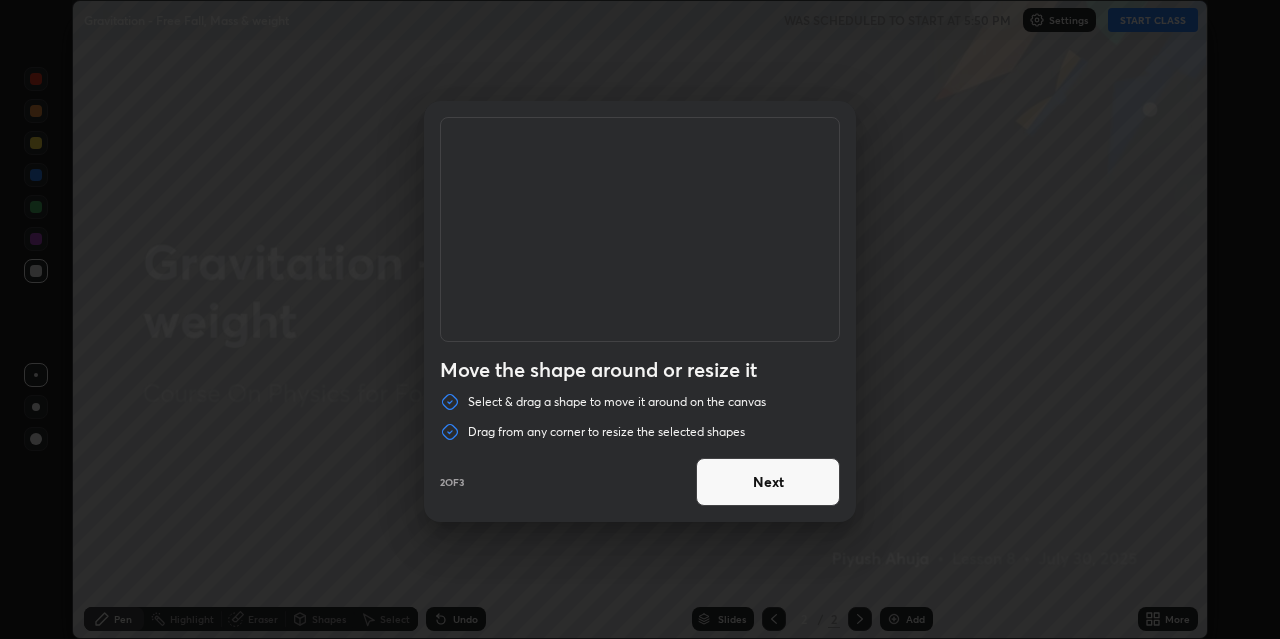 click on "Next" at bounding box center (768, 482) 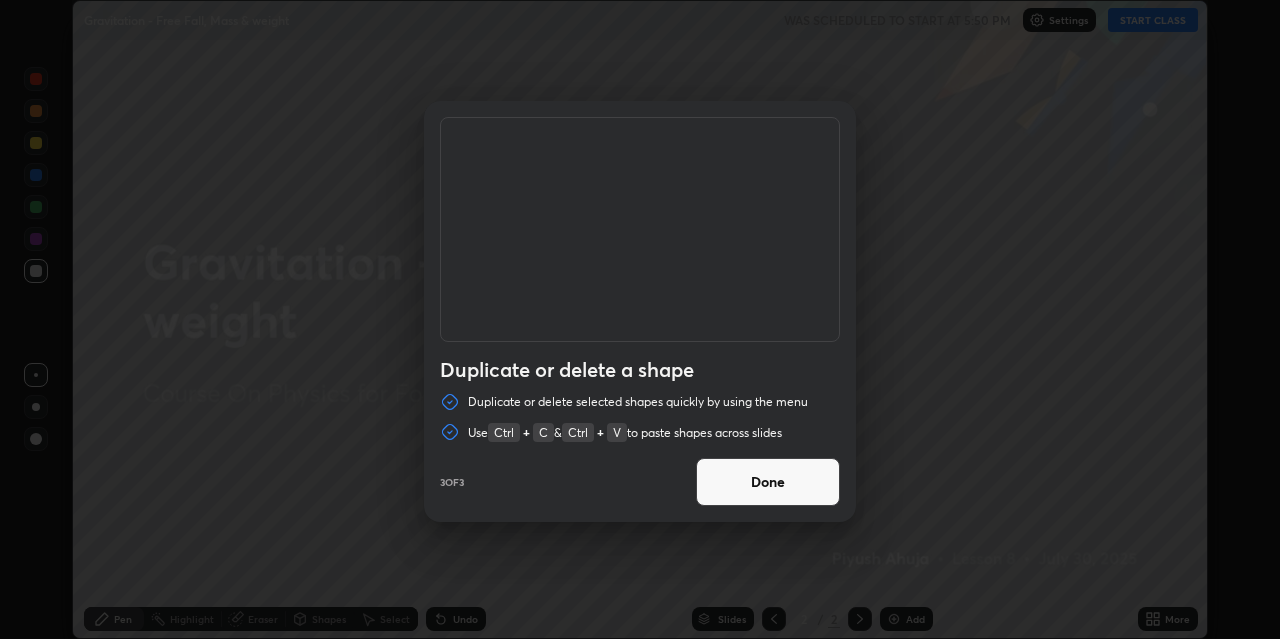 click on "Done" at bounding box center (768, 482) 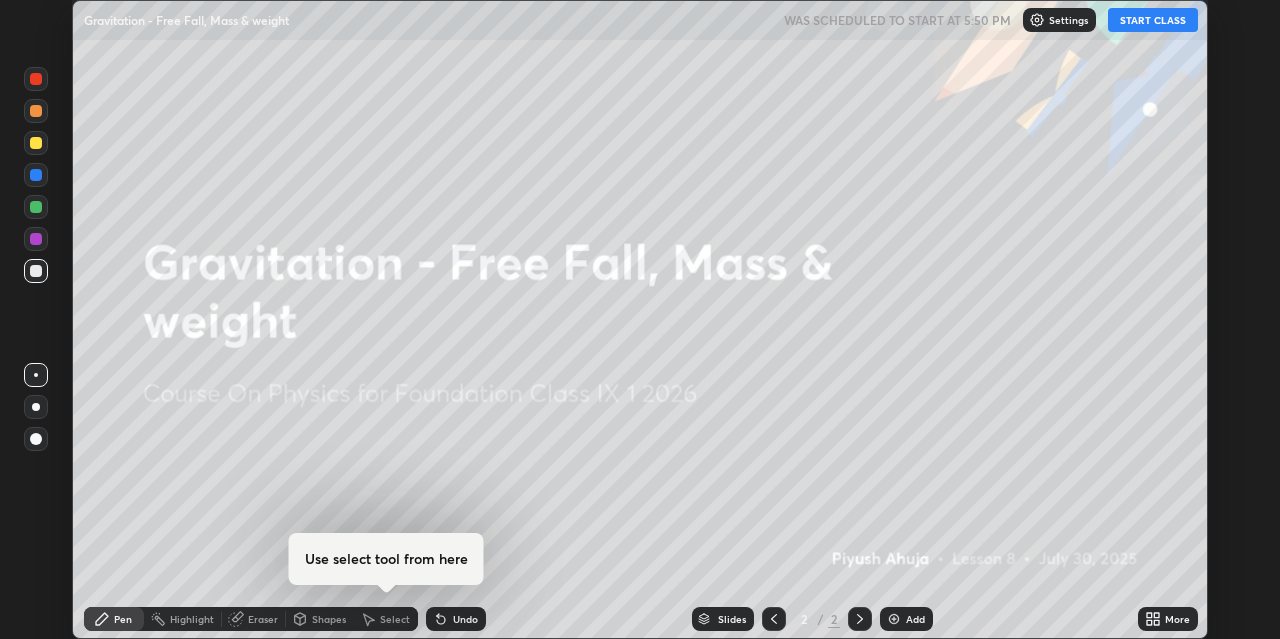 click at bounding box center (640, 319) 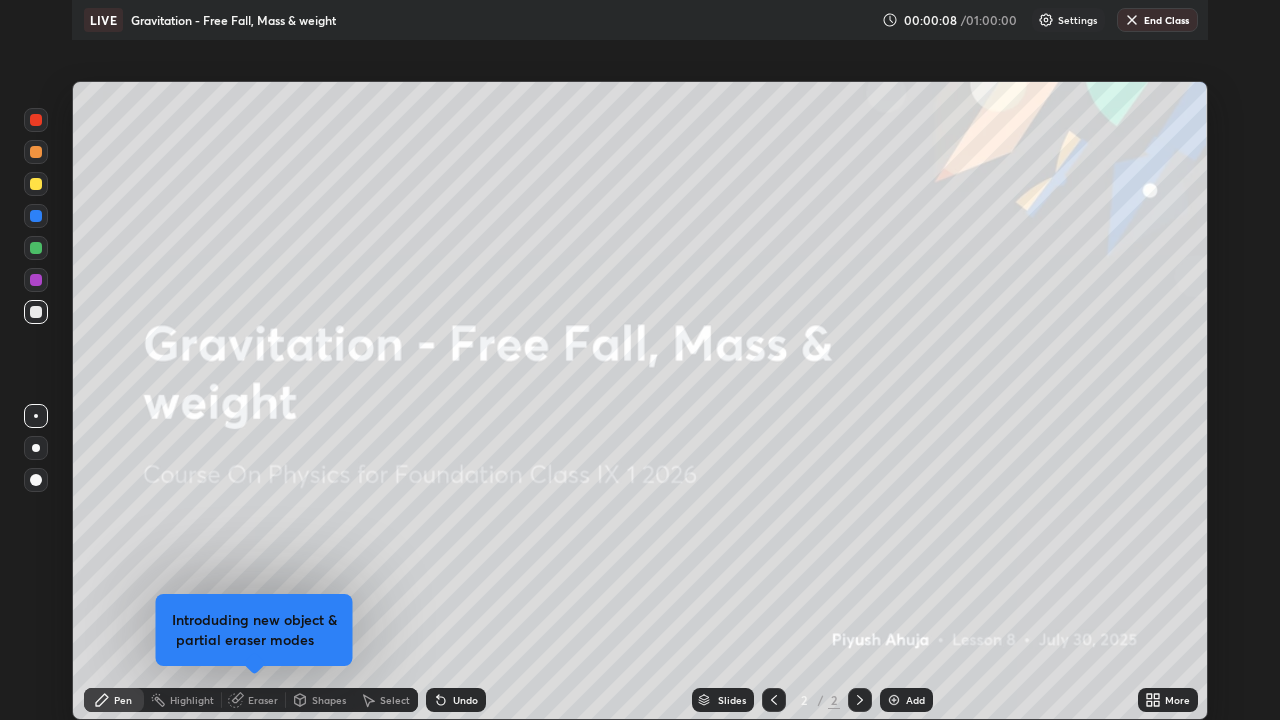 scroll, scrollTop: 99280, scrollLeft: 98720, axis: both 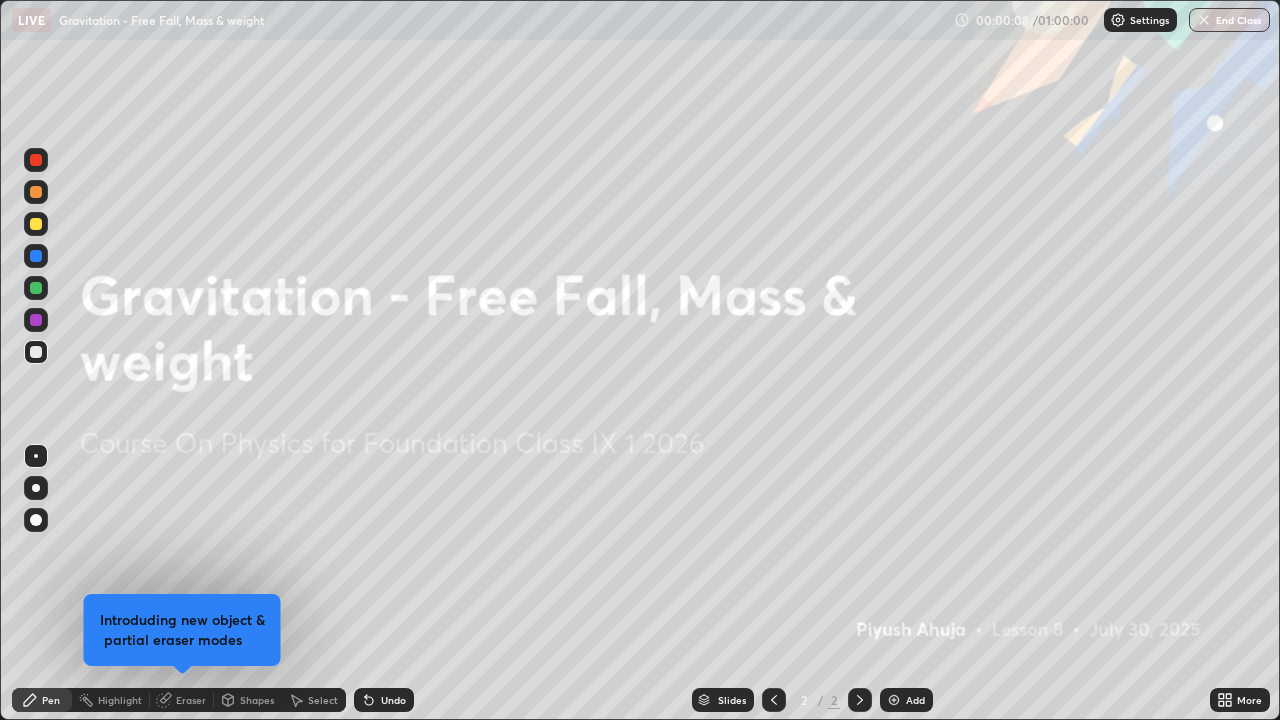 click on "Add" at bounding box center [915, 700] 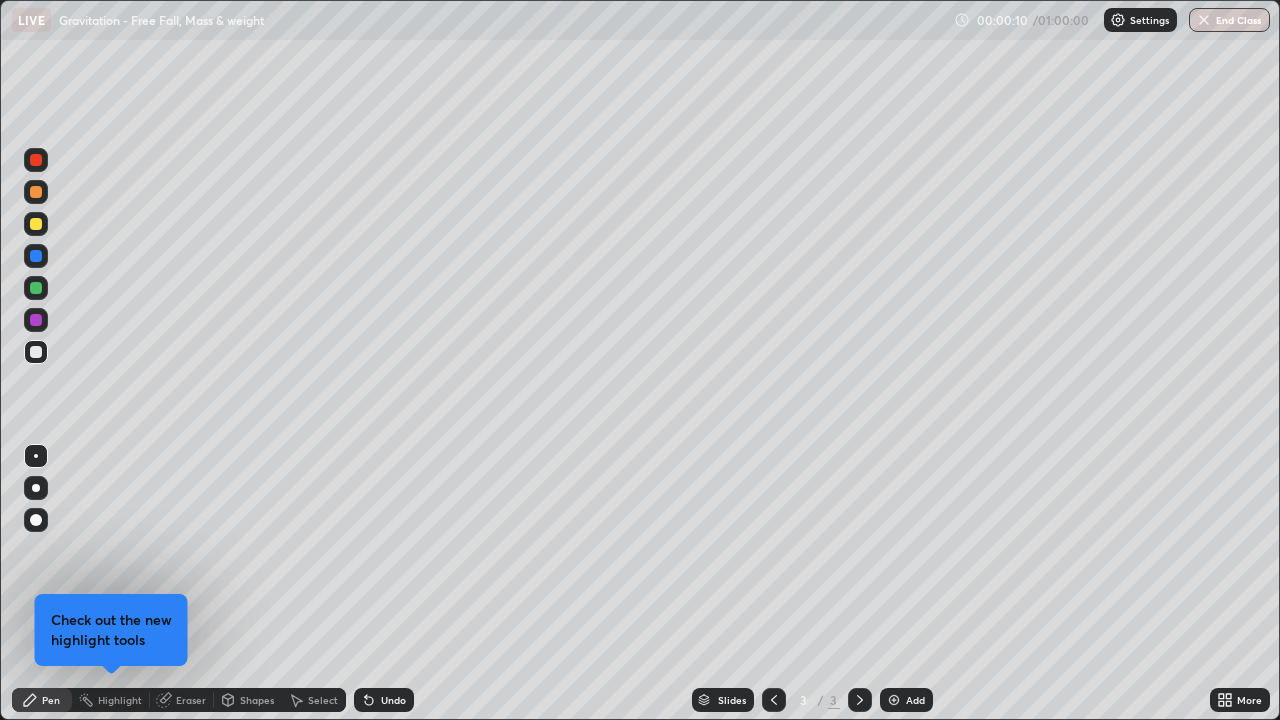 click on "More" at bounding box center [1240, 700] 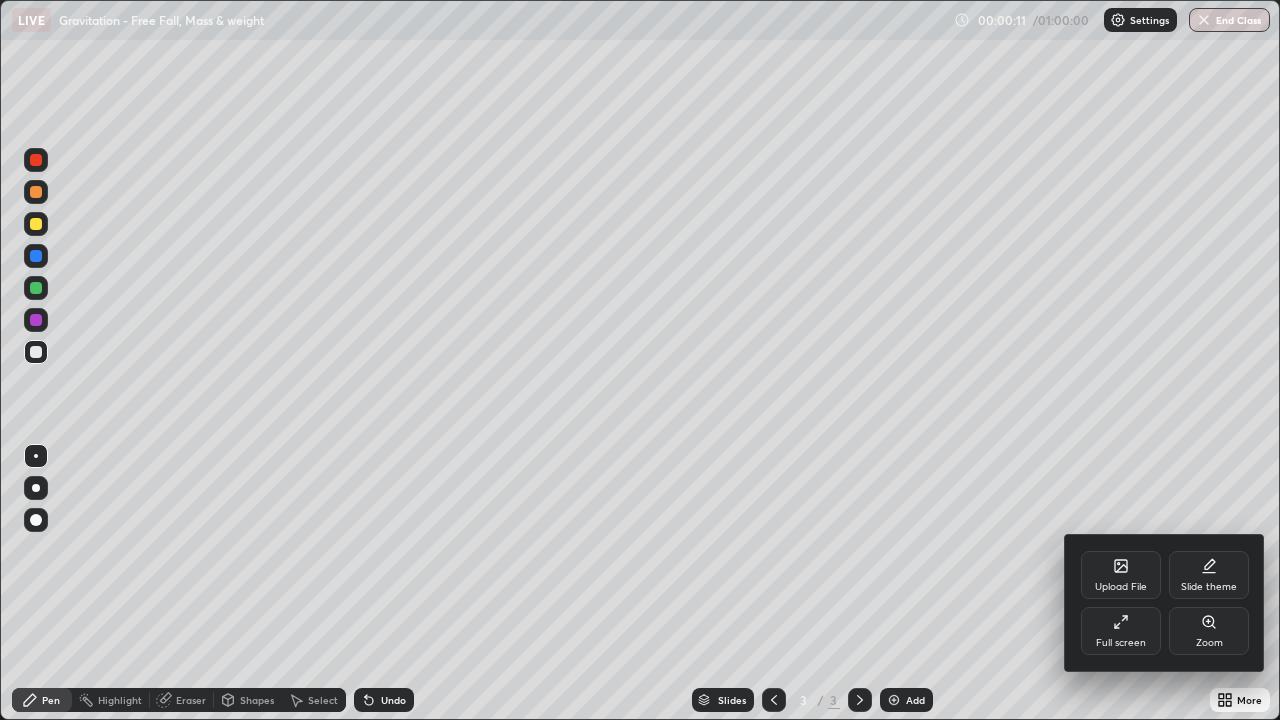 click on "Slide theme" at bounding box center (1209, 575) 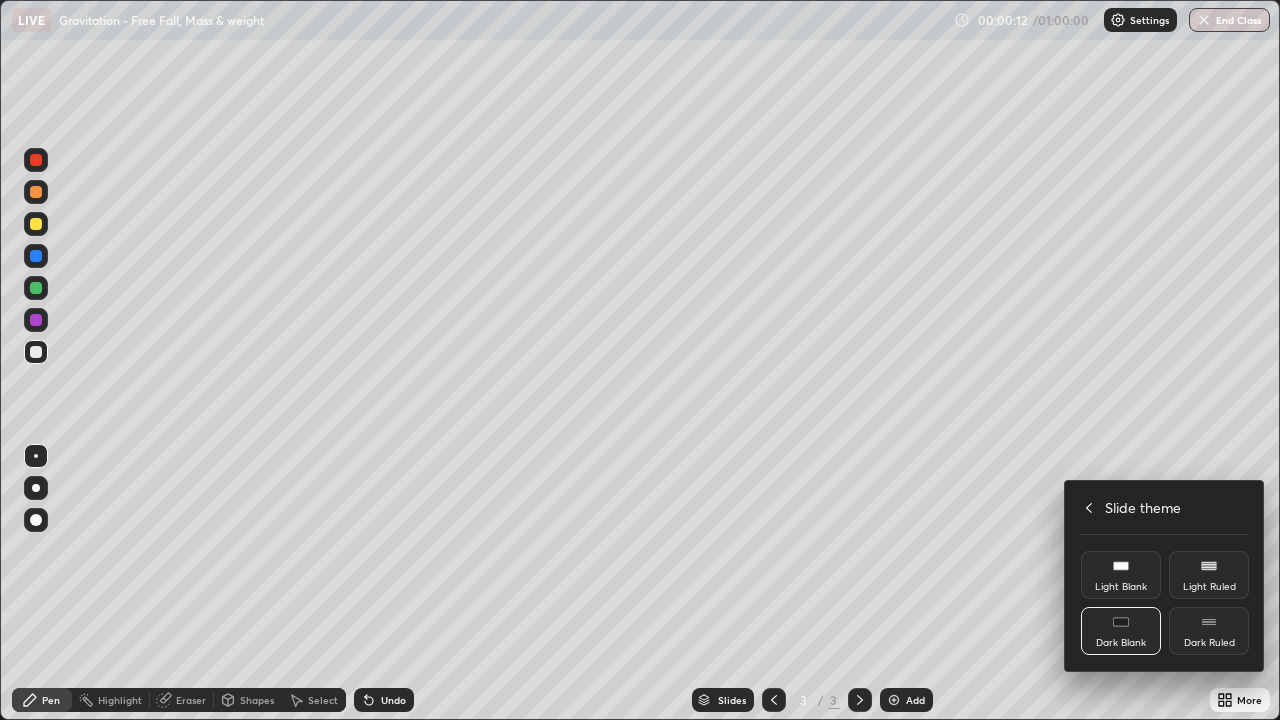 click on "Dark Ruled" at bounding box center (1209, 631) 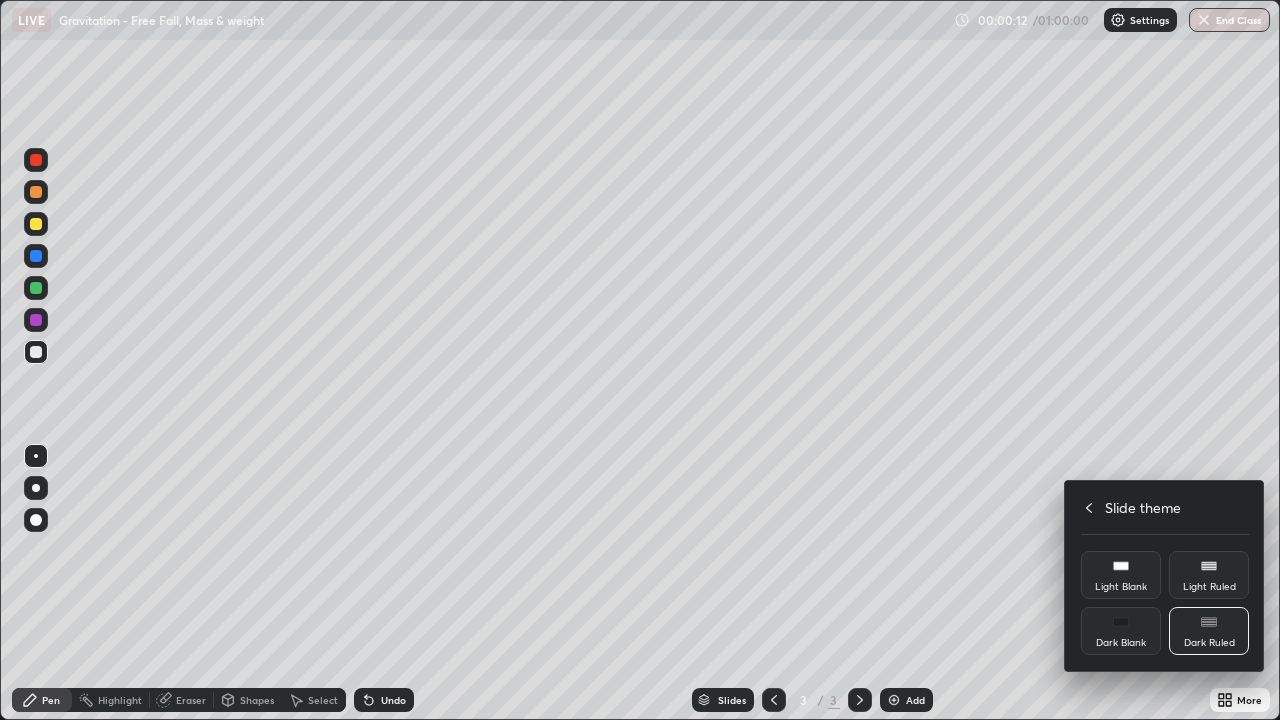 click at bounding box center [640, 360] 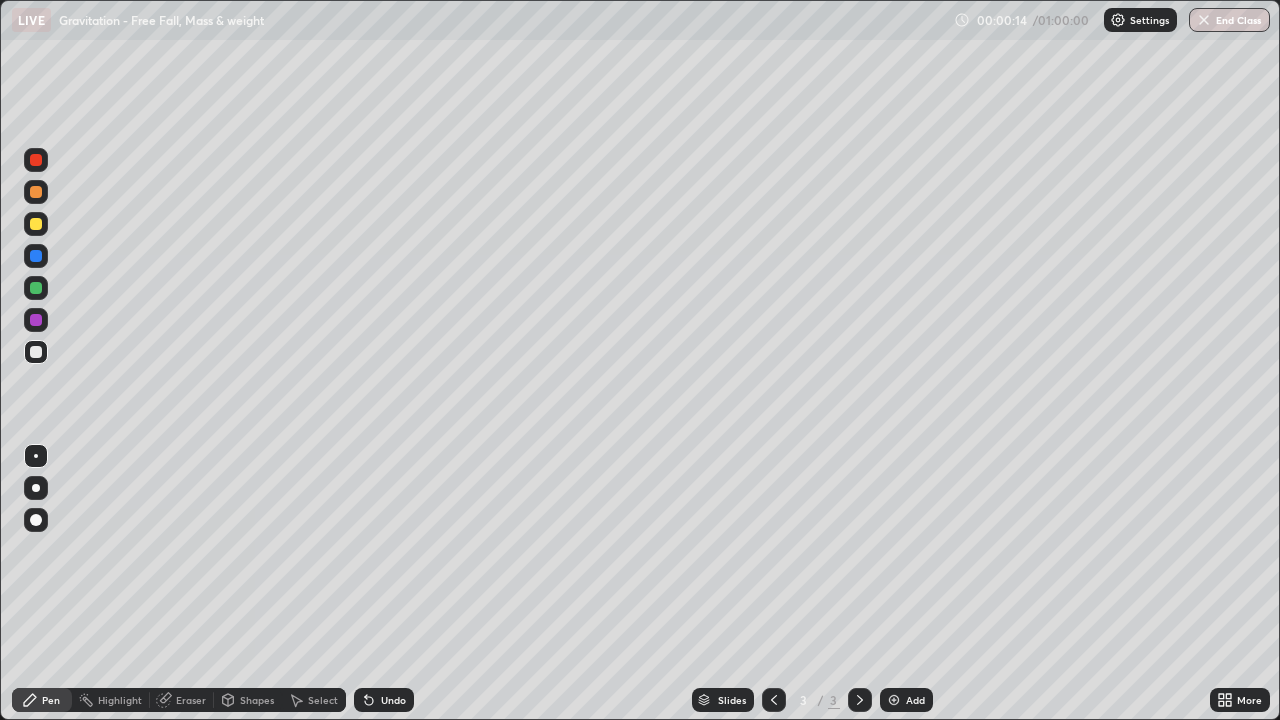 click at bounding box center [36, 488] 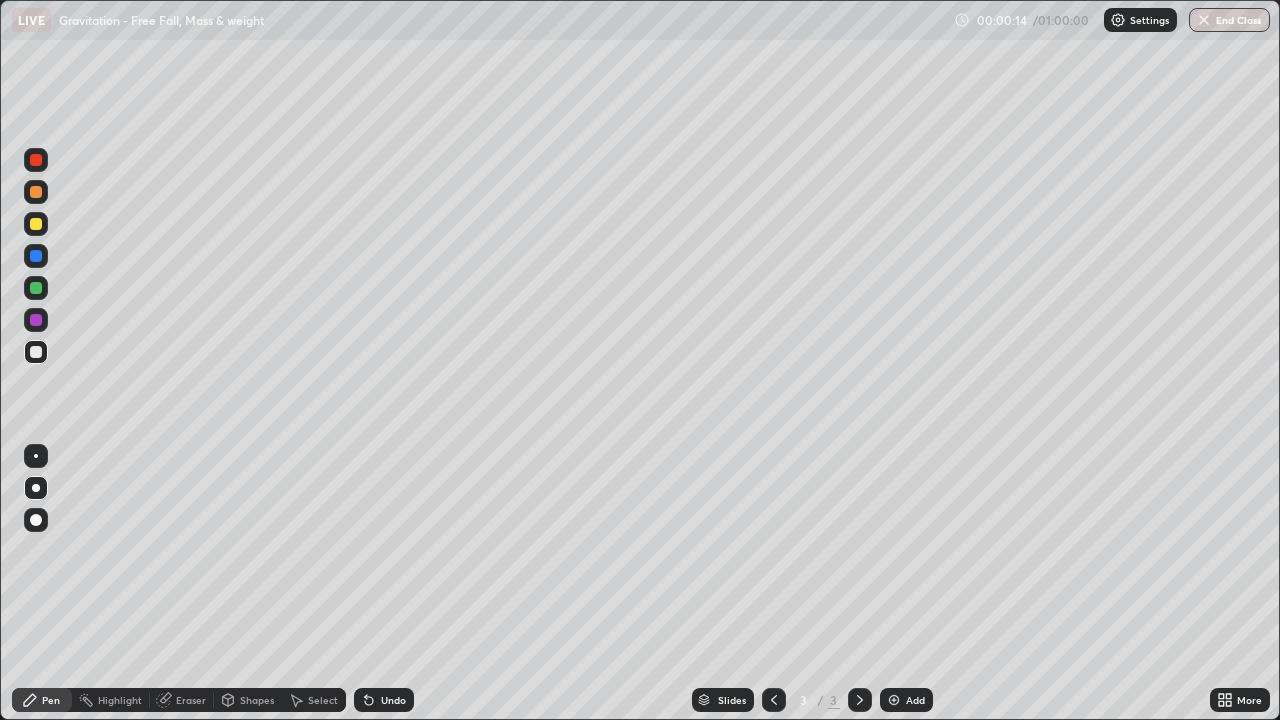 click at bounding box center (36, 520) 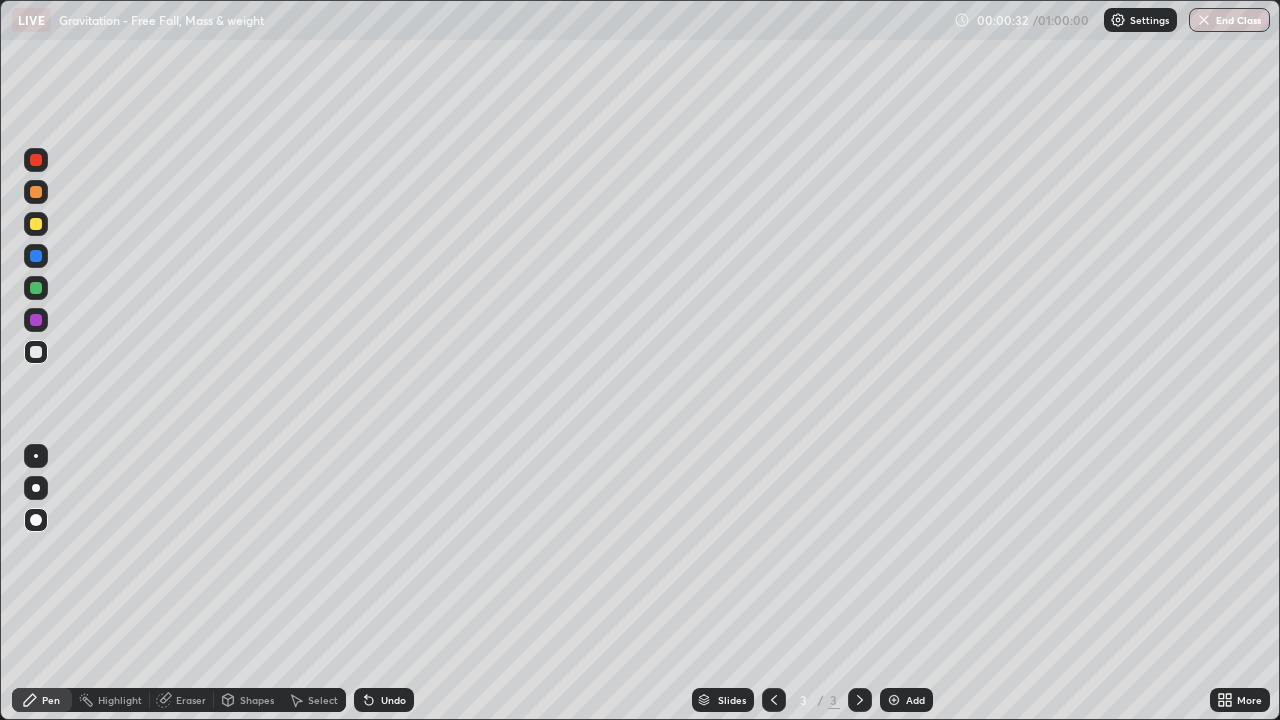 click on "Undo" at bounding box center [393, 700] 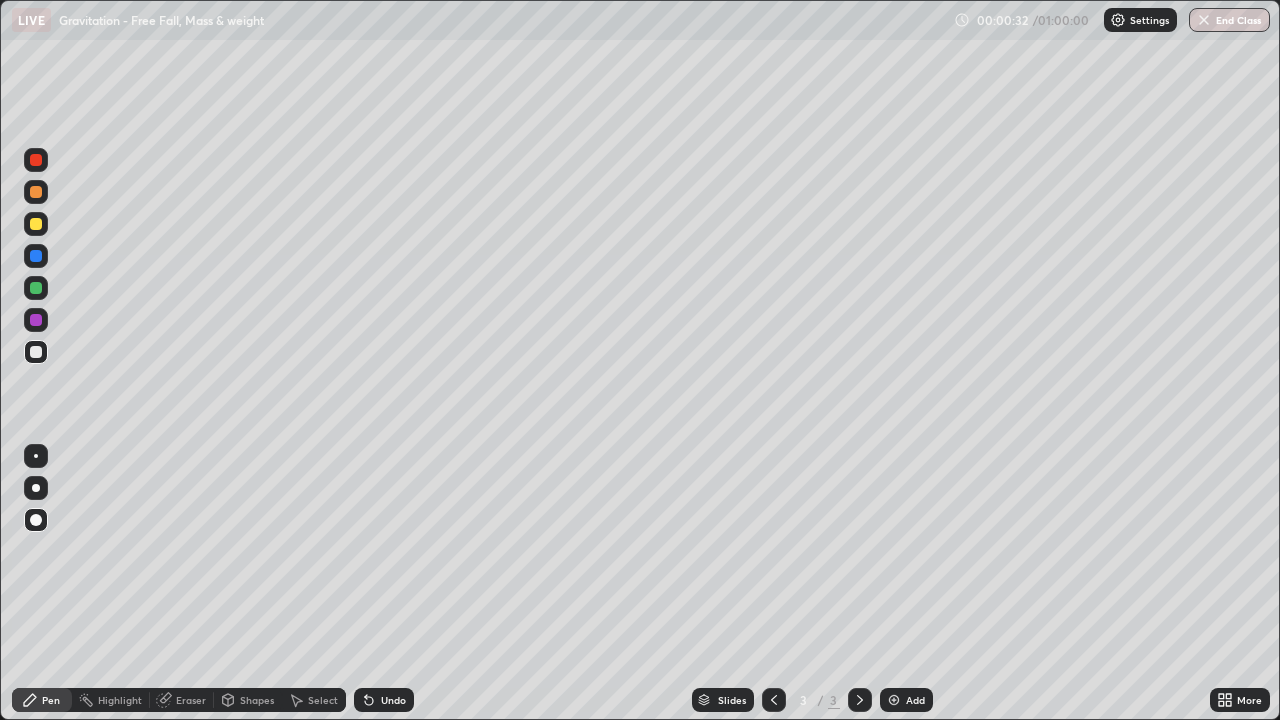 click on "Undo" at bounding box center [393, 700] 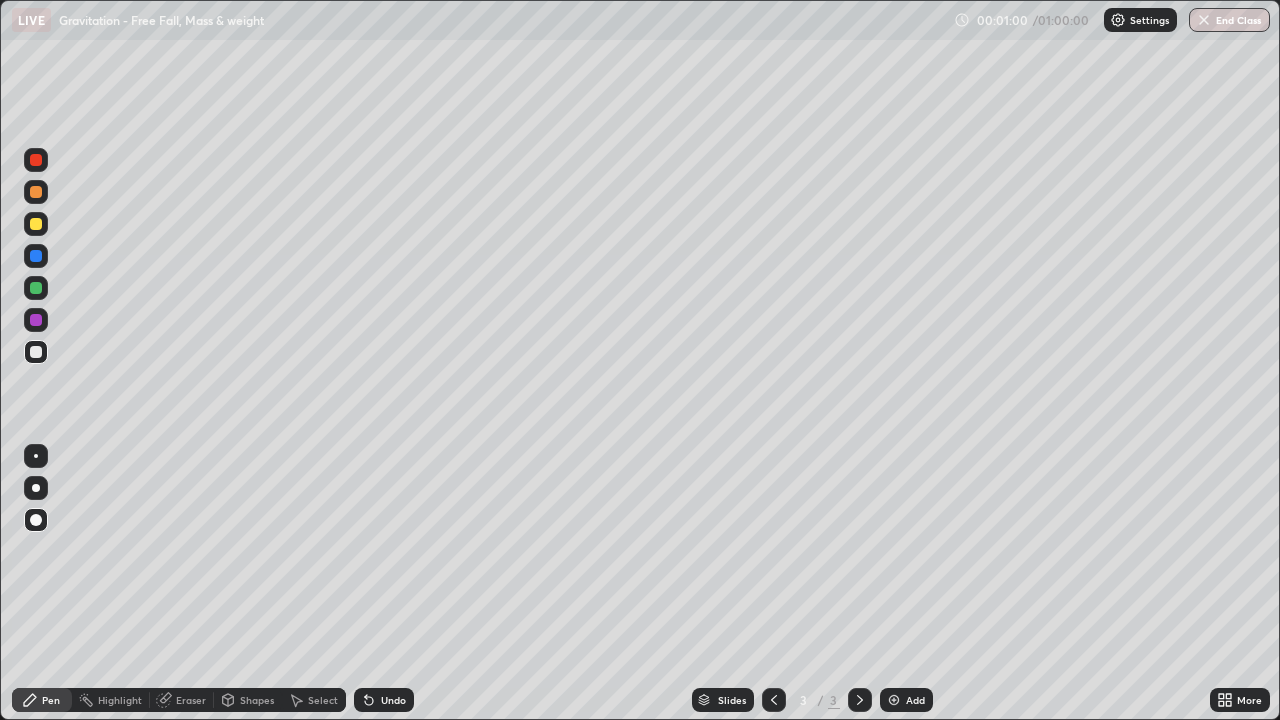 click at bounding box center [36, 352] 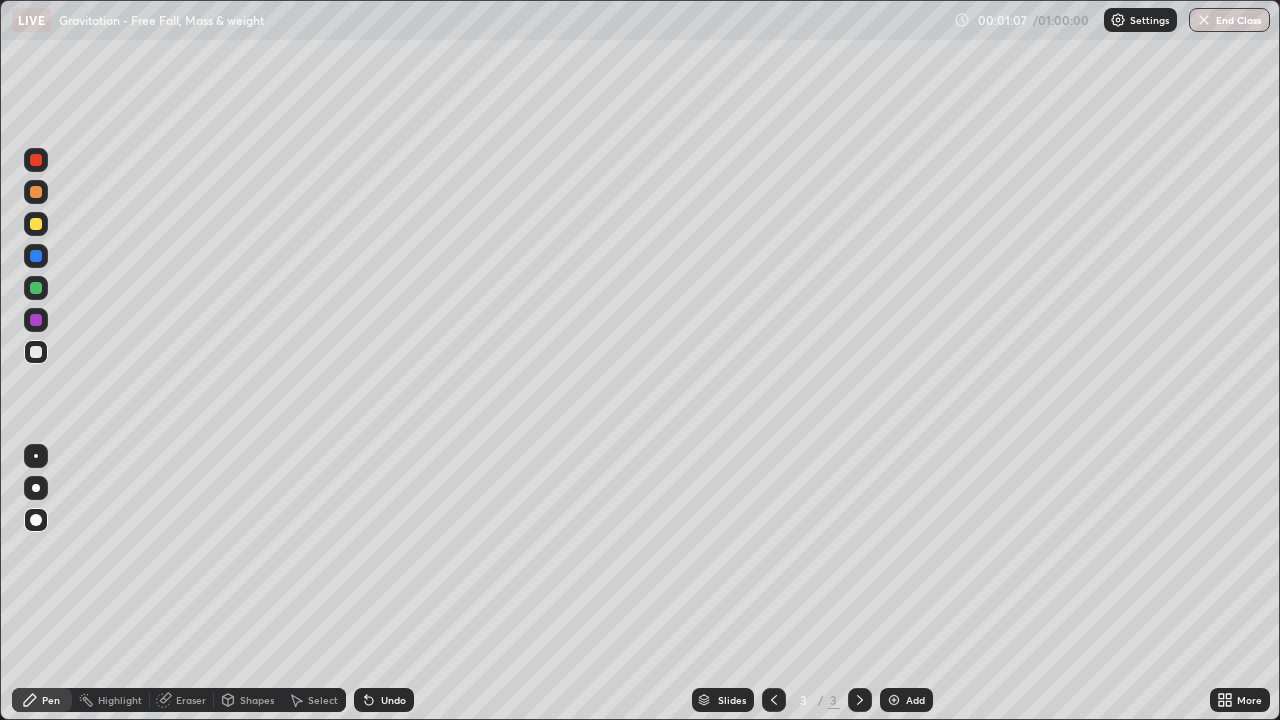 click at bounding box center (36, 256) 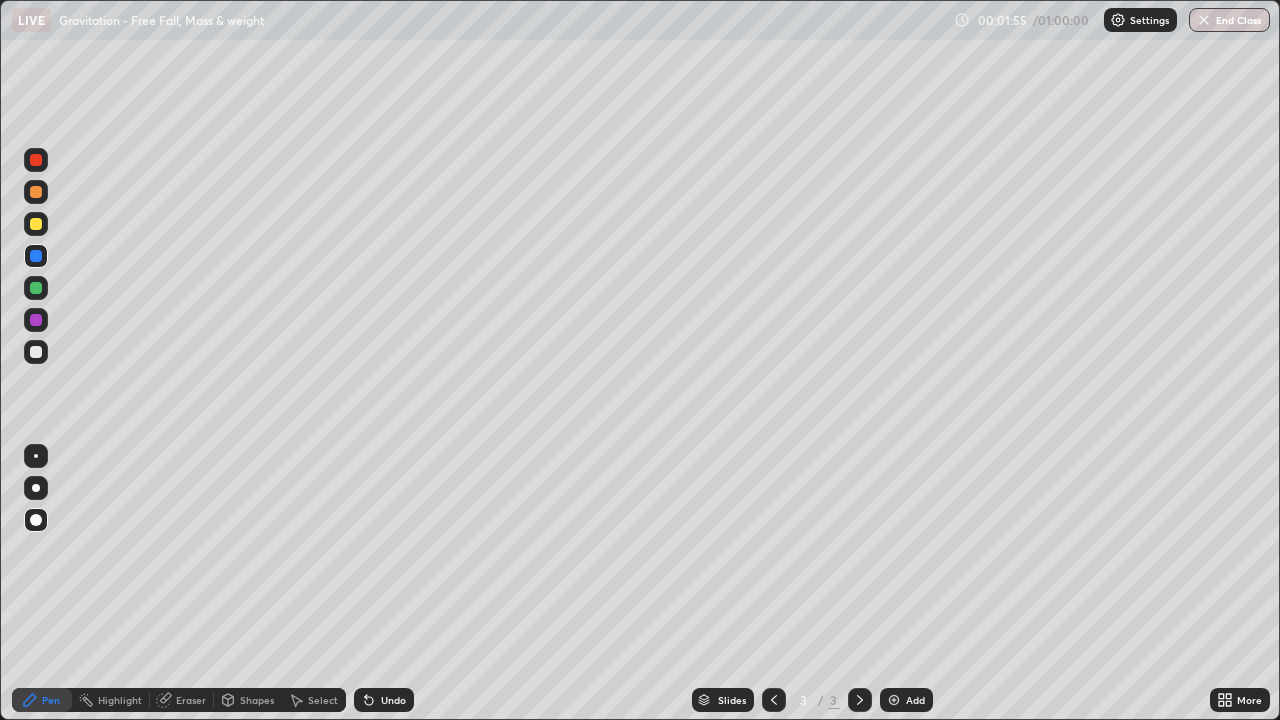 click at bounding box center (36, 288) 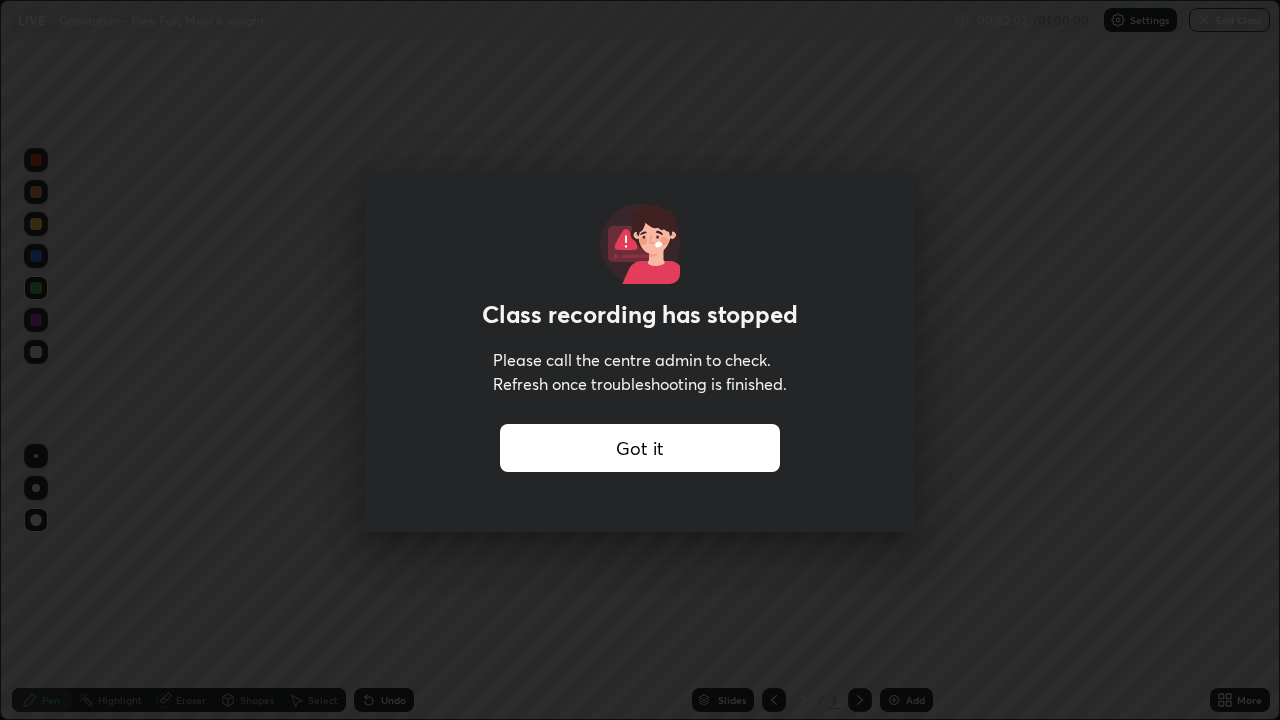 click on "Got it" at bounding box center (640, 448) 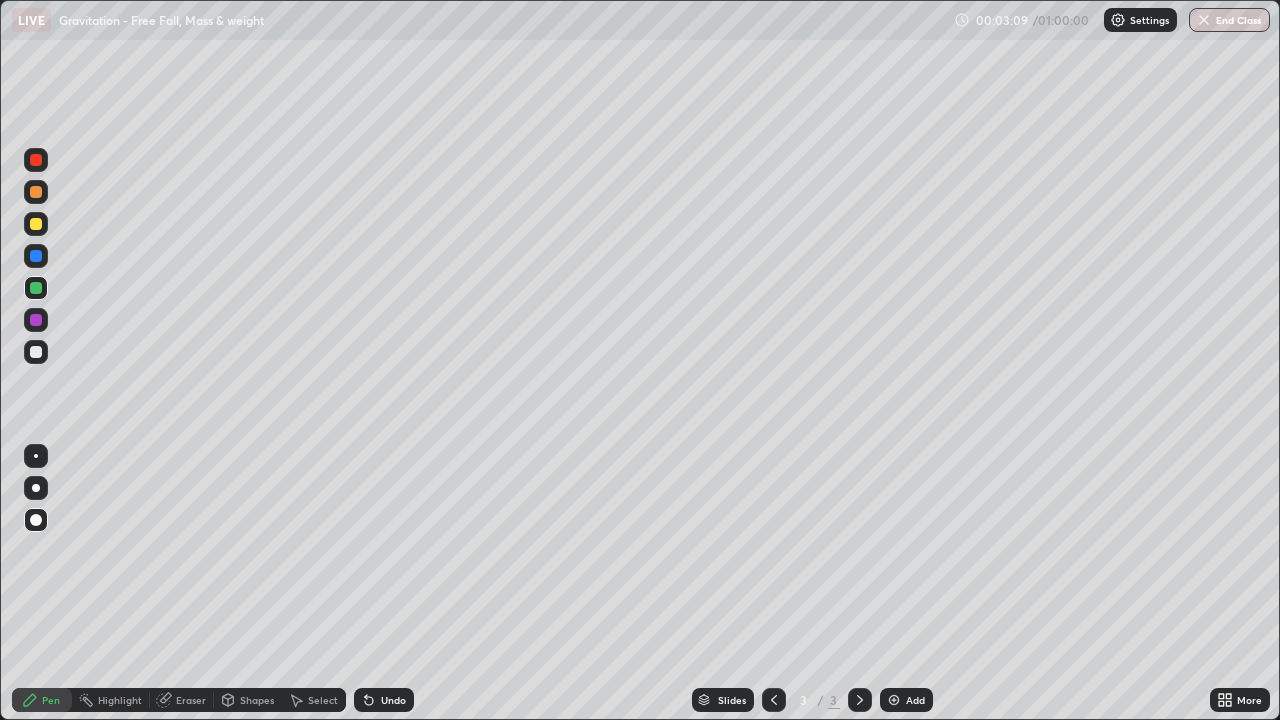 click on "More" at bounding box center (1249, 700) 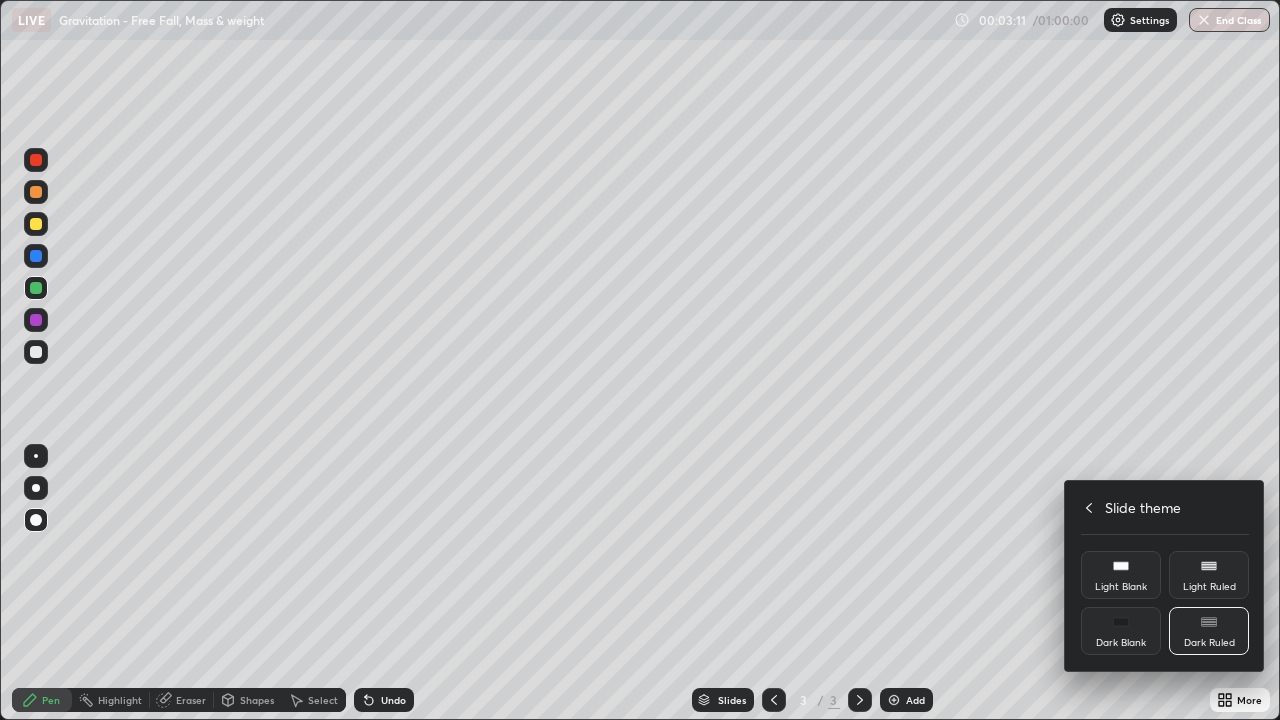 click 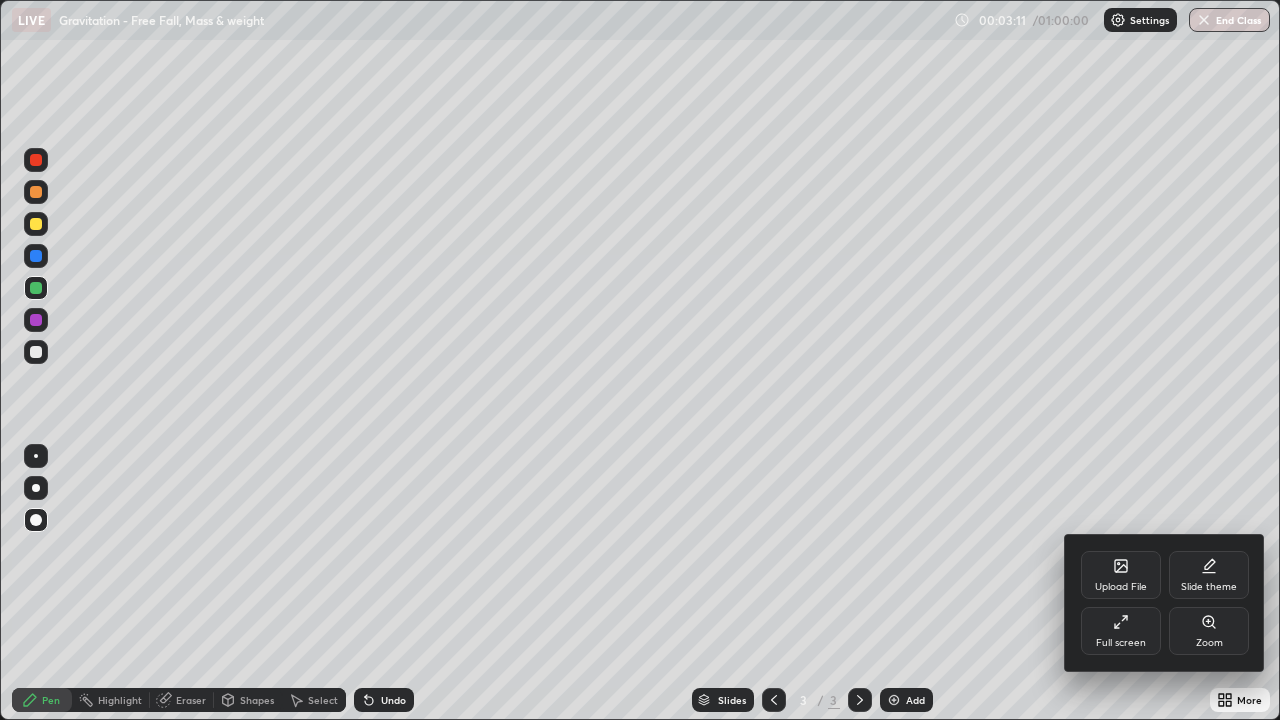 click on "Upload File" at bounding box center [1121, 575] 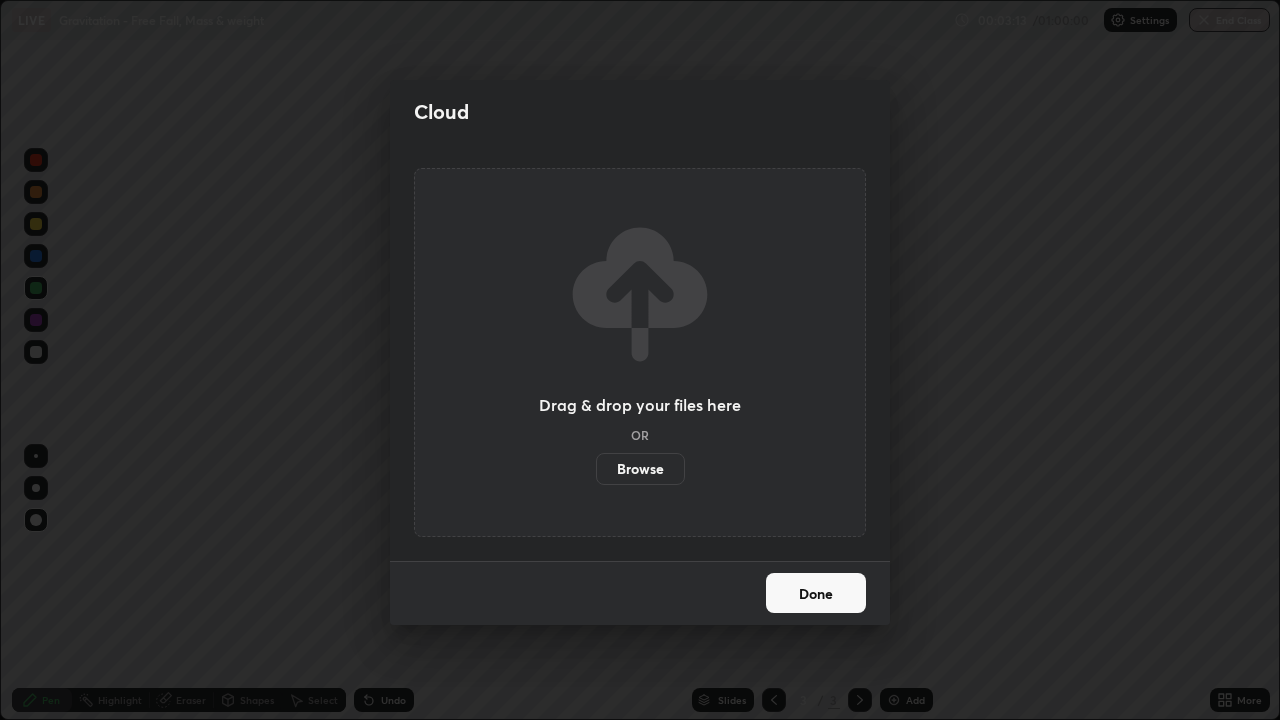 click on "Browse" at bounding box center [640, 469] 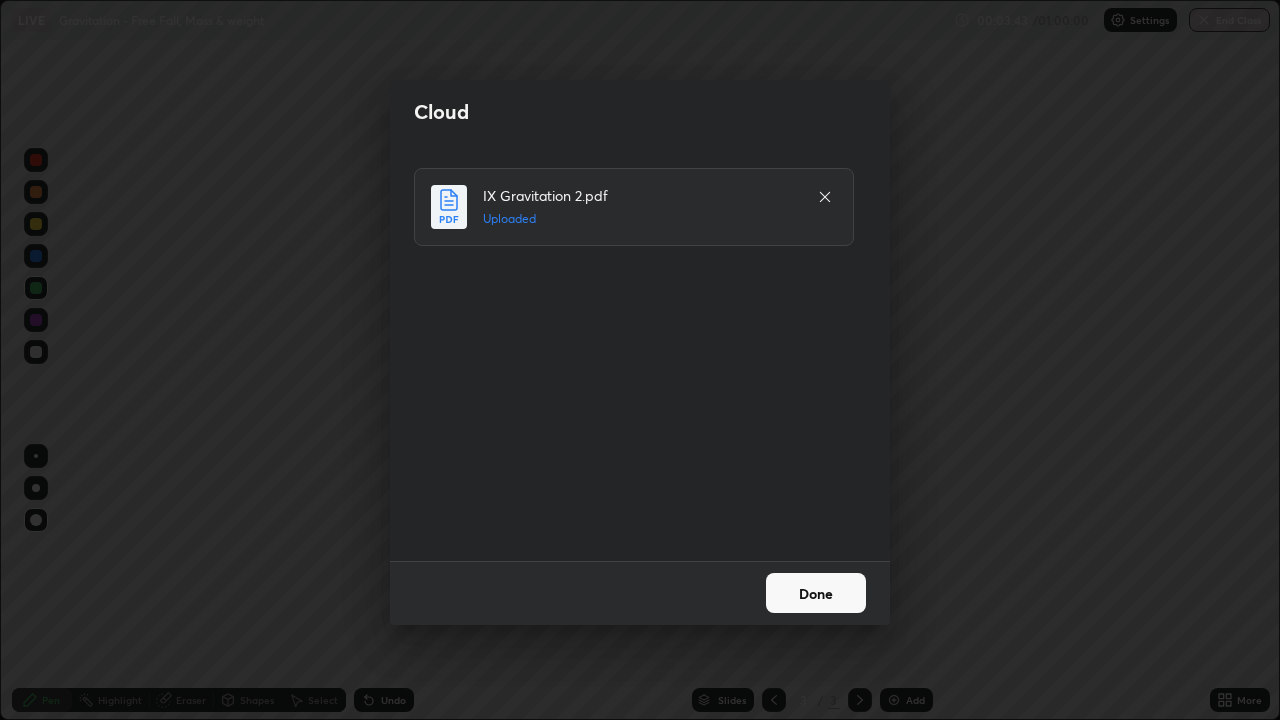 click on "Done" at bounding box center [816, 593] 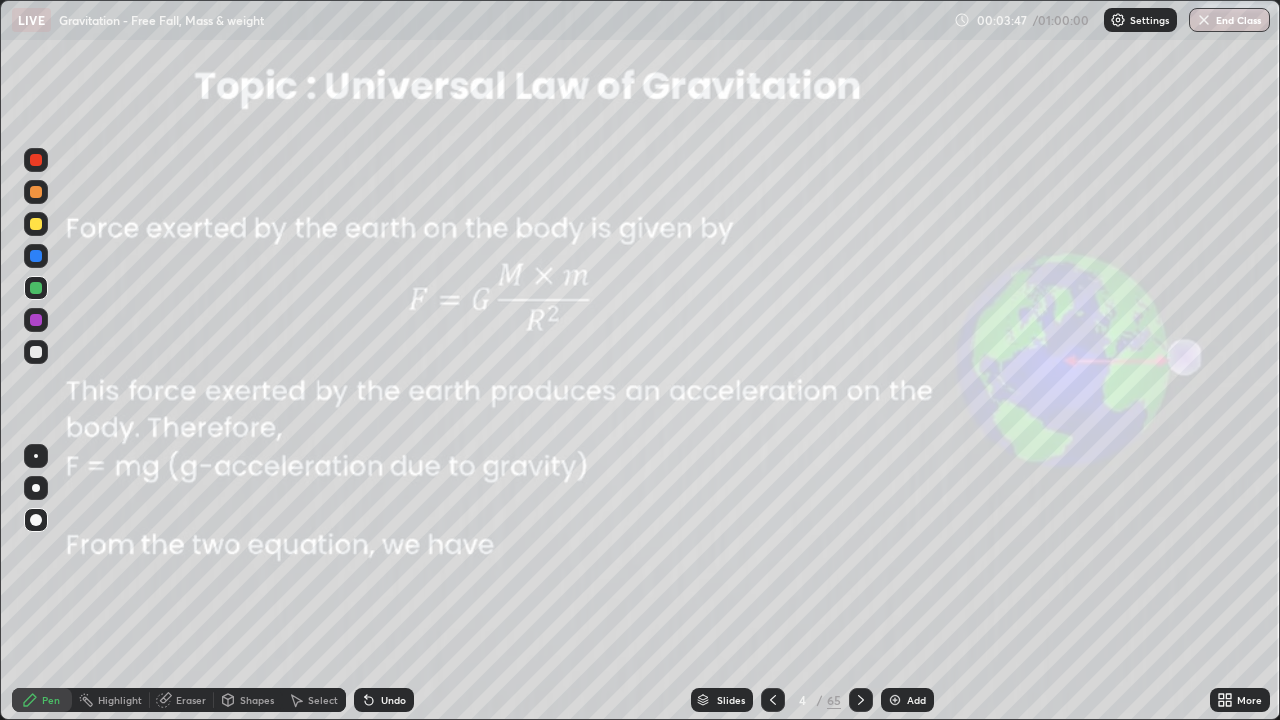 click on "Slides" at bounding box center (722, 700) 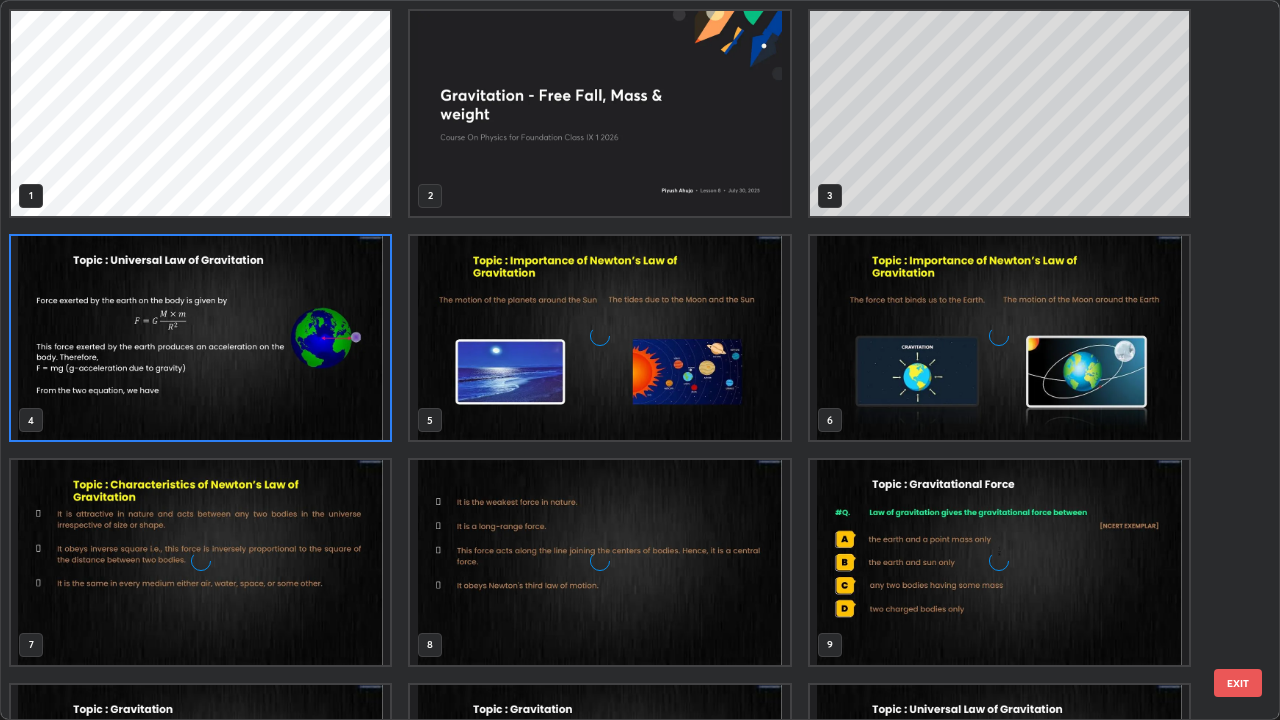 scroll, scrollTop: 7, scrollLeft: 11, axis: both 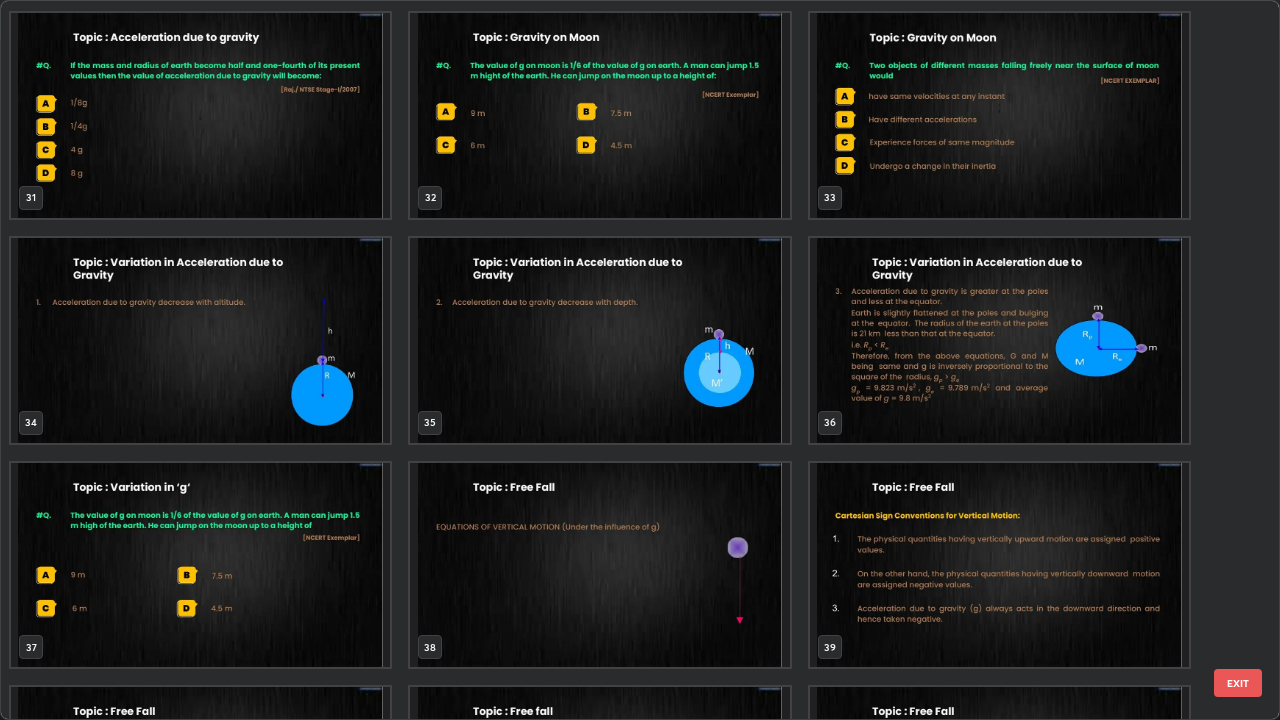 click at bounding box center [999, 340] 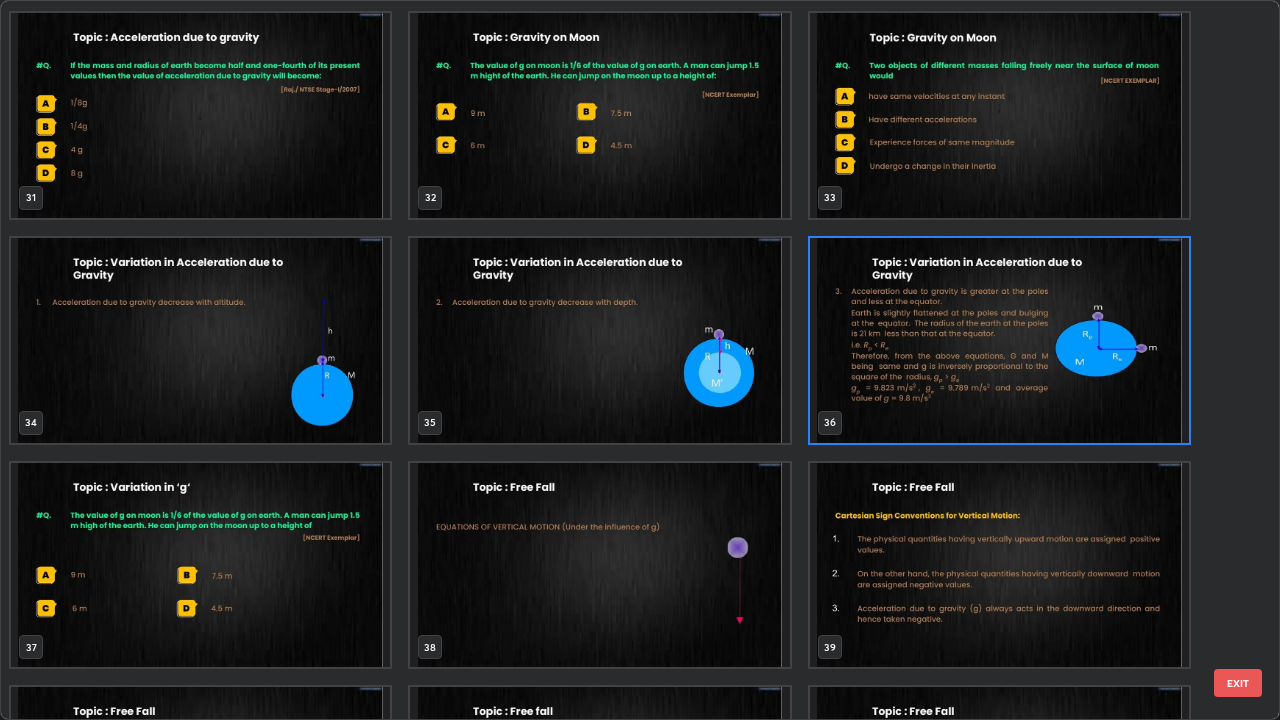 click at bounding box center (999, 340) 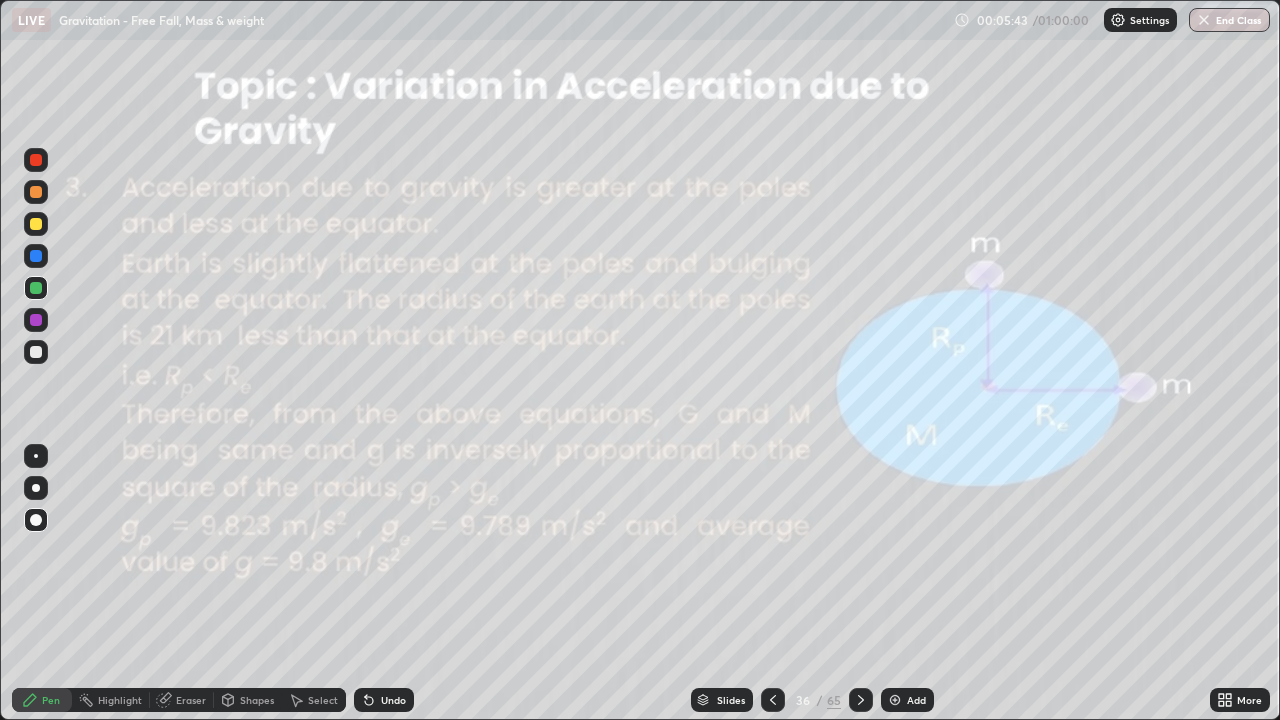 click 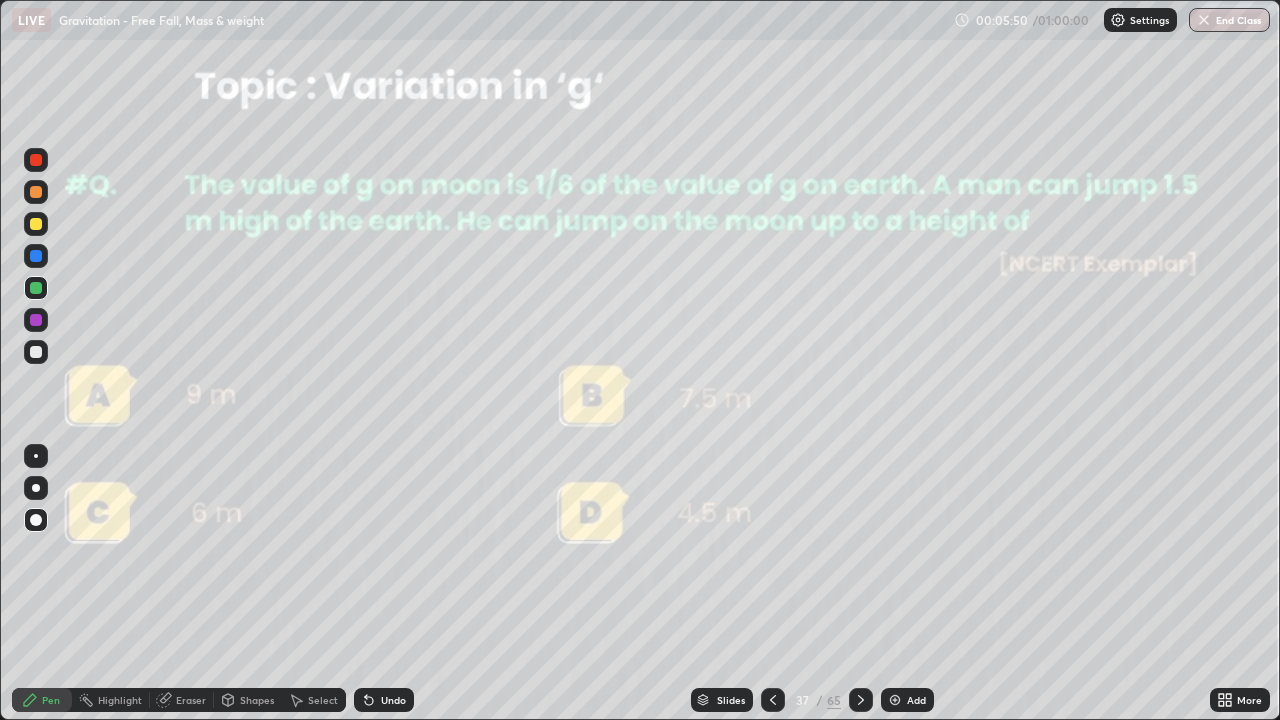 click 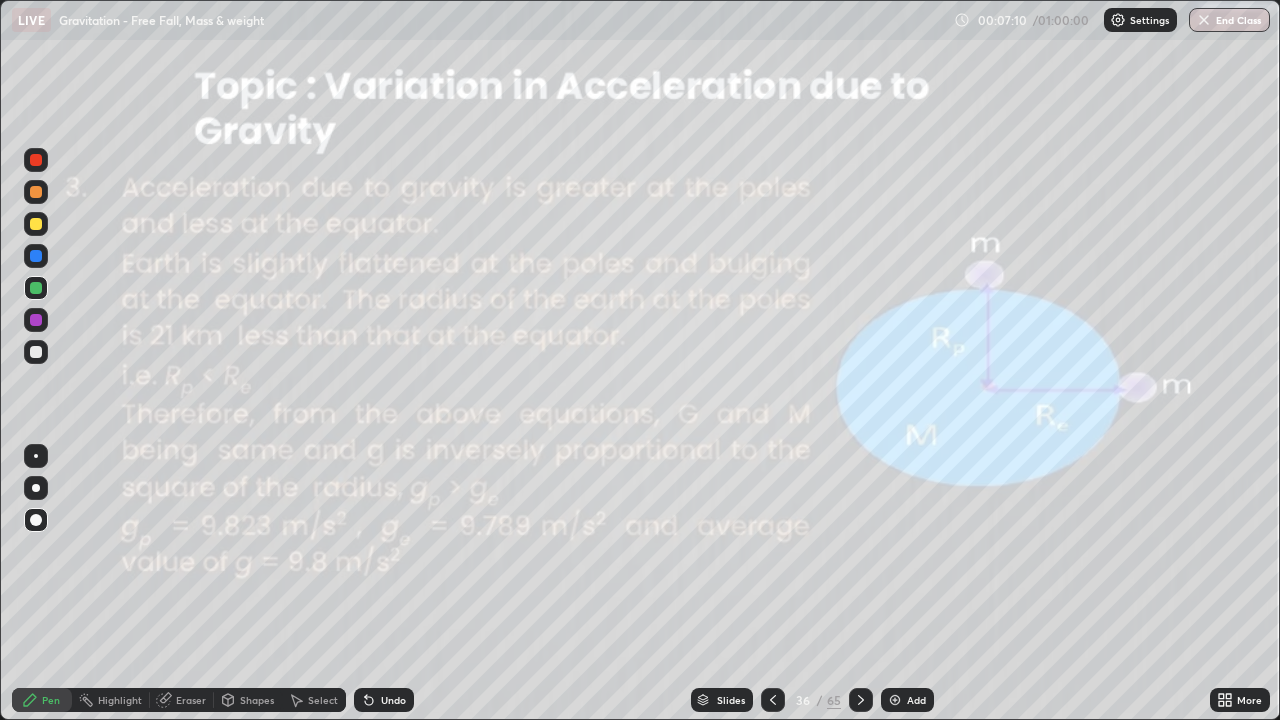 click at bounding box center [861, 700] 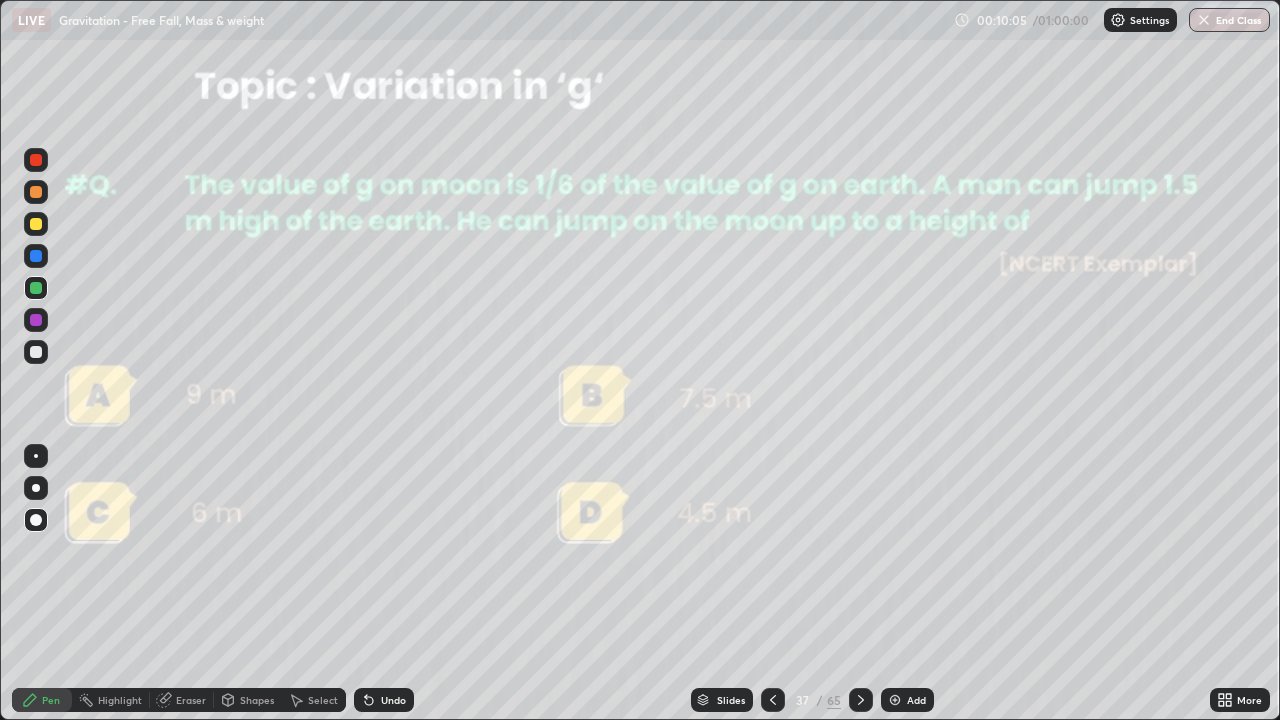 click at bounding box center (36, 224) 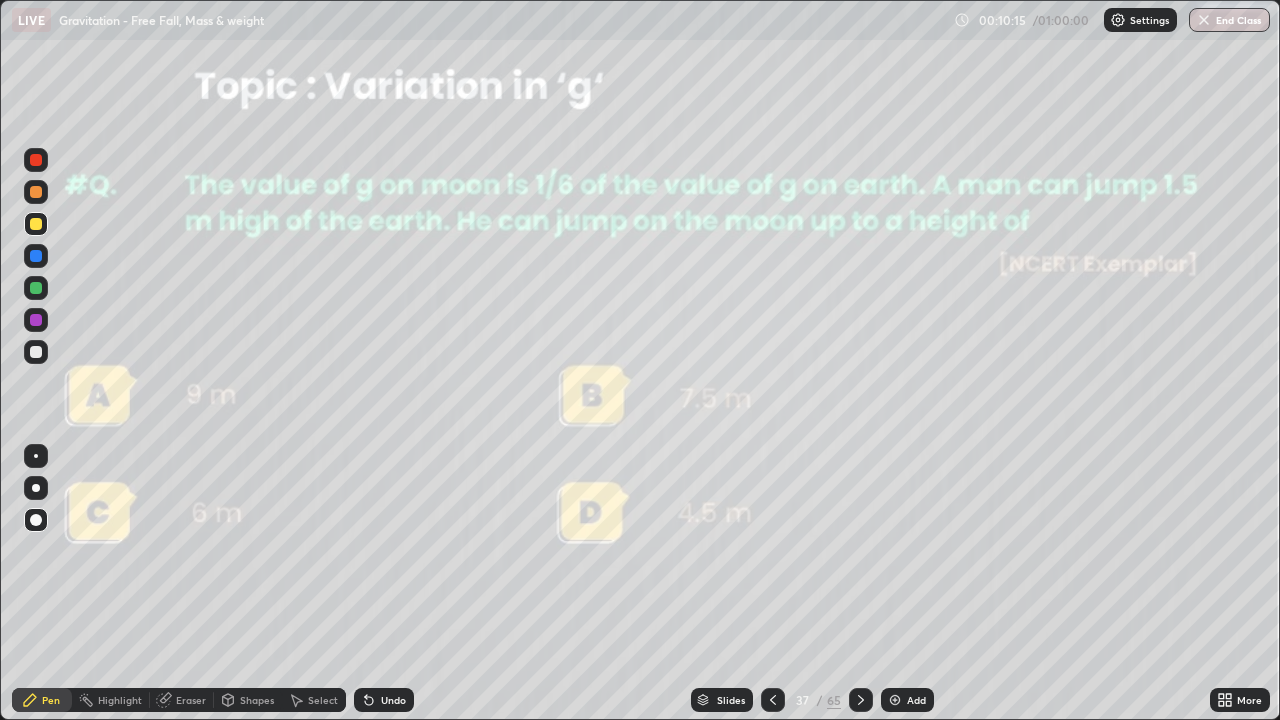 click at bounding box center (36, 288) 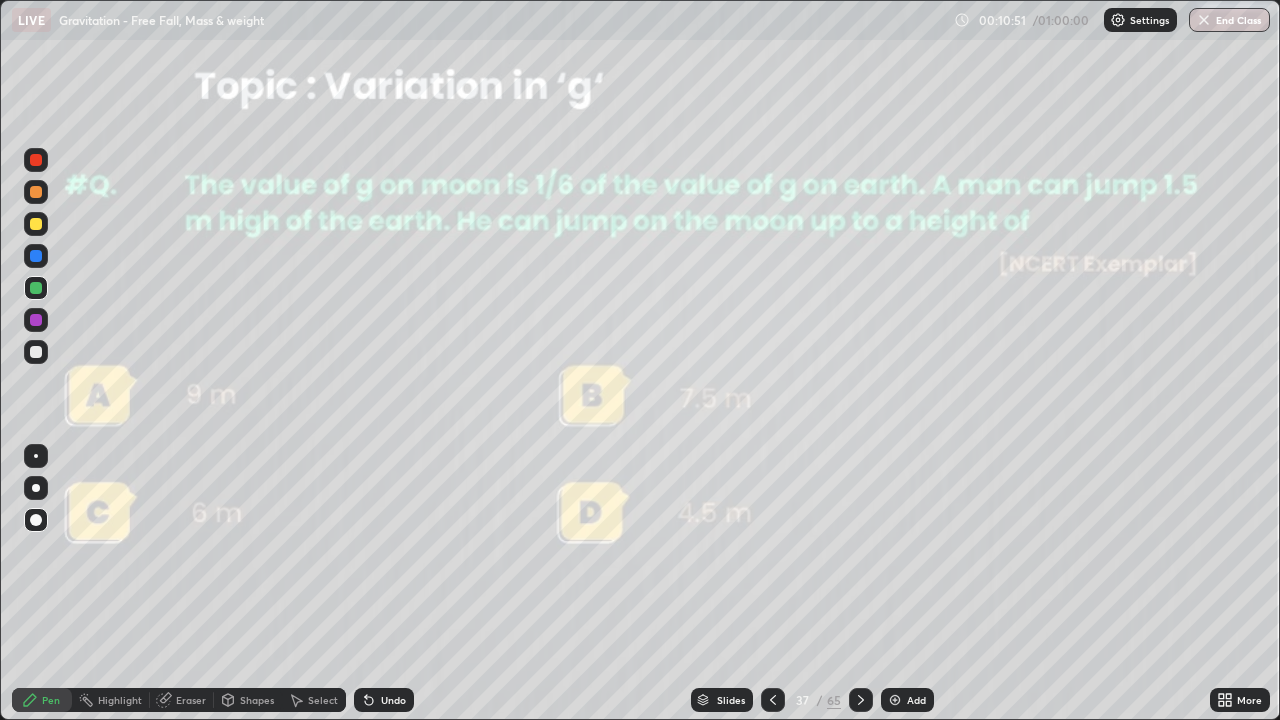 click at bounding box center [36, 352] 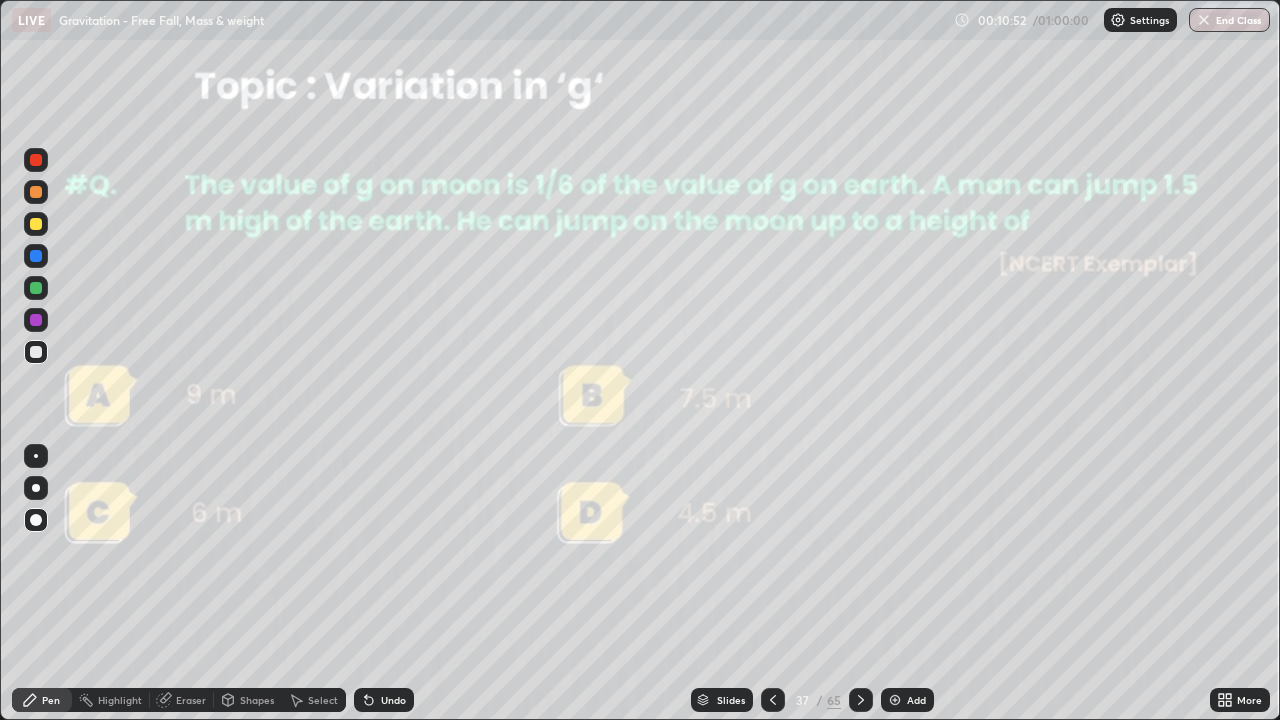 click at bounding box center [36, 288] 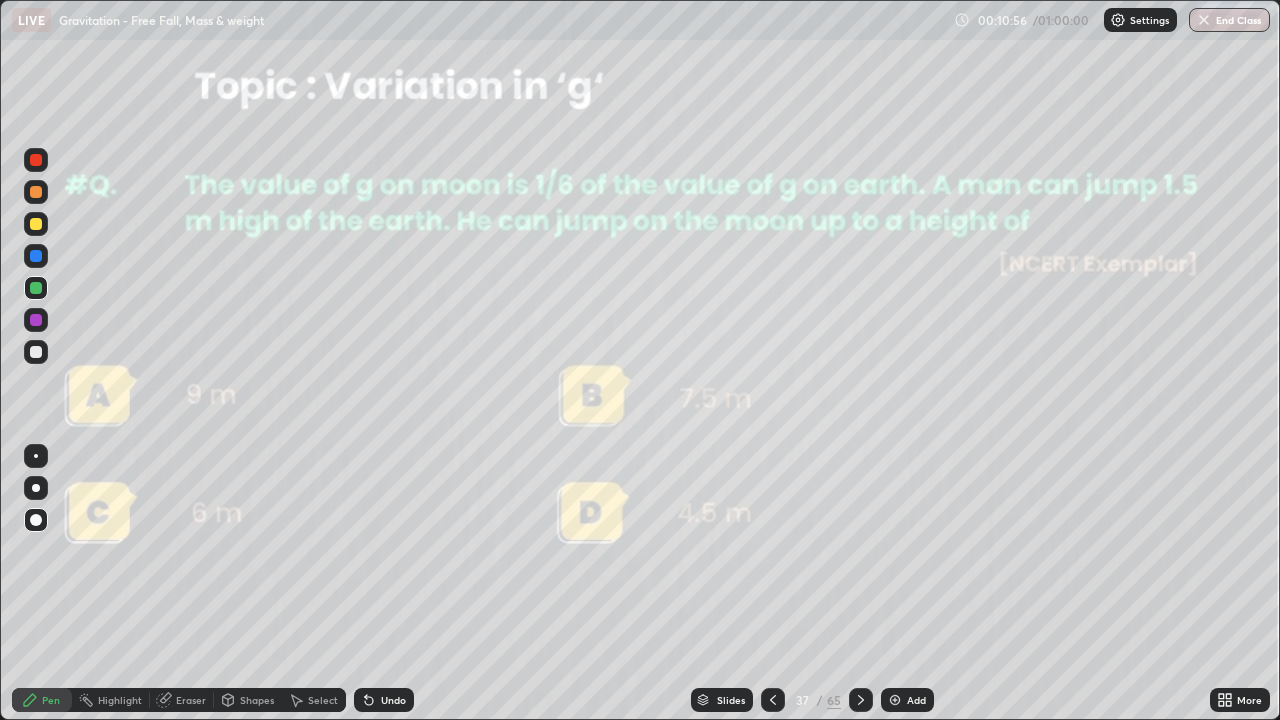 click at bounding box center (36, 352) 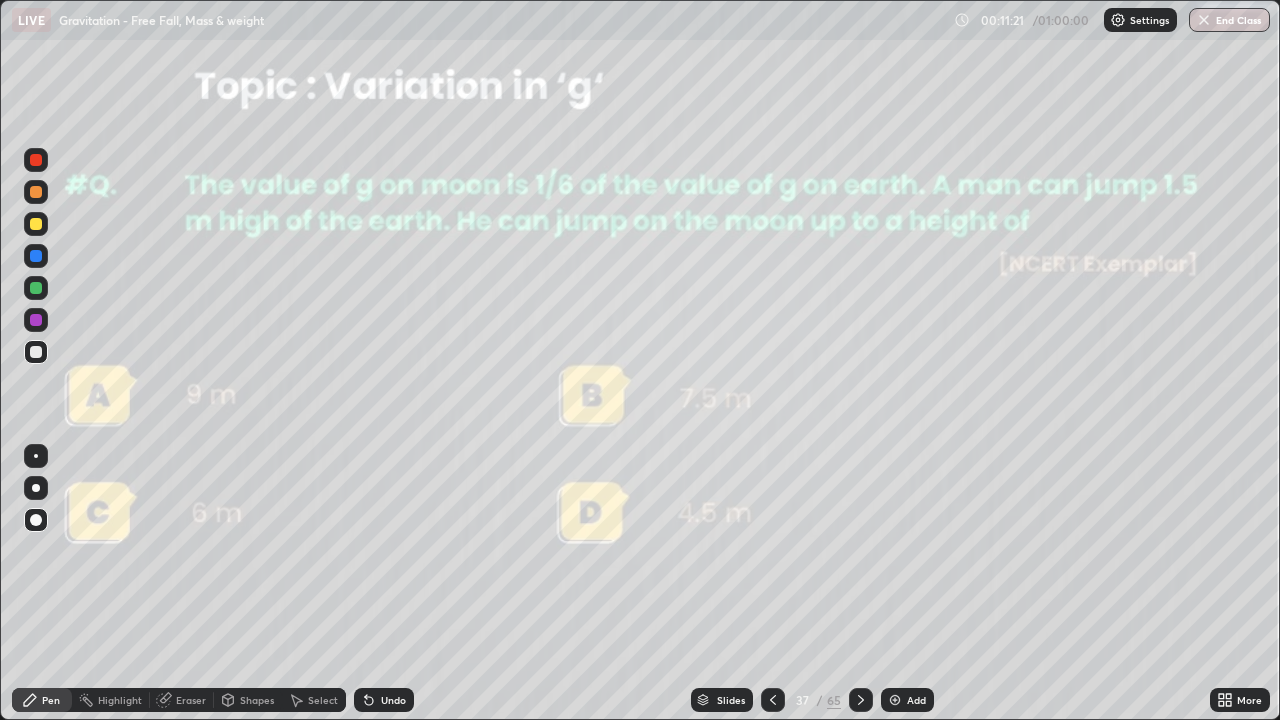 click at bounding box center [36, 224] 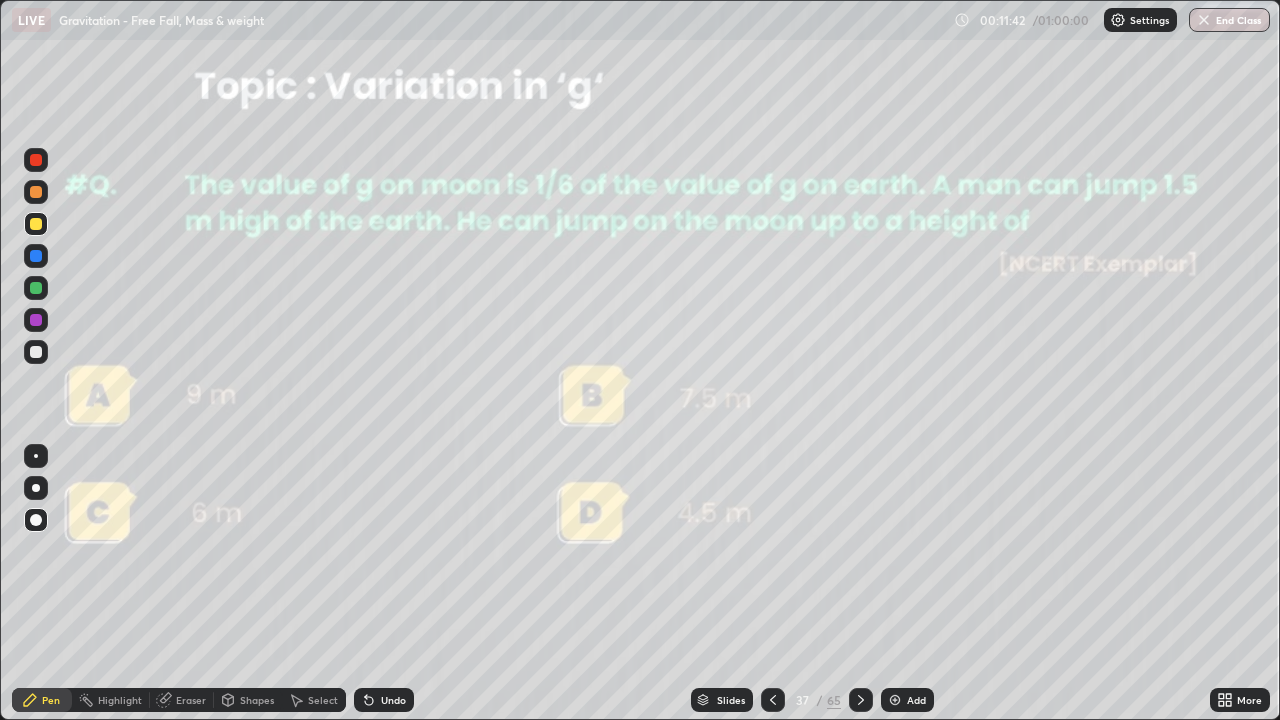 click at bounding box center (895, 700) 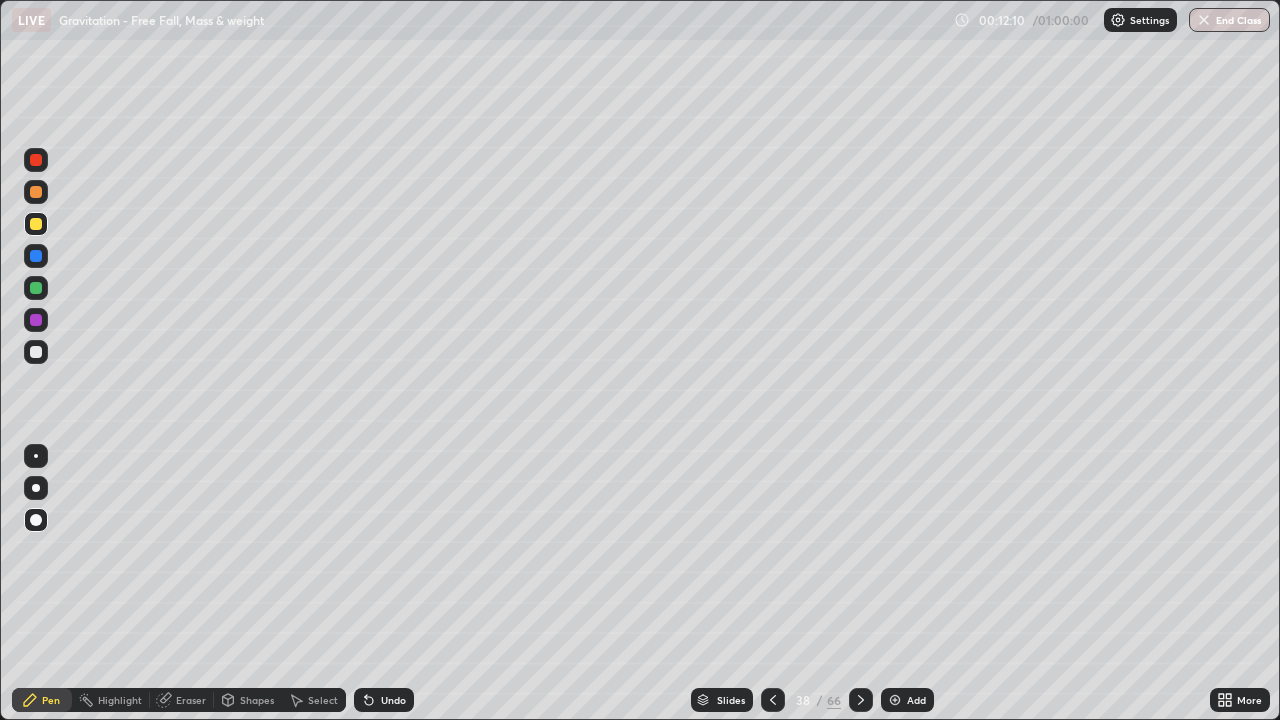 click at bounding box center [36, 256] 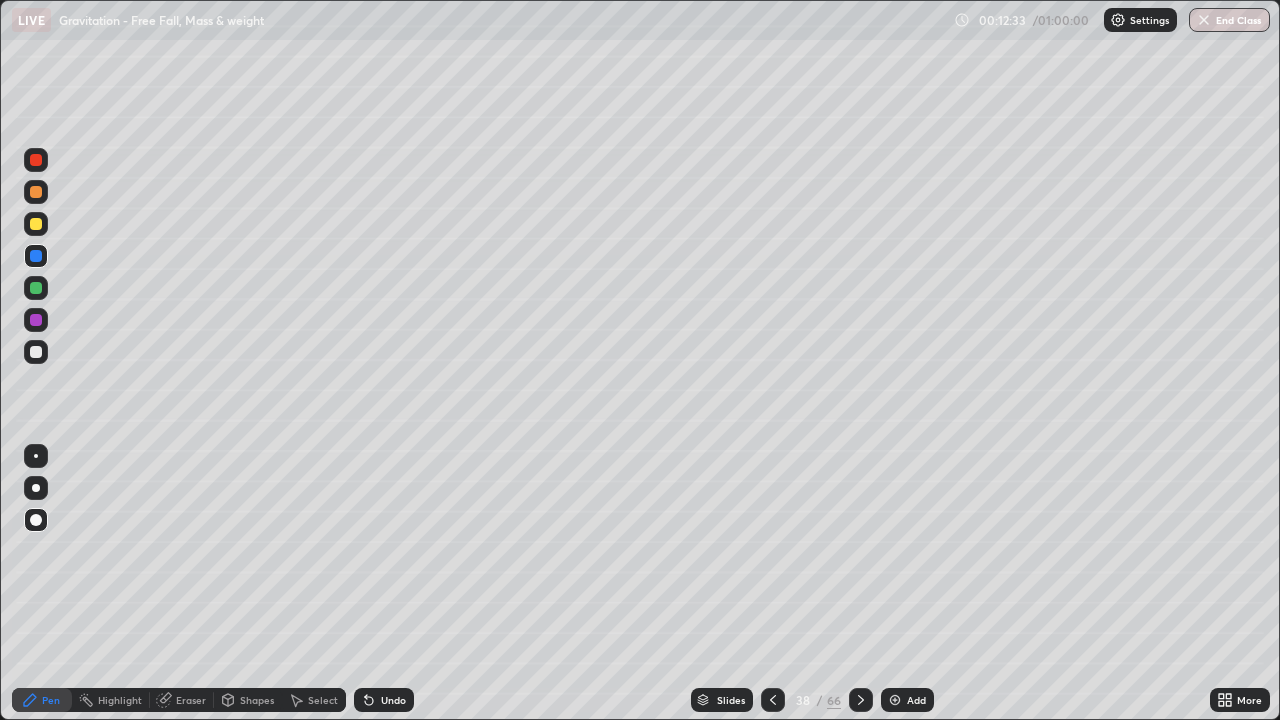 click on "Select" at bounding box center [314, 700] 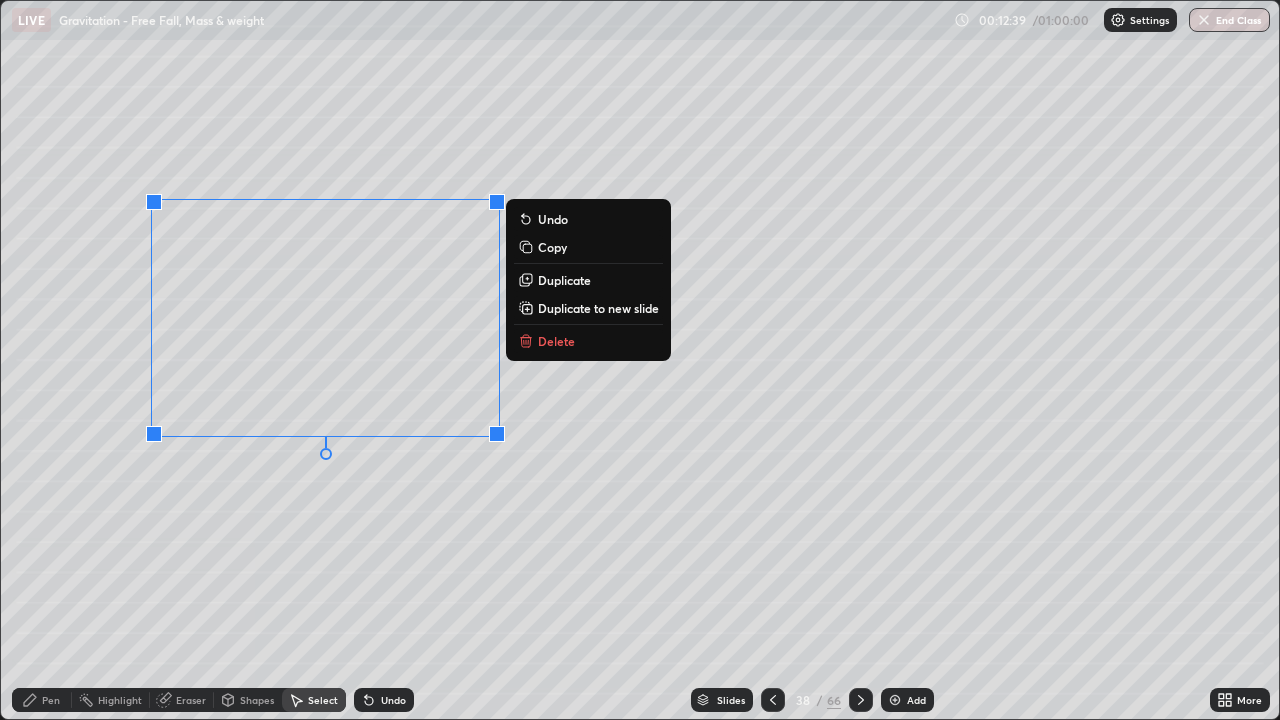 click on "0 ° Undo Copy Duplicate Duplicate to new slide Delete" at bounding box center [640, 360] 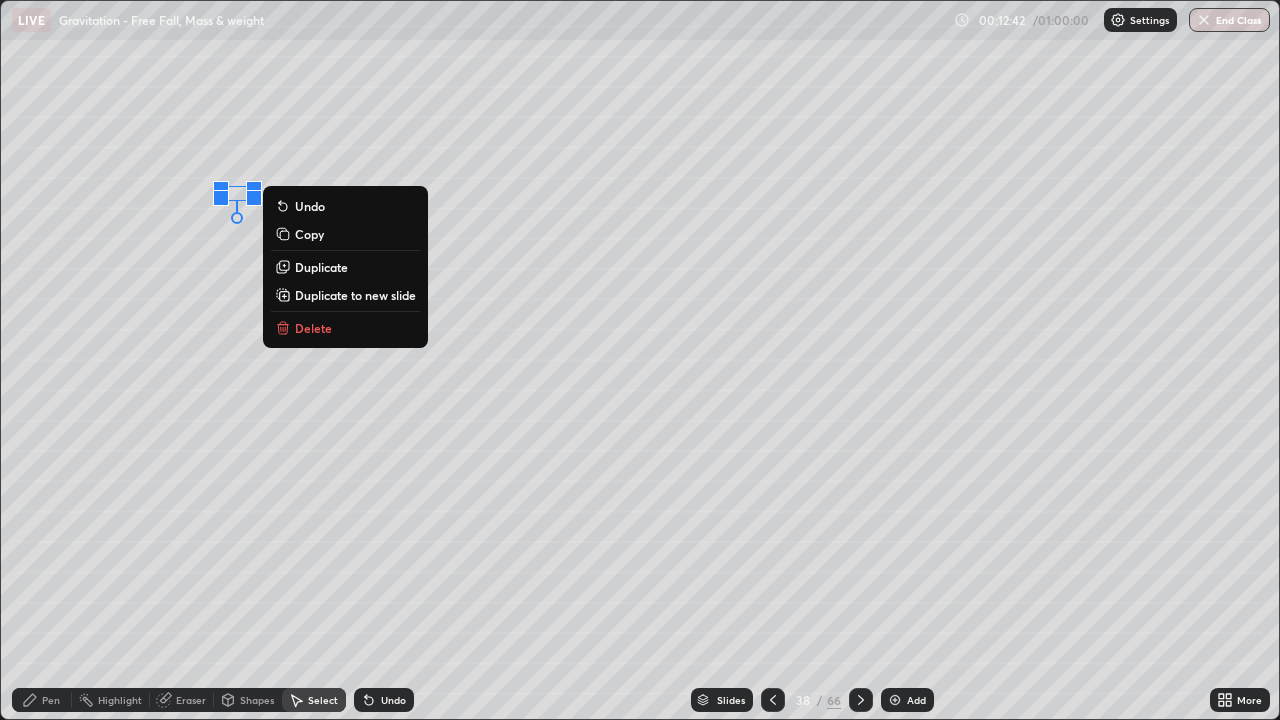 click on "0 ° Undo Copy Duplicate Duplicate to new slide Delete" at bounding box center [640, 360] 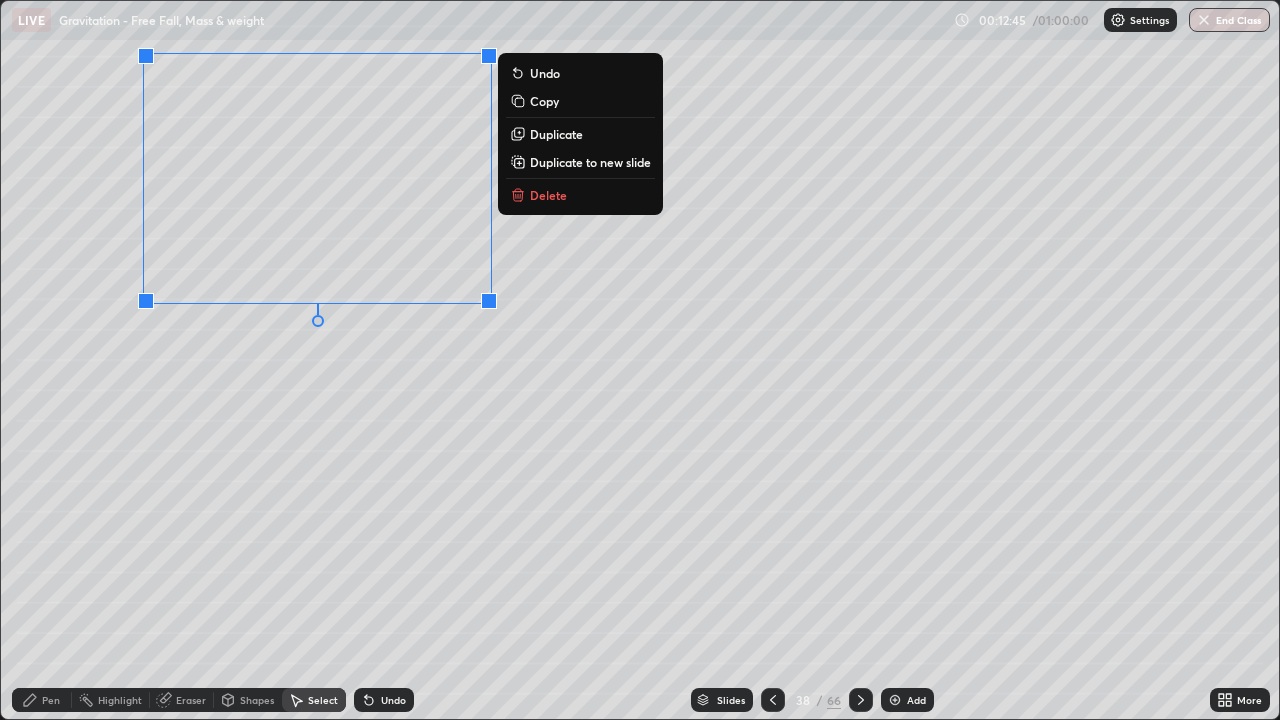 click on "Pen" at bounding box center [42, 700] 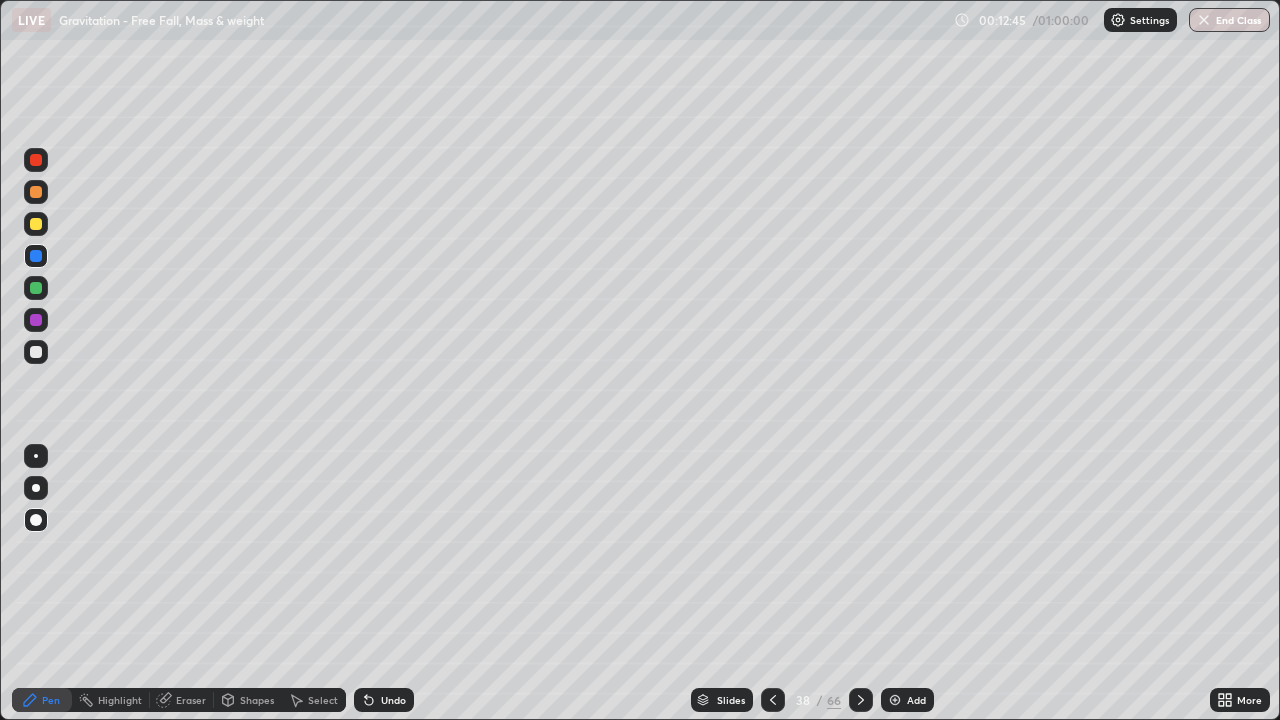click at bounding box center (36, 288) 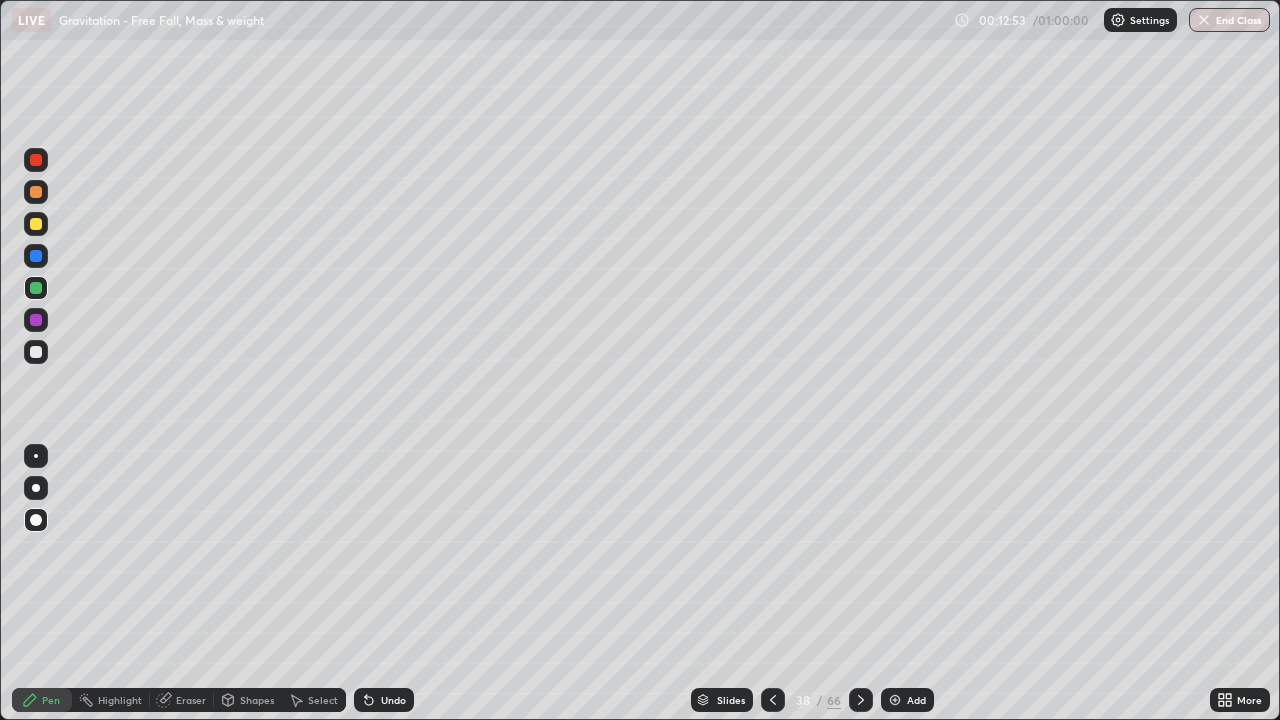 click at bounding box center (36, 224) 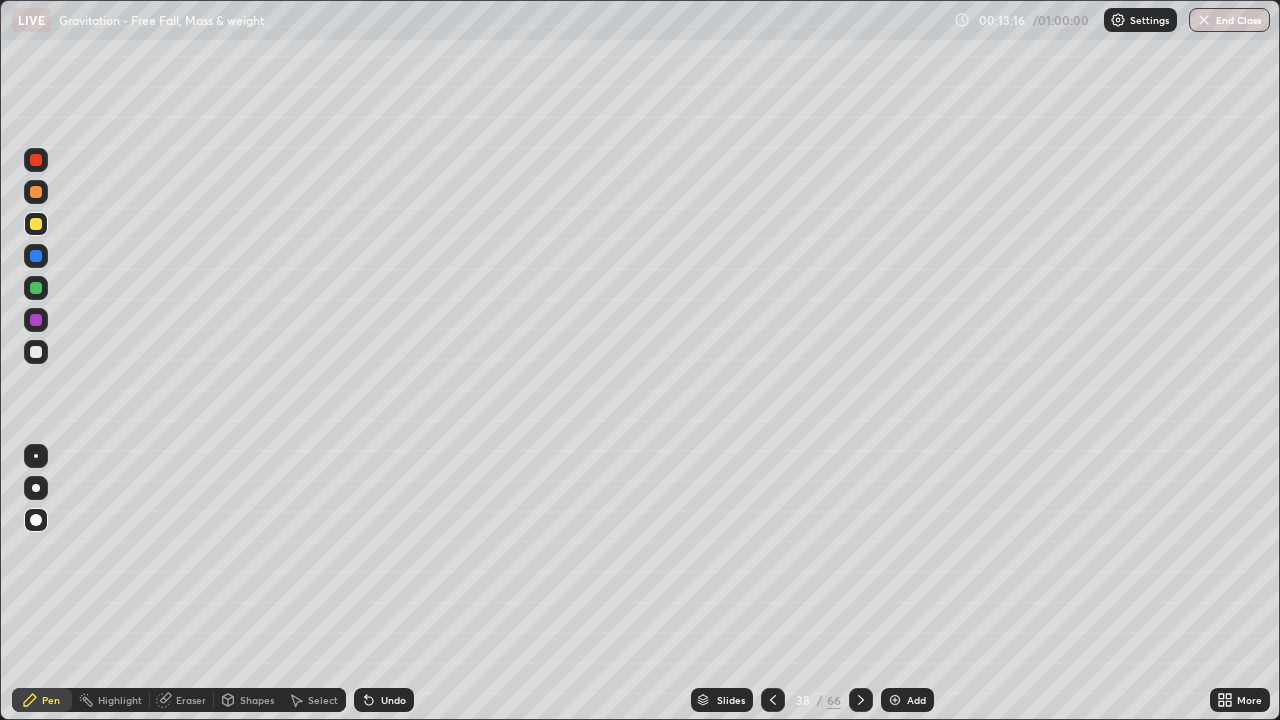 click 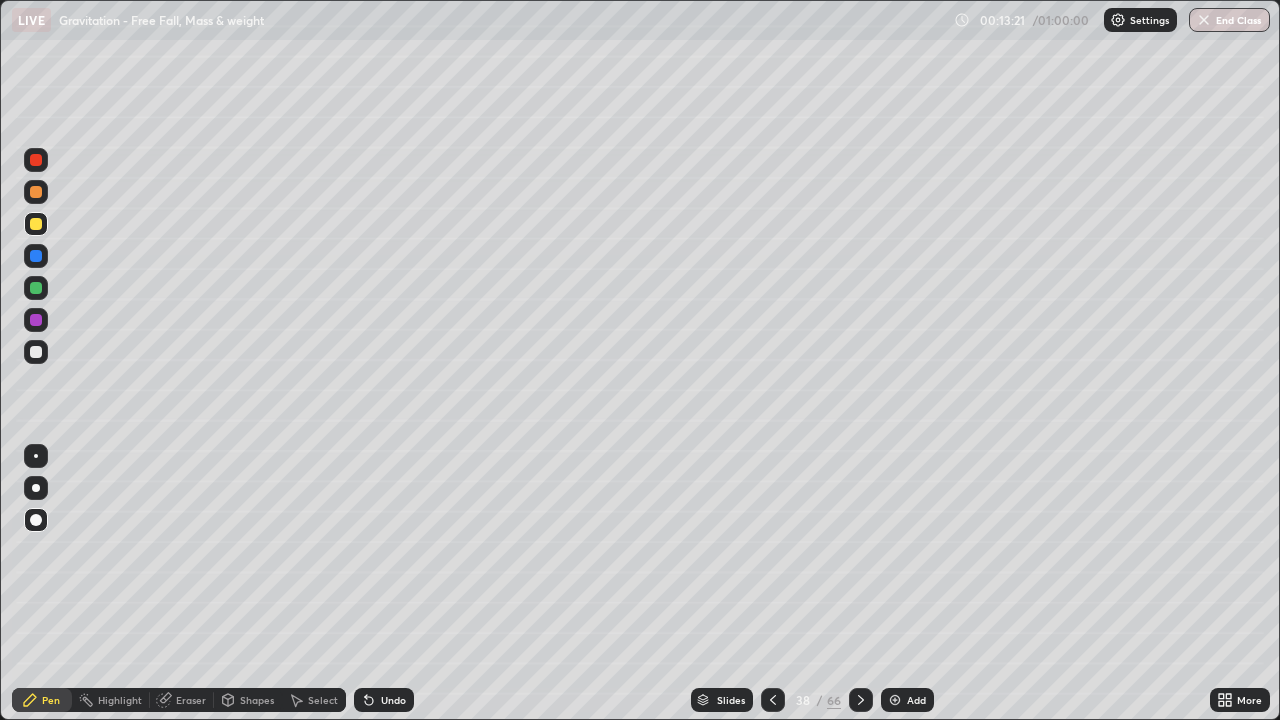 click at bounding box center (36, 352) 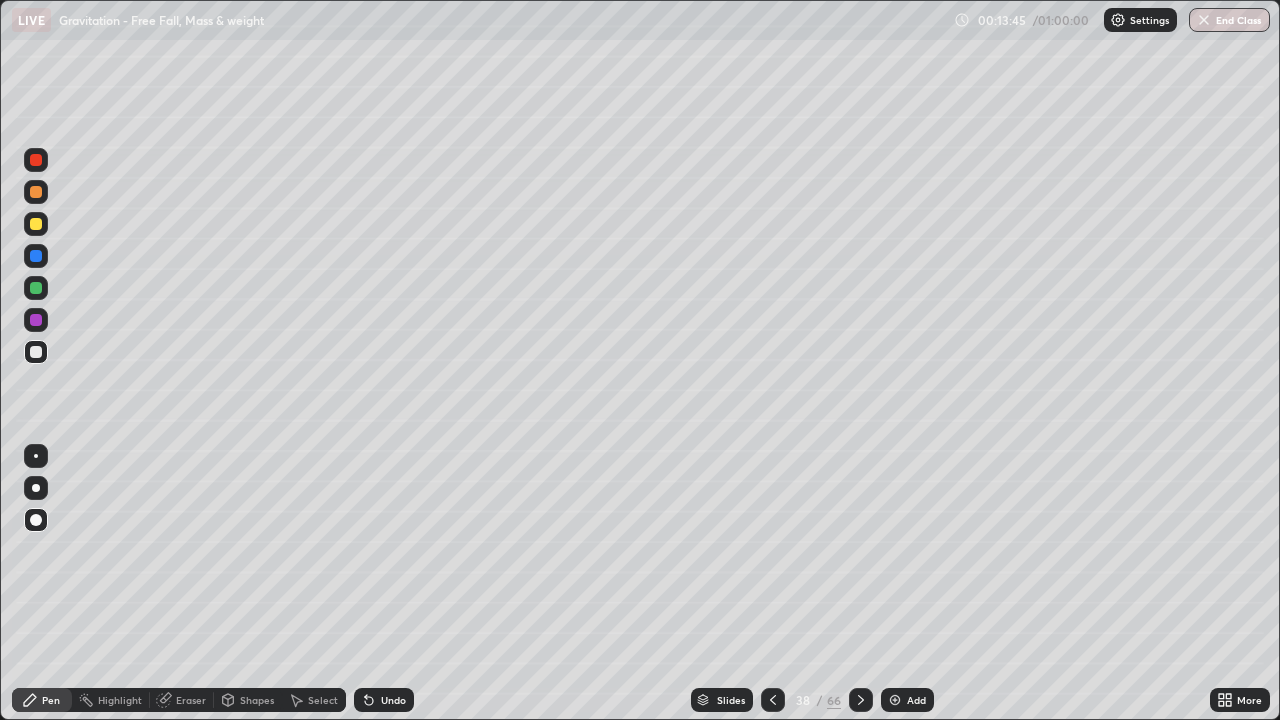click on "Shapes" at bounding box center [257, 700] 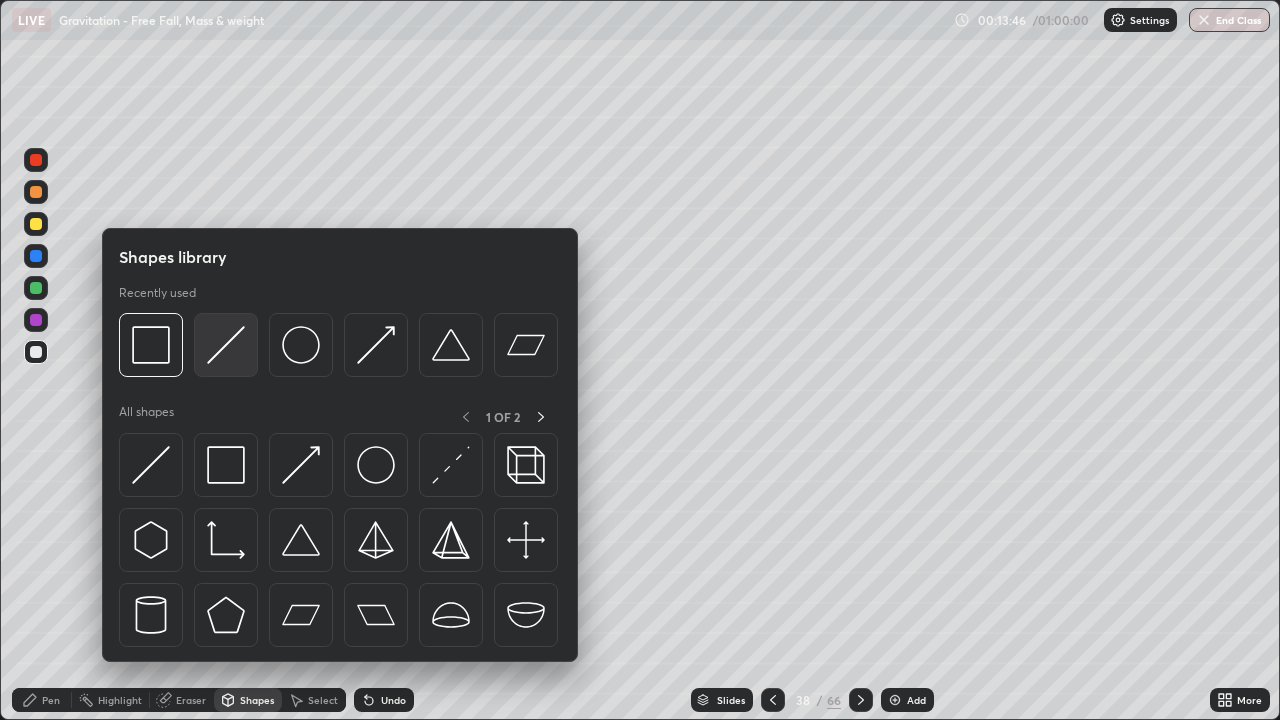 click at bounding box center (226, 345) 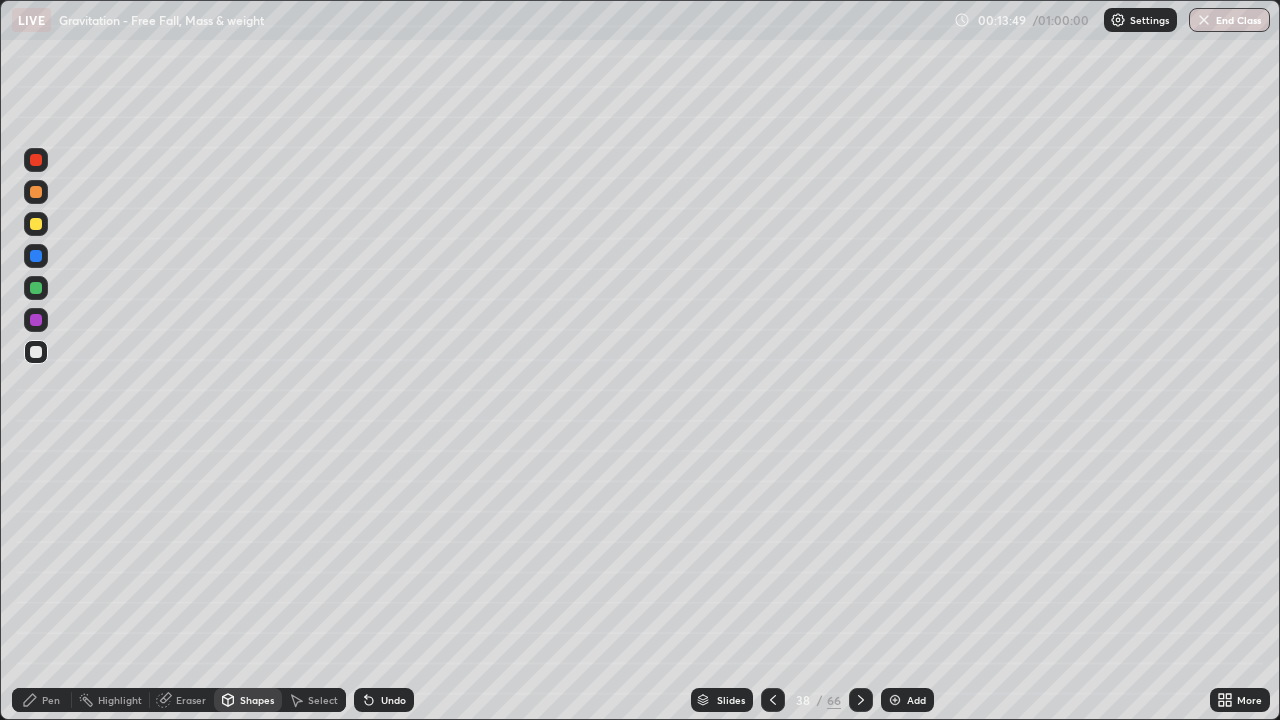 click on "Pen" at bounding box center (42, 700) 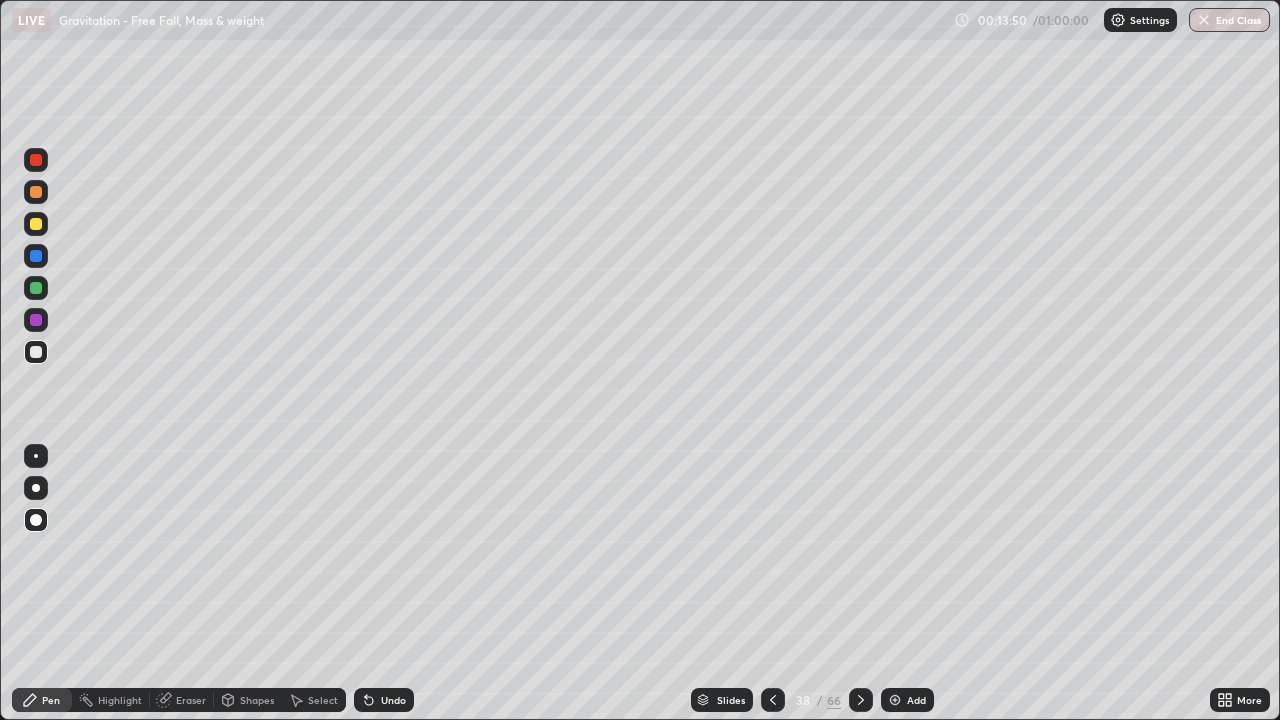 click at bounding box center [36, 256] 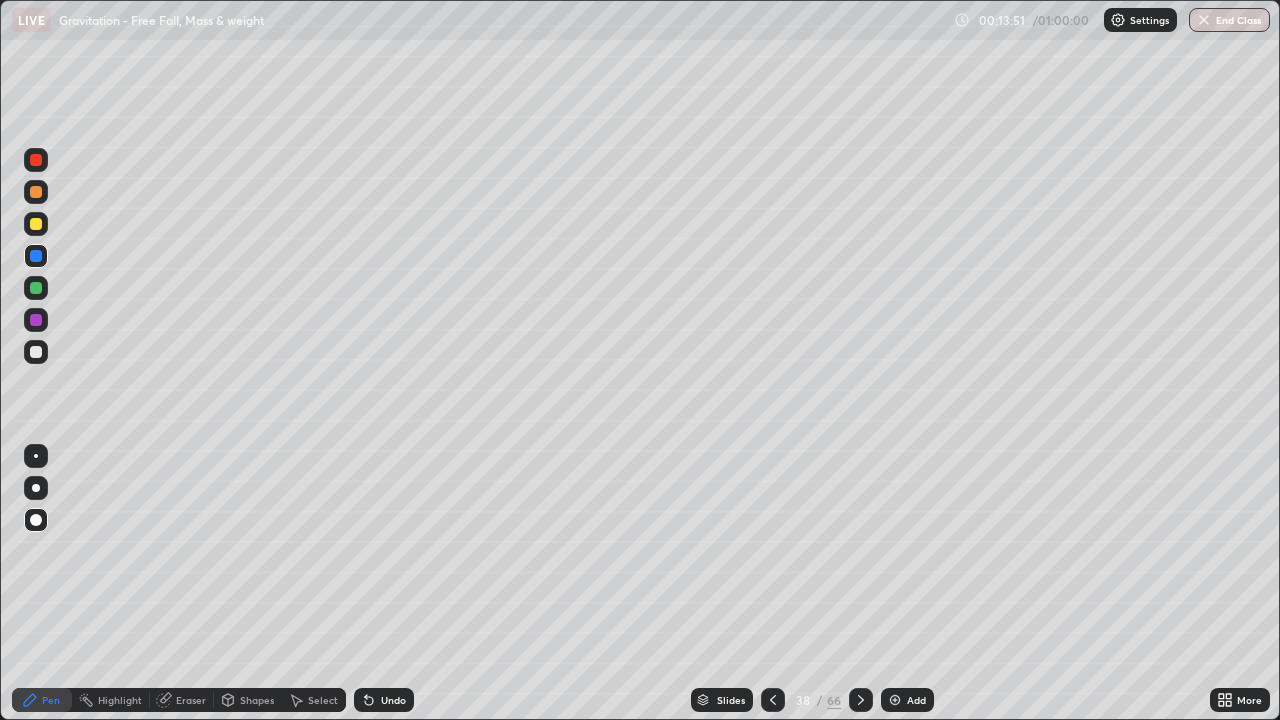 click at bounding box center [36, 192] 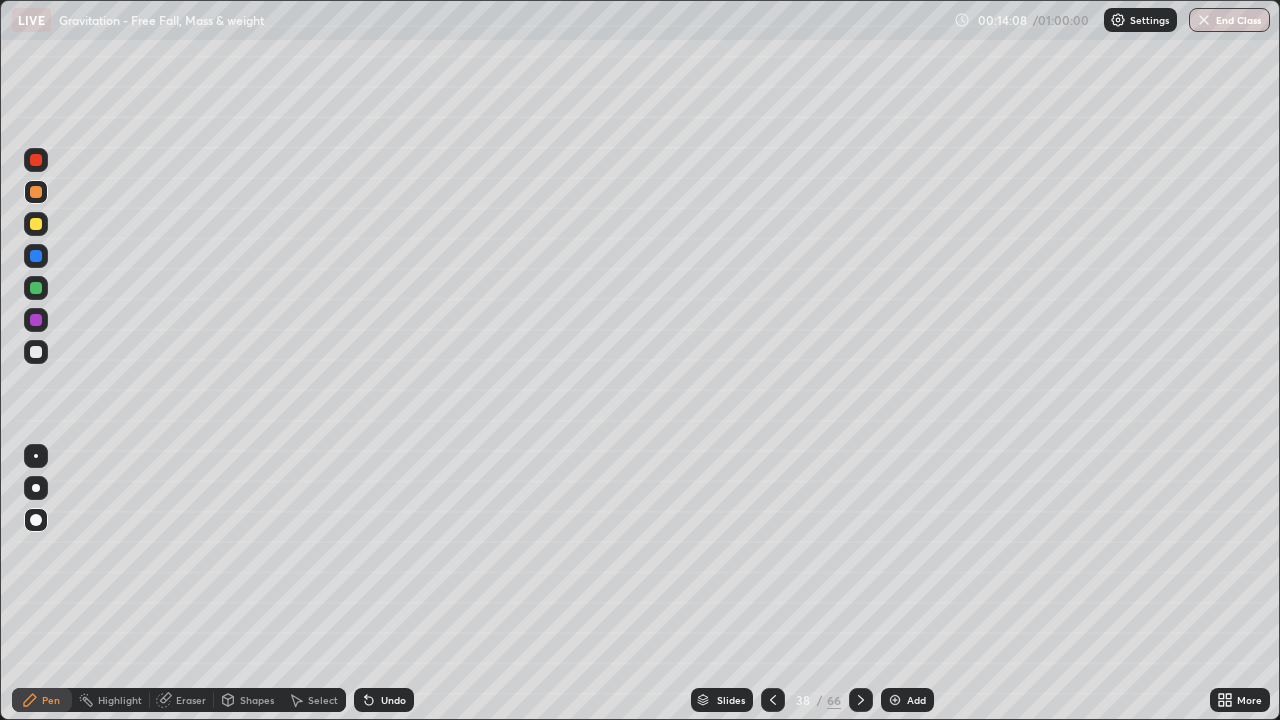 click at bounding box center (36, 352) 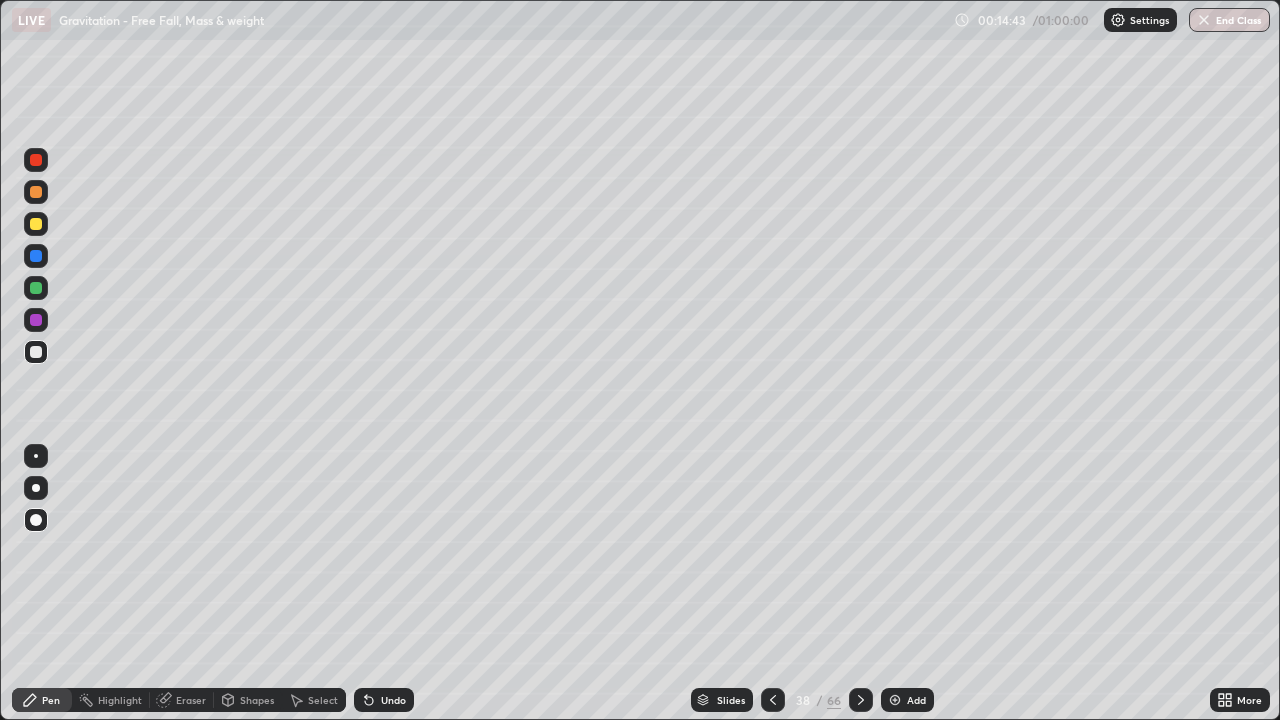 click at bounding box center [773, 700] 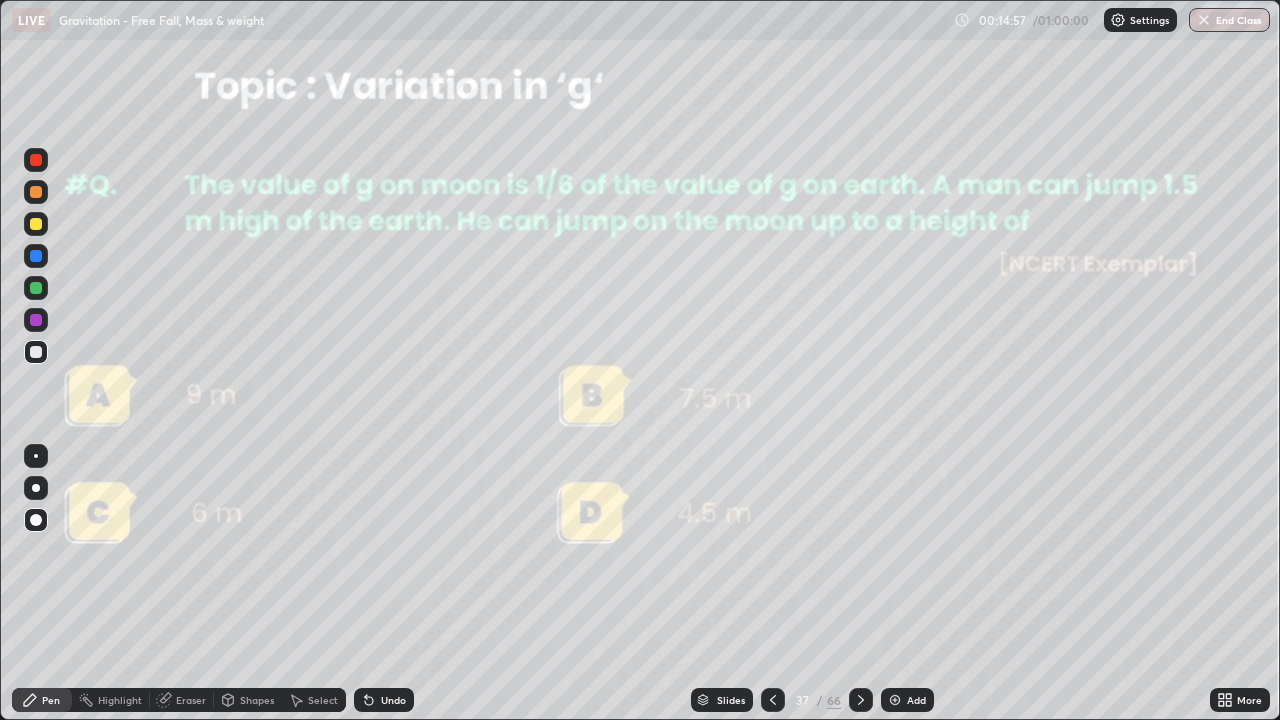 click 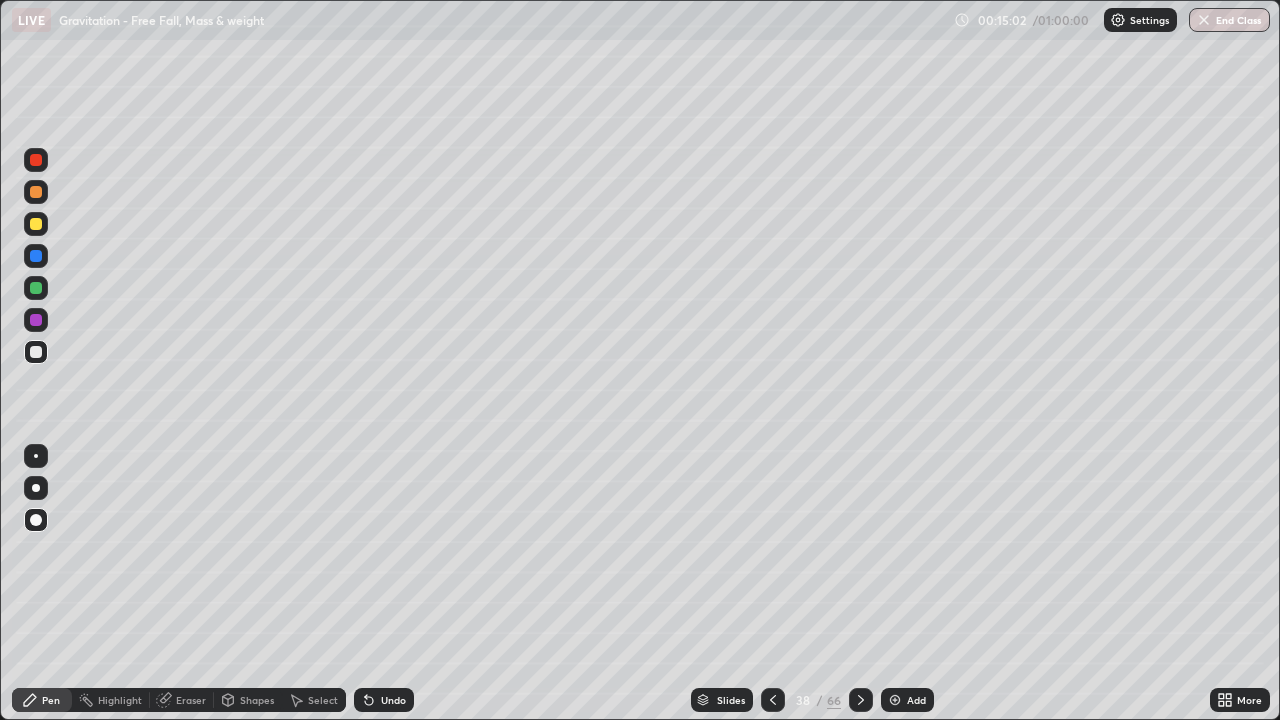click 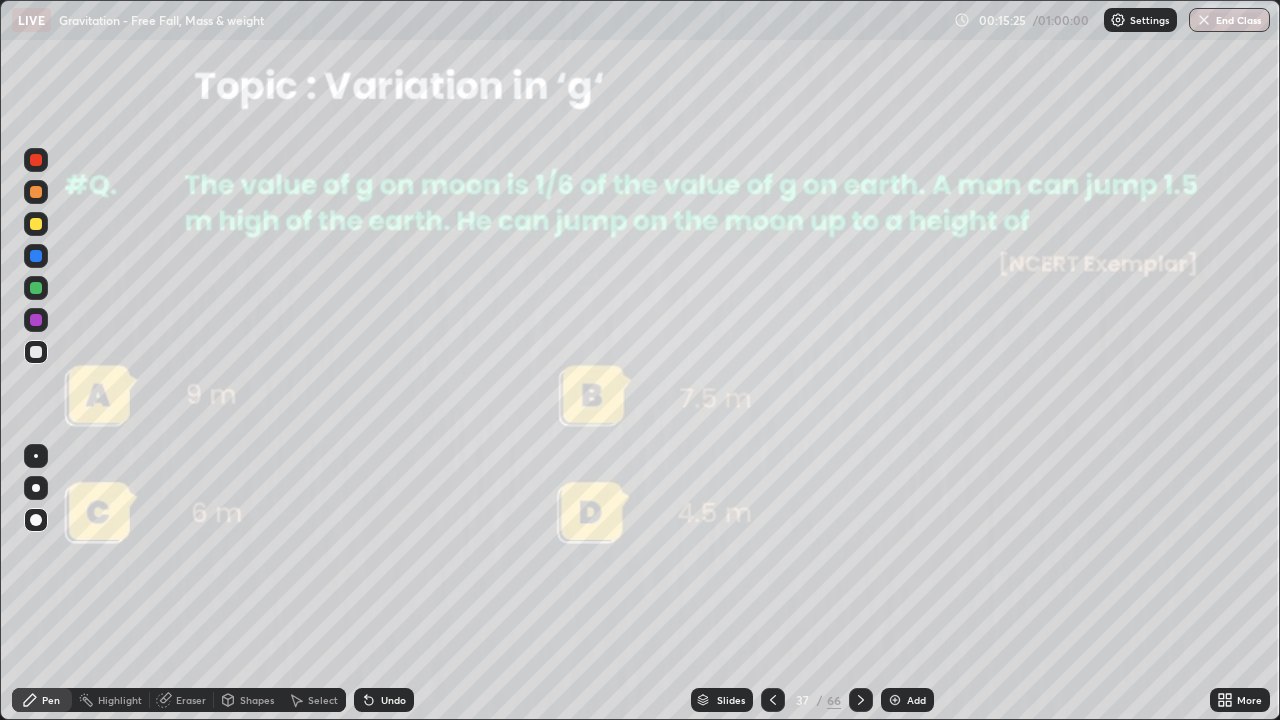 click at bounding box center [861, 700] 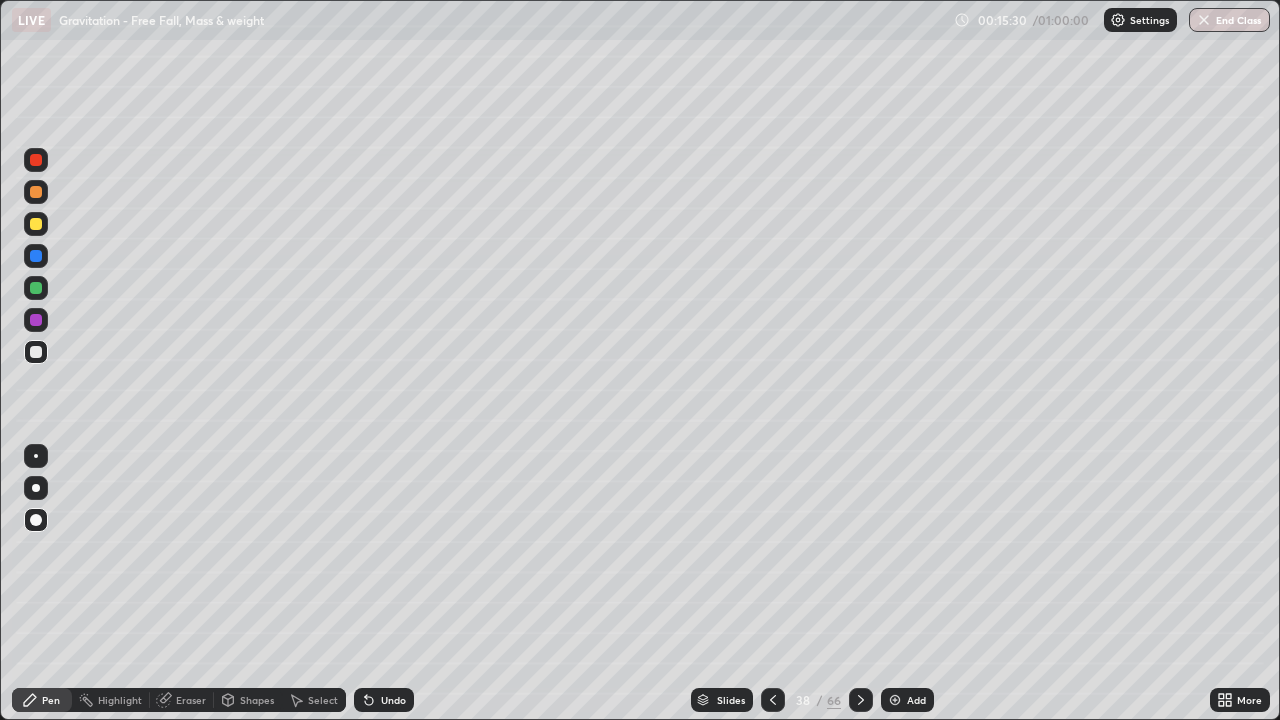 click at bounding box center [861, 700] 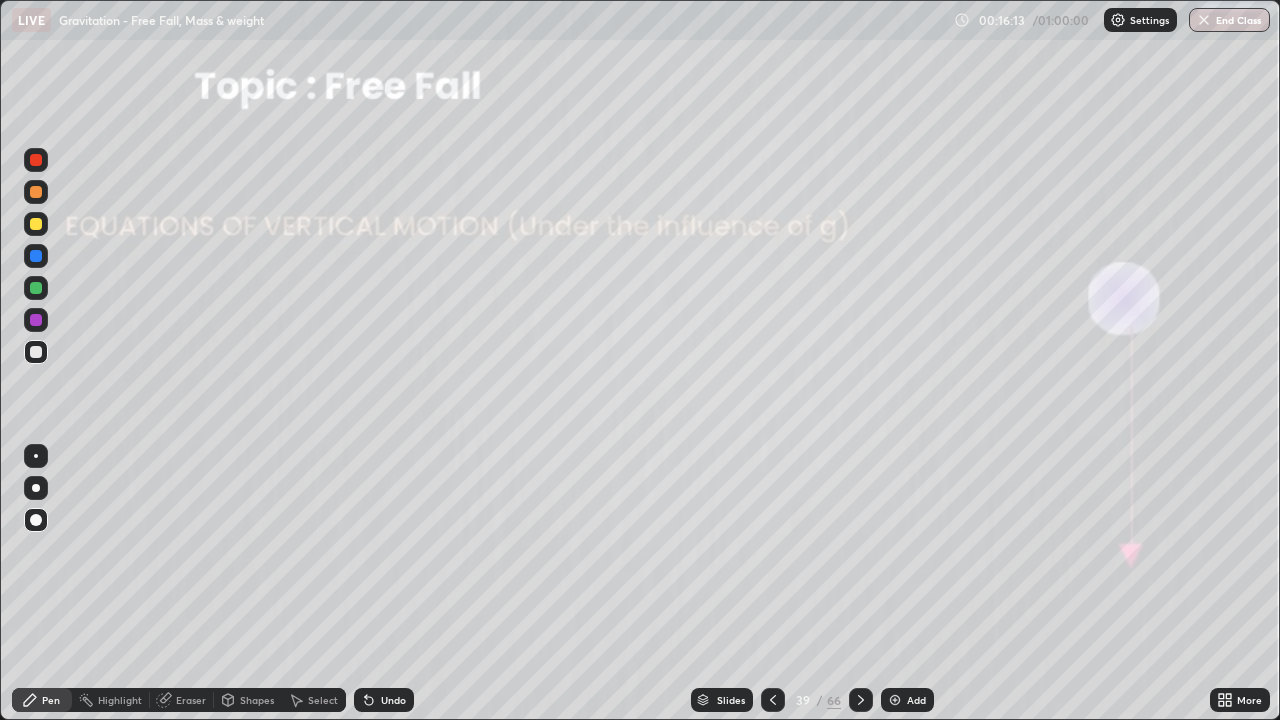 click 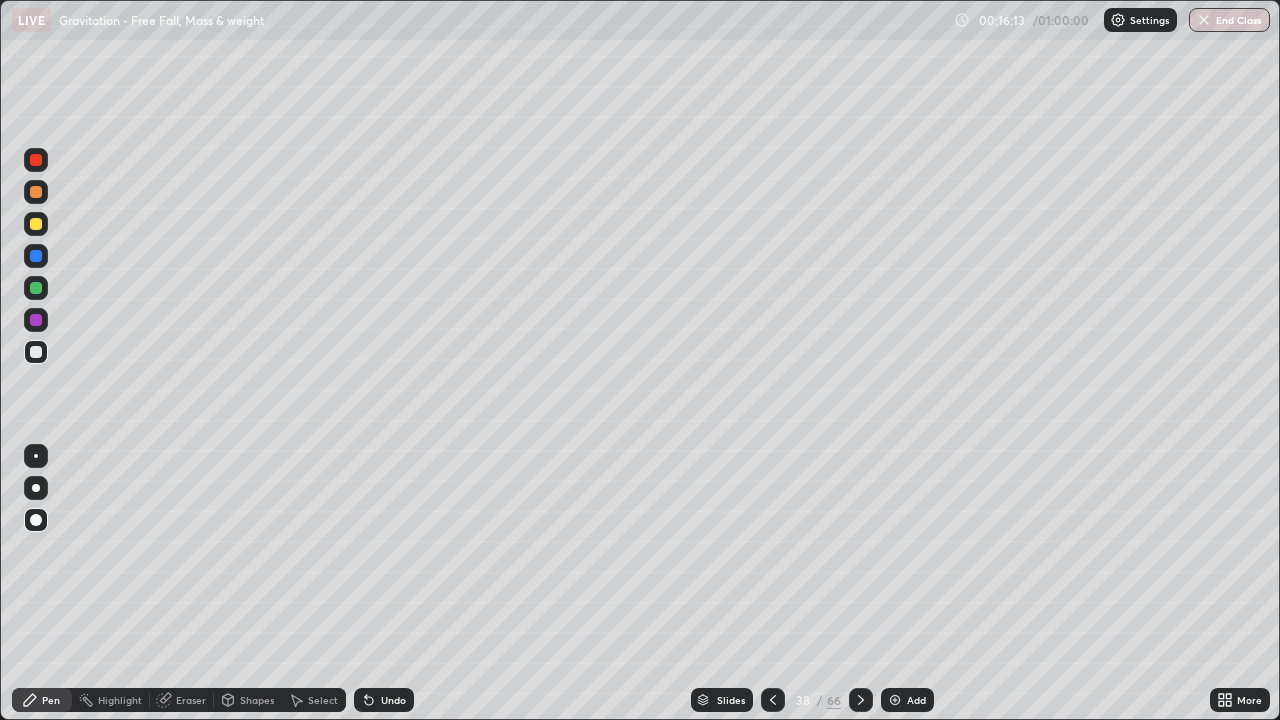 click 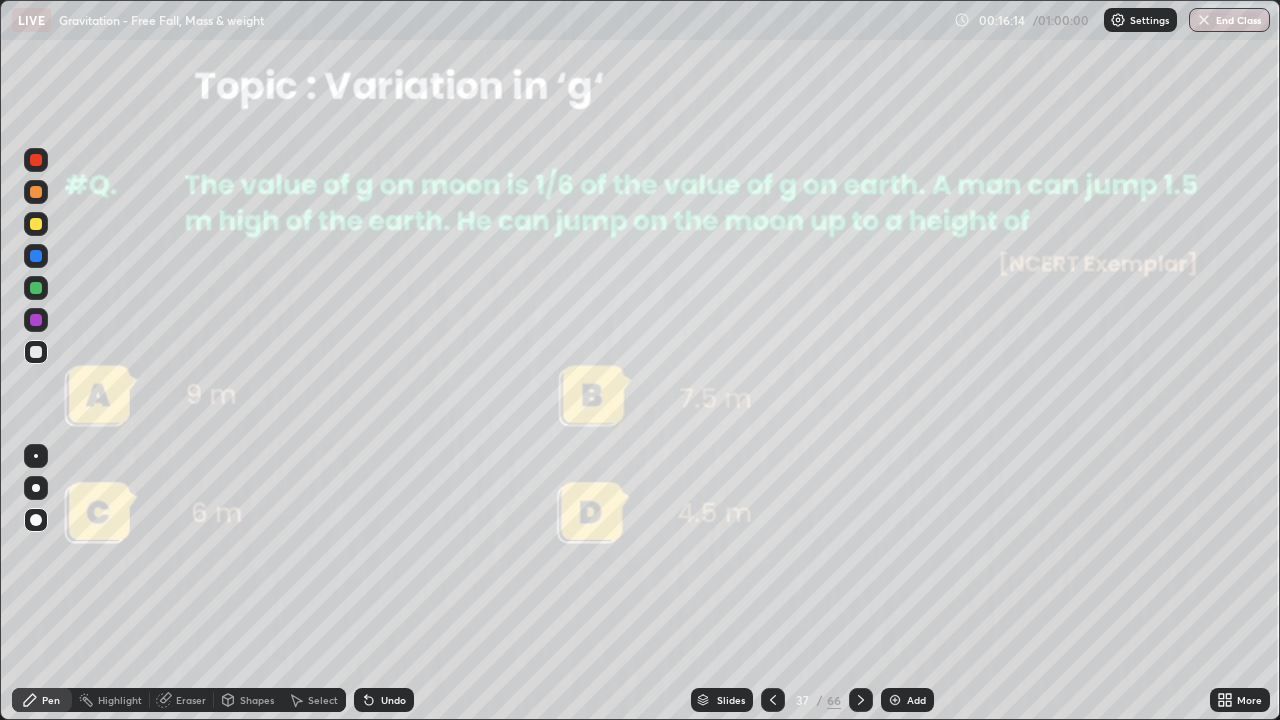 click 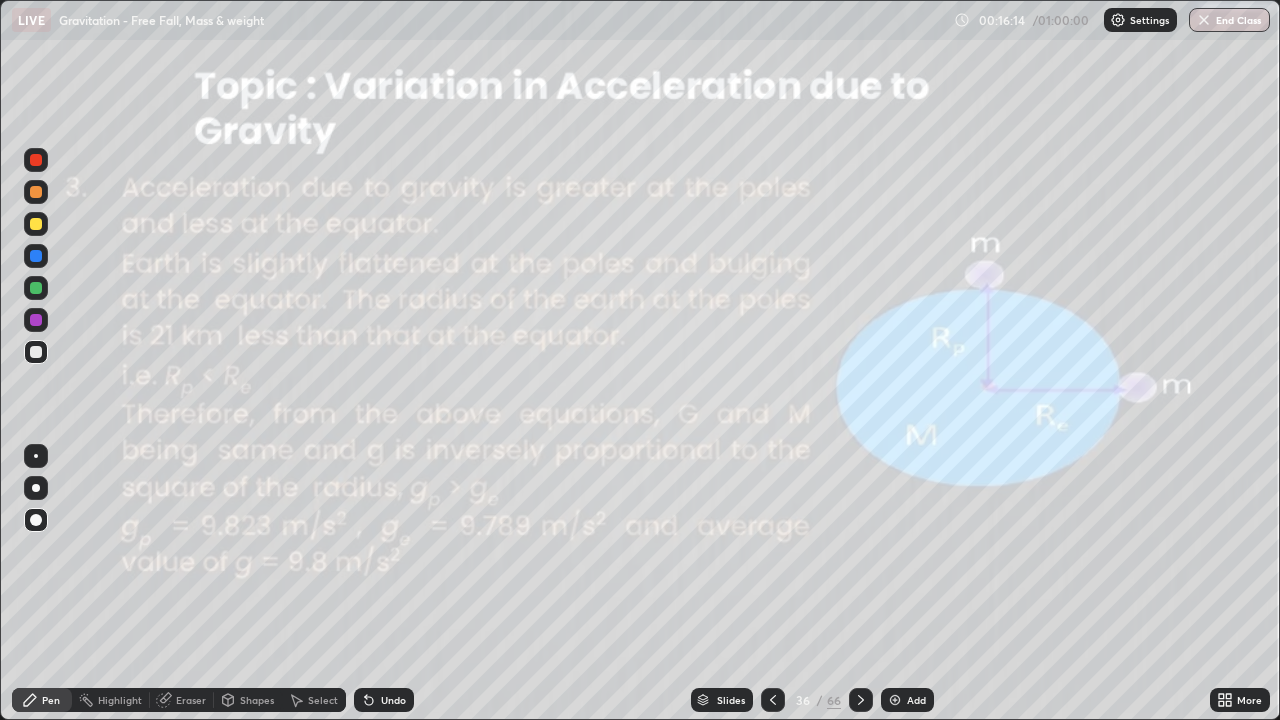 click at bounding box center [773, 700] 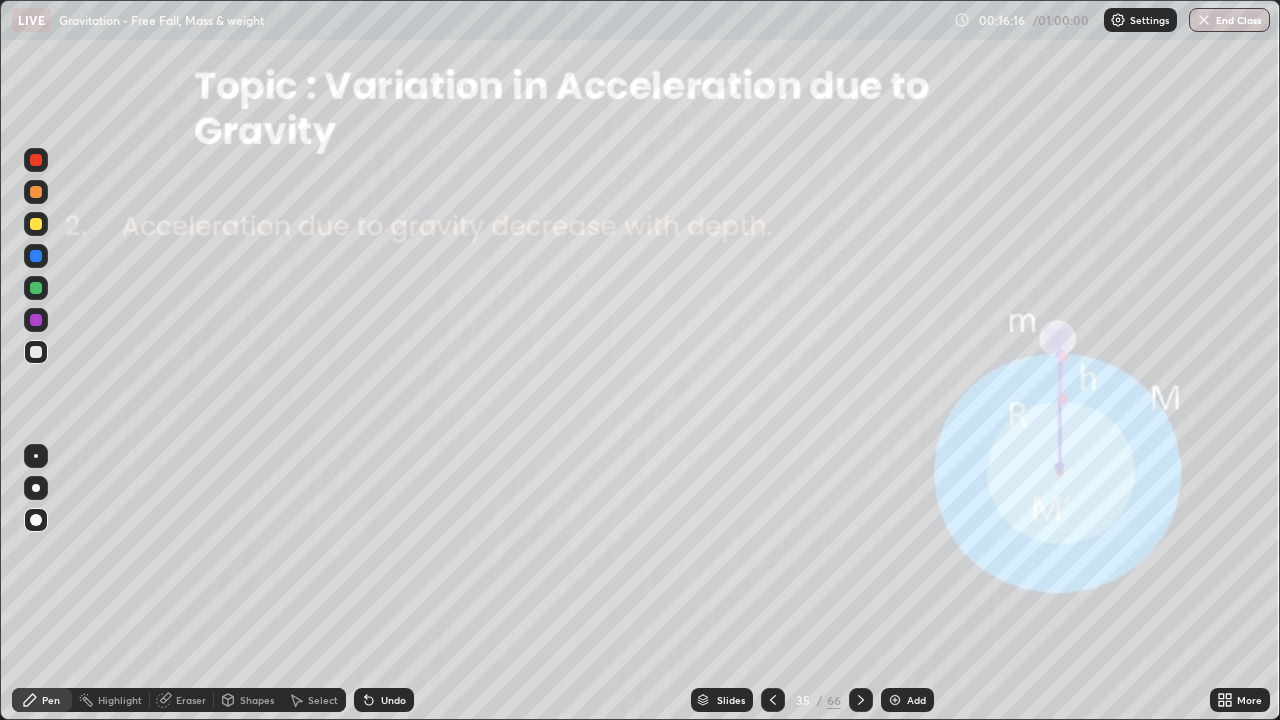 click at bounding box center [861, 700] 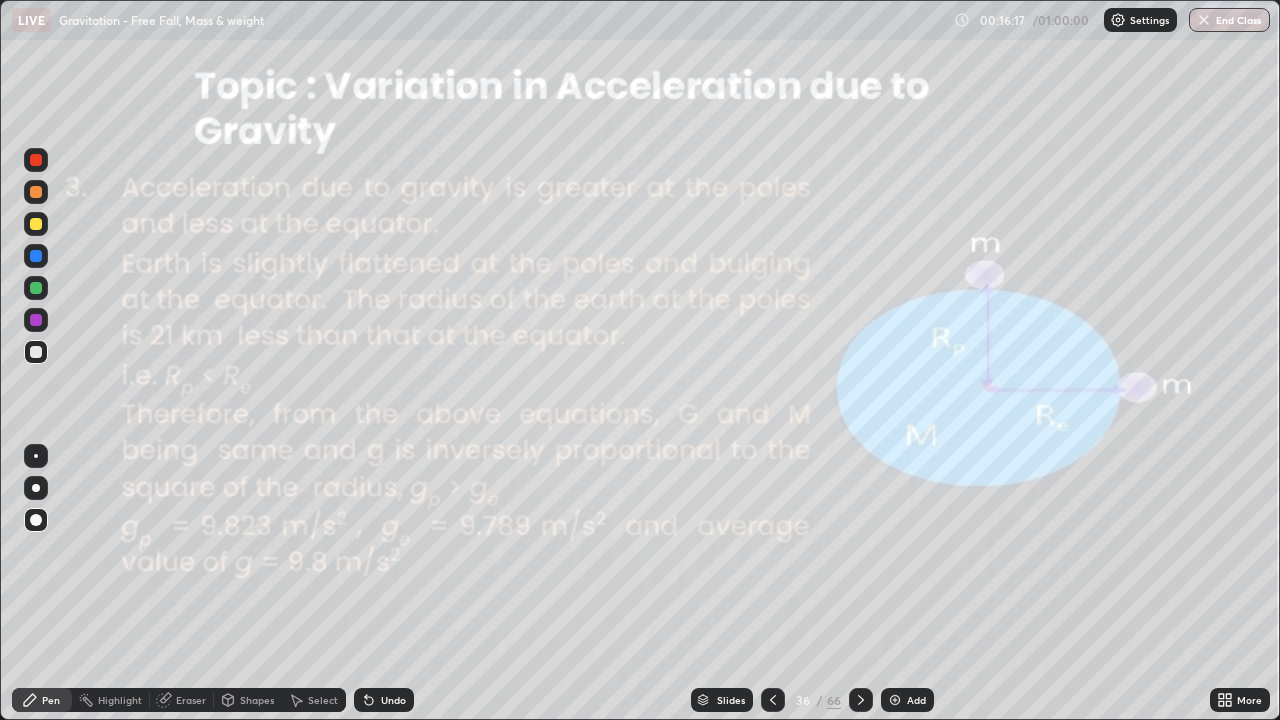 click 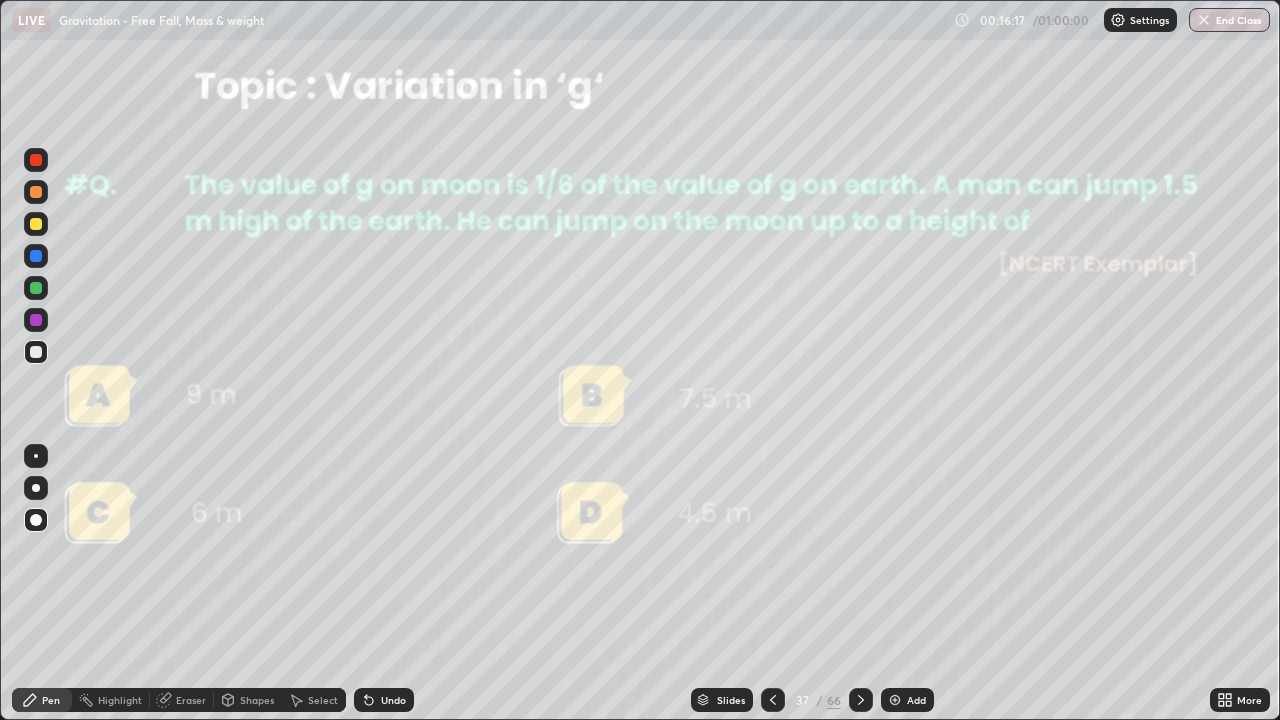click 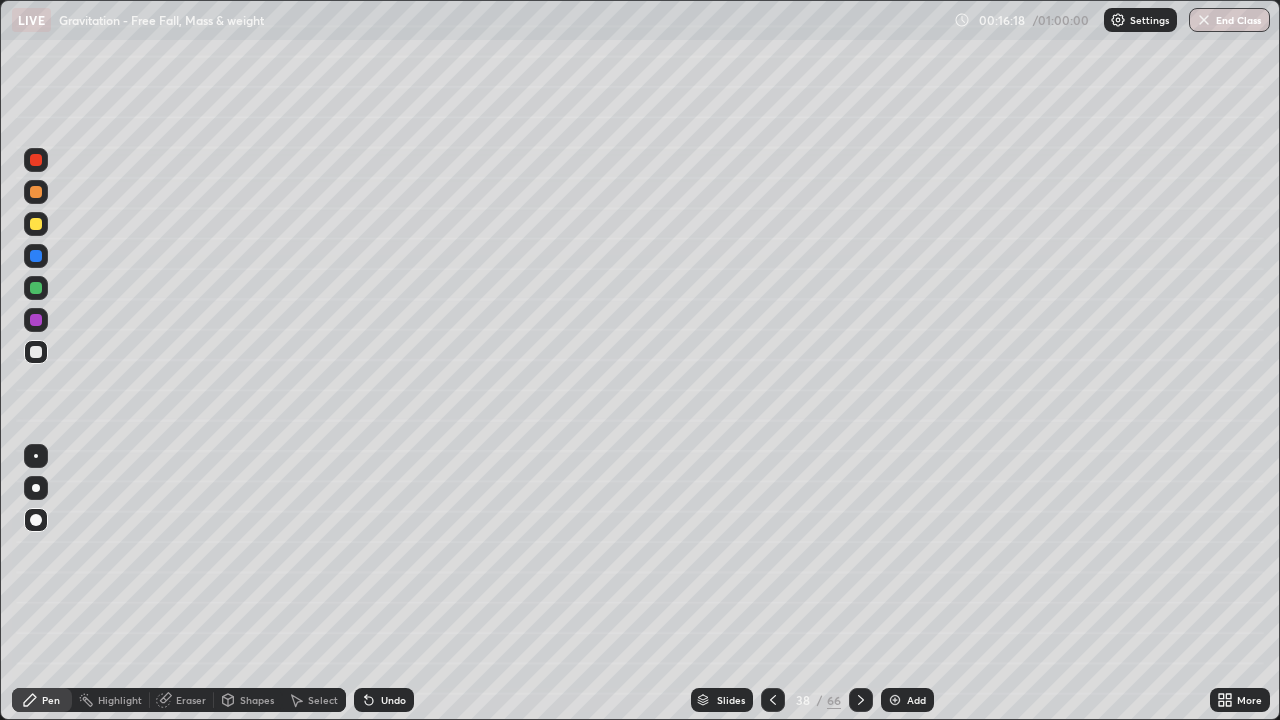 click 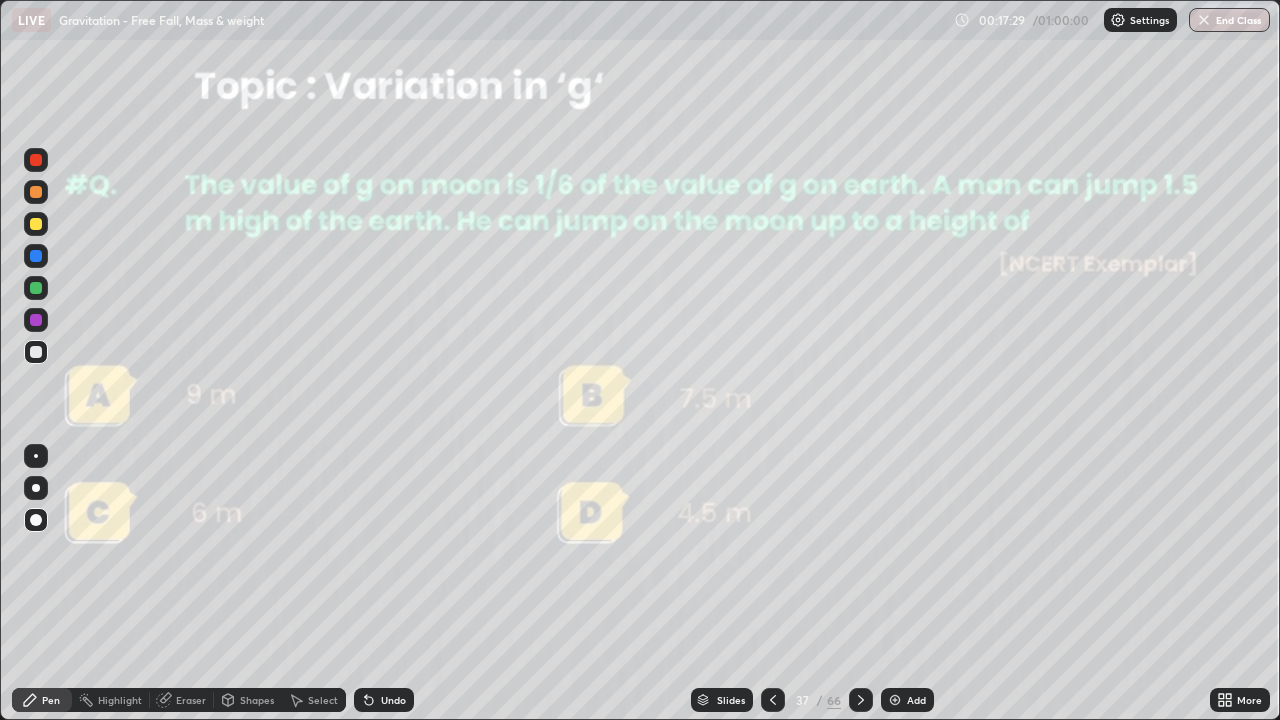 click 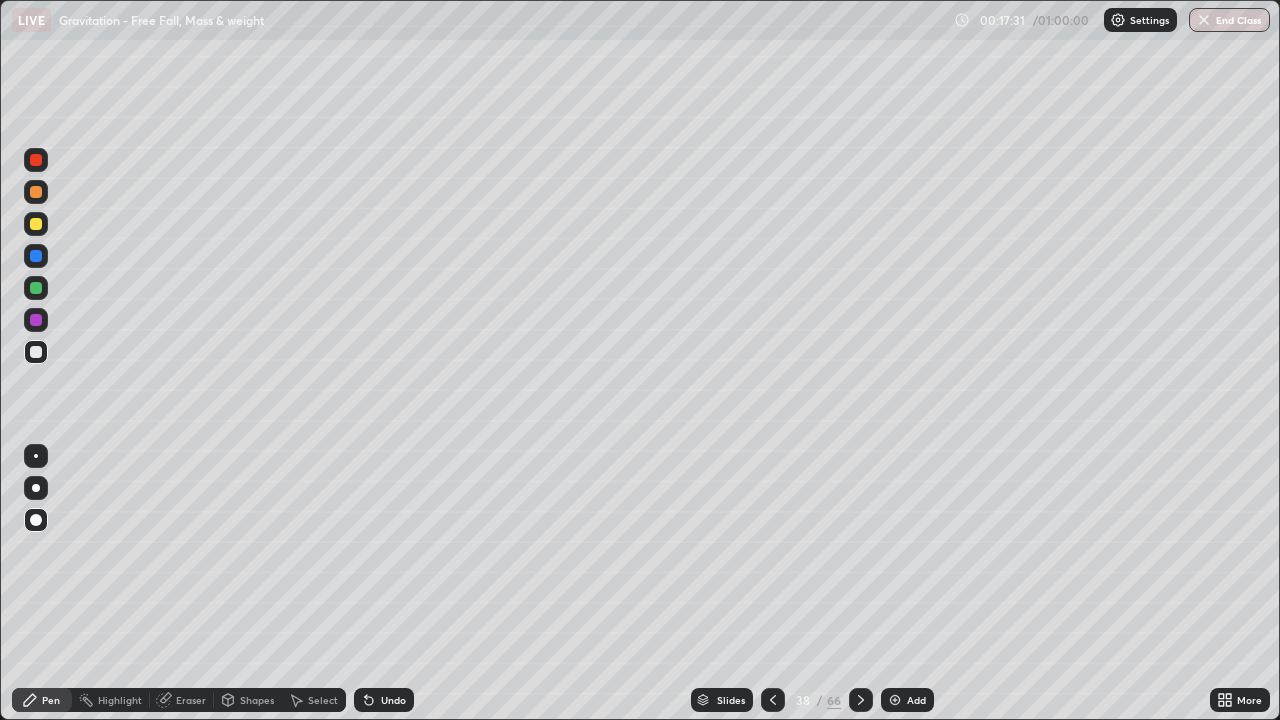 click 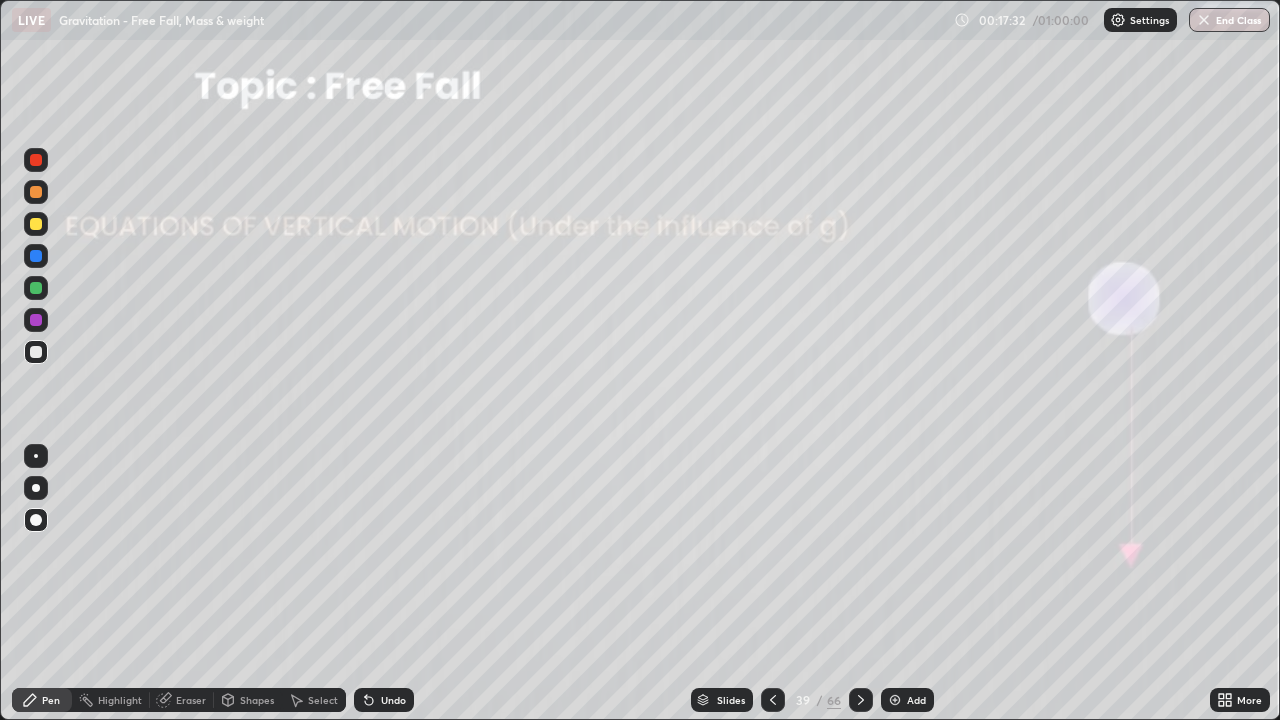 click 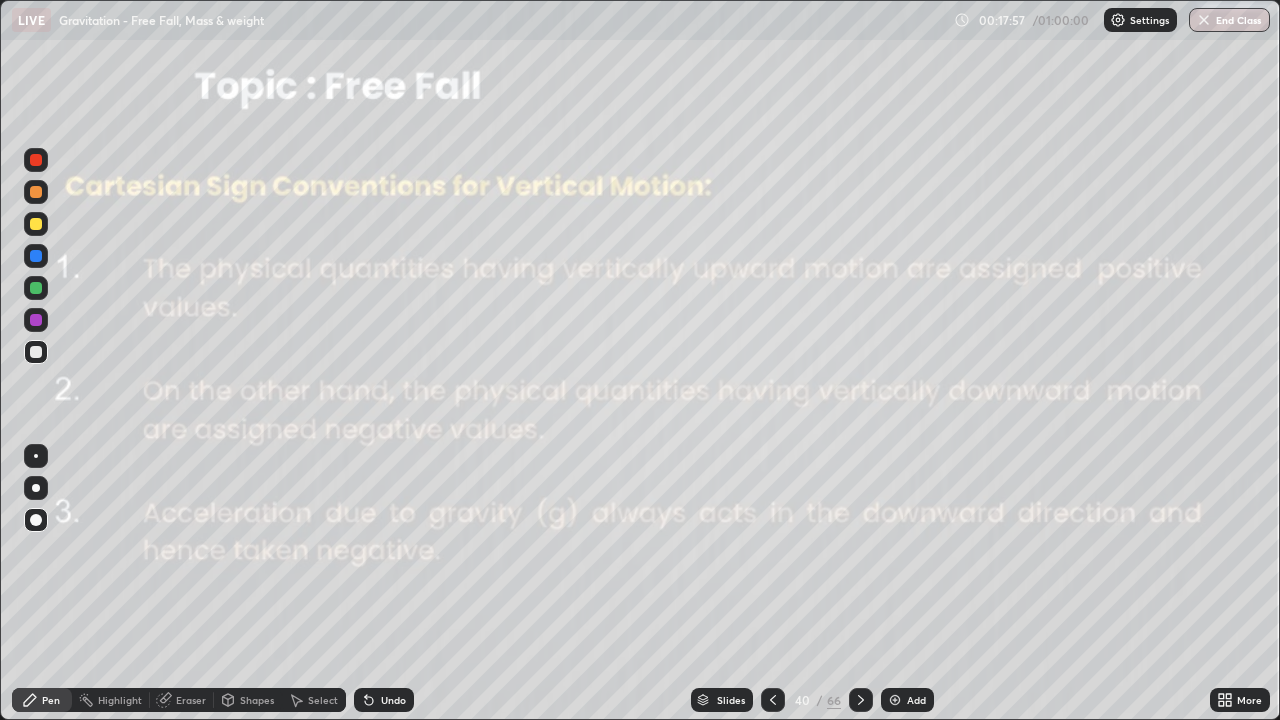 click 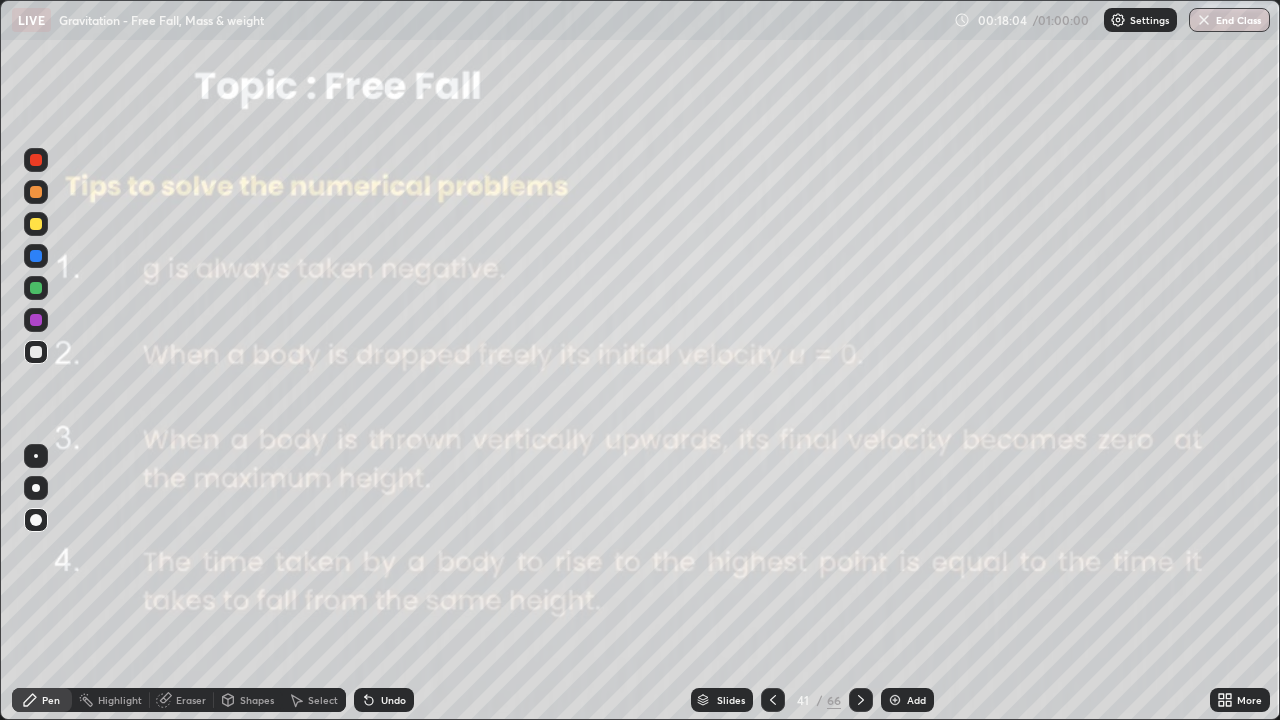click 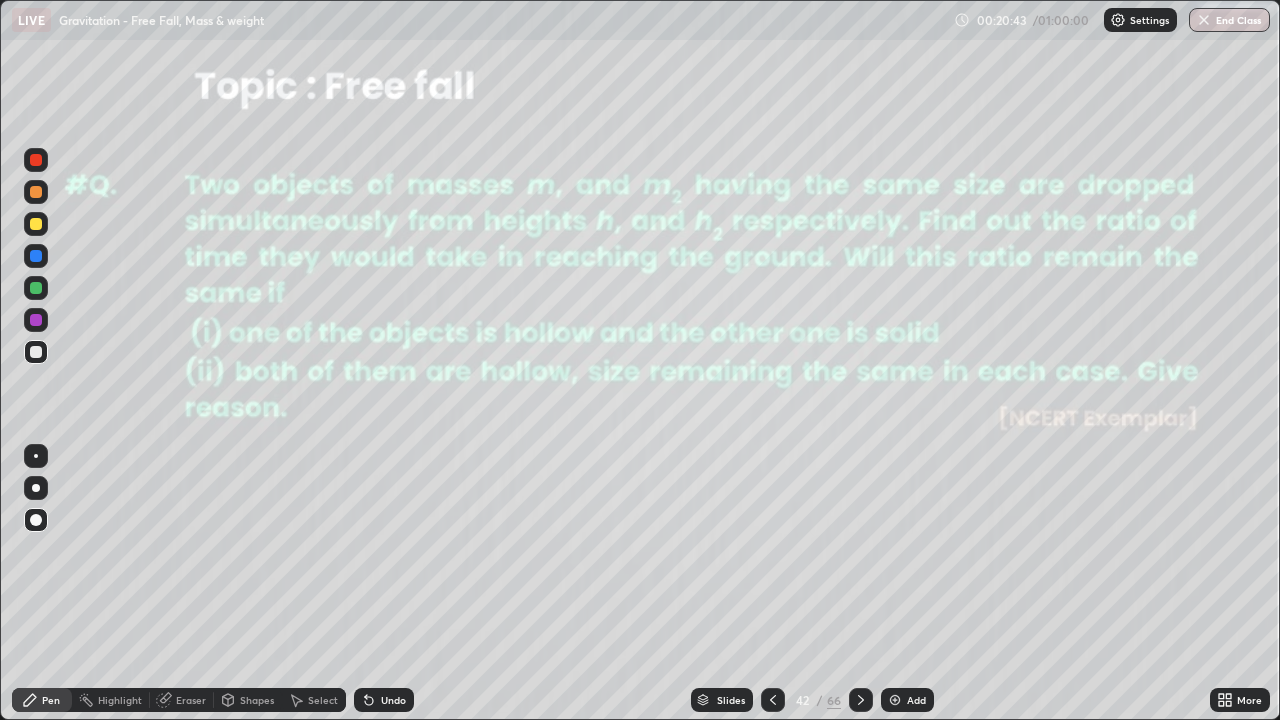 click at bounding box center (895, 700) 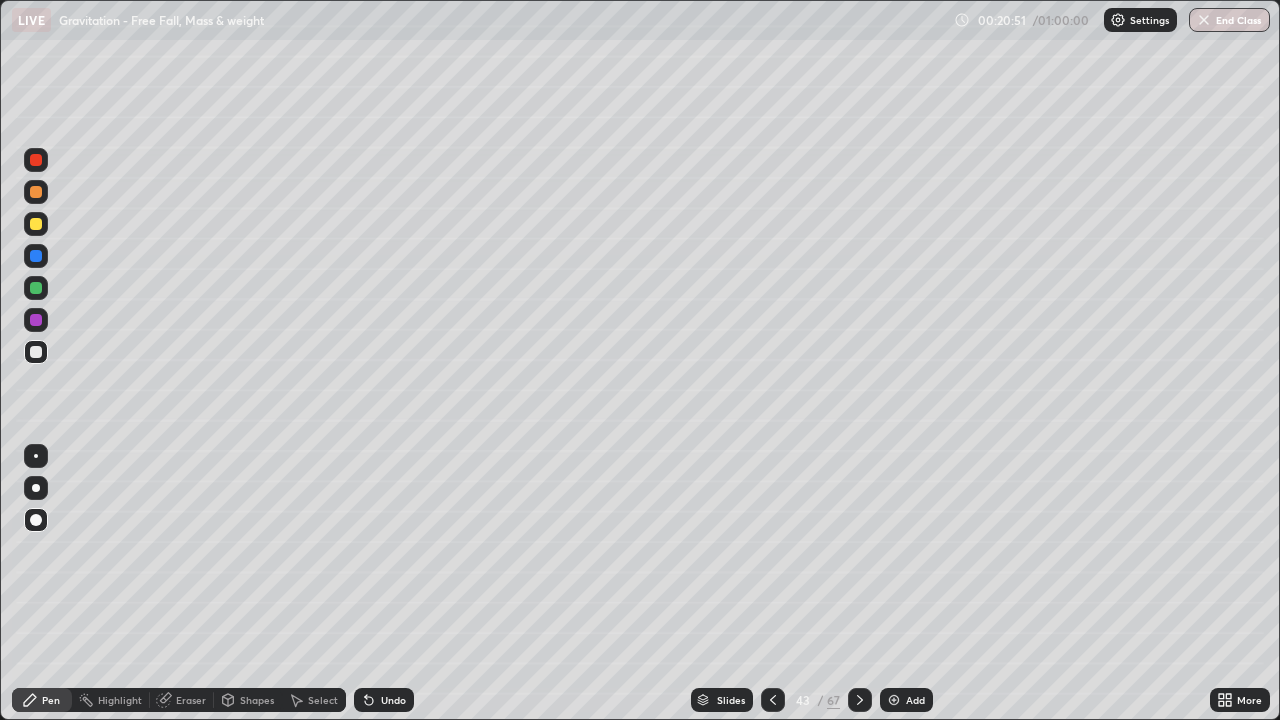 click 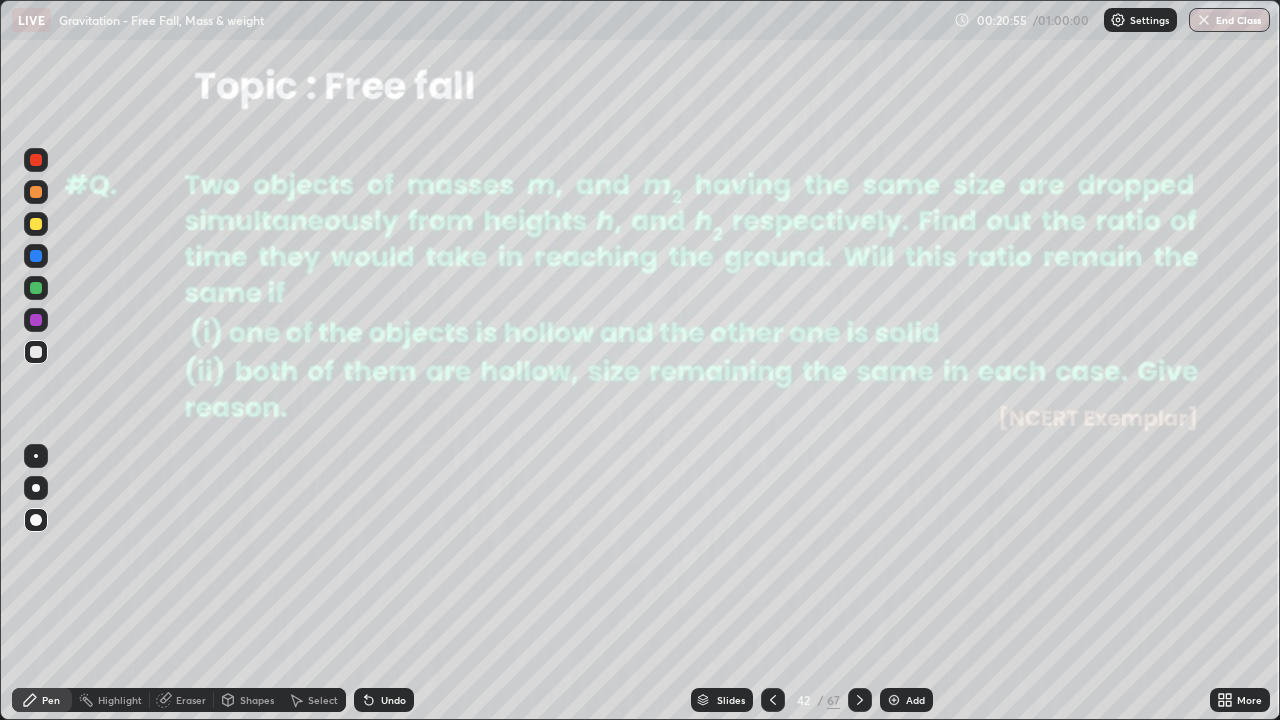 click 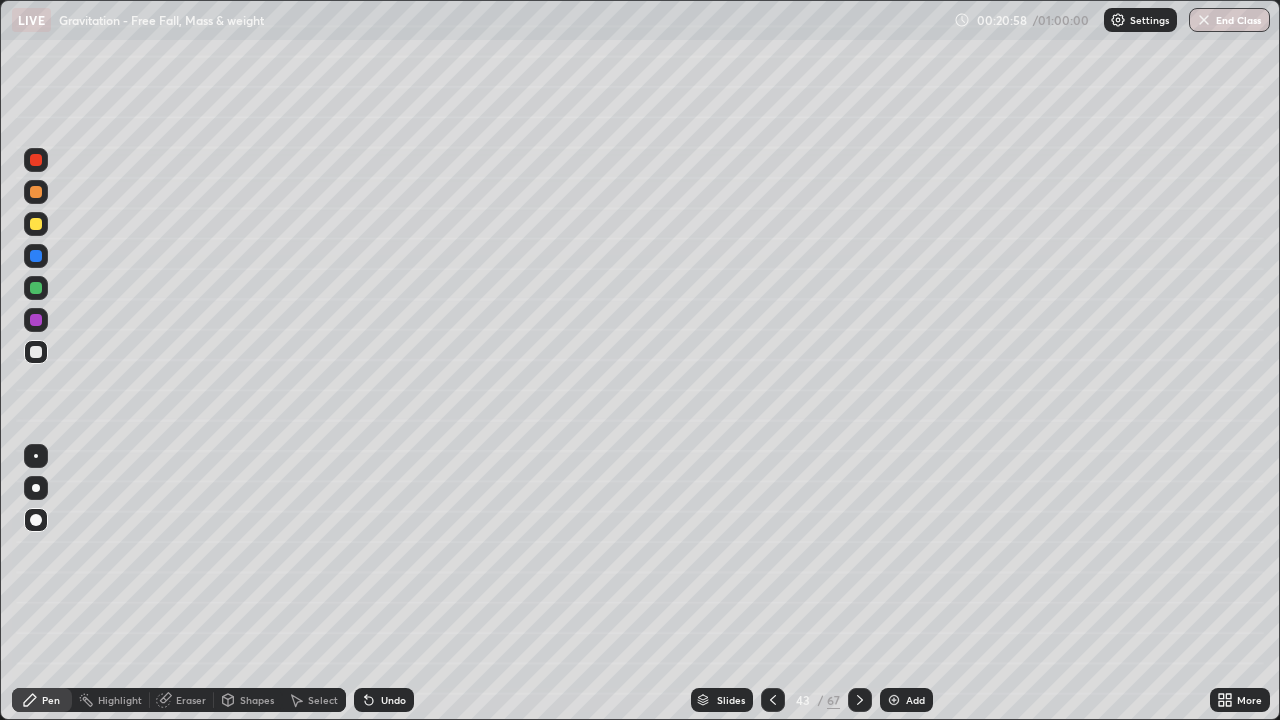click on "Undo" at bounding box center [393, 700] 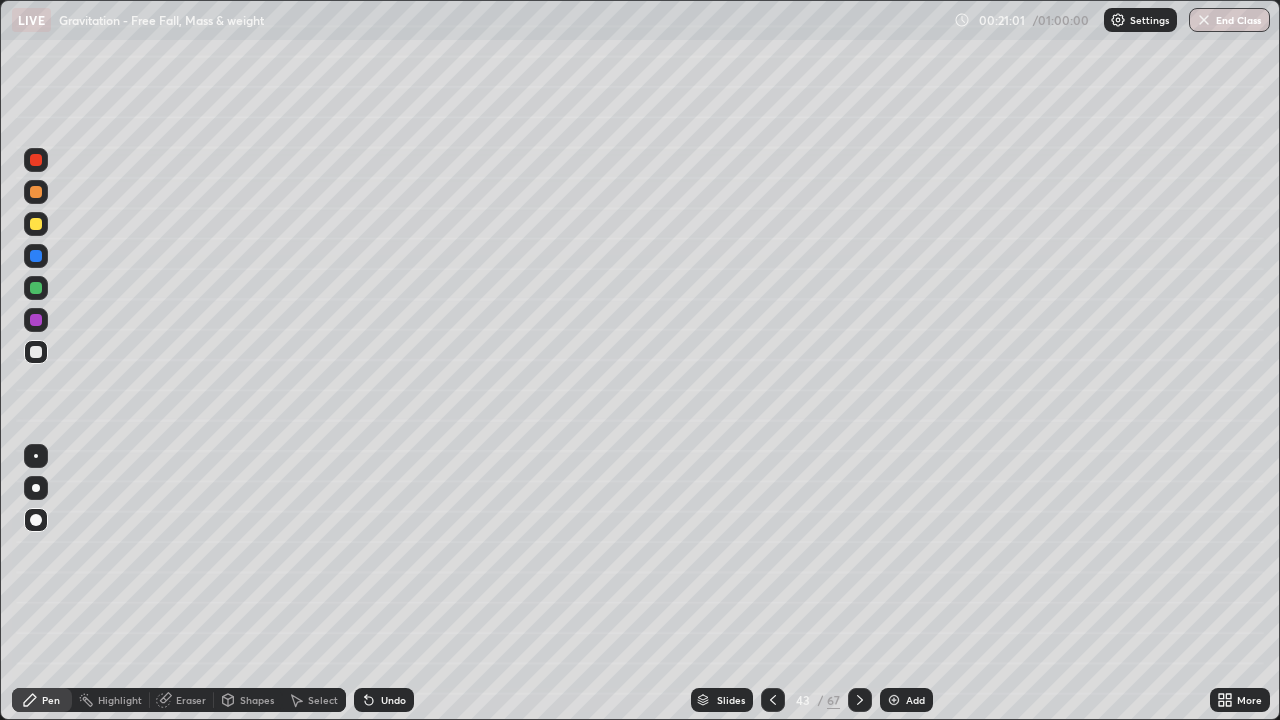 click at bounding box center (36, 288) 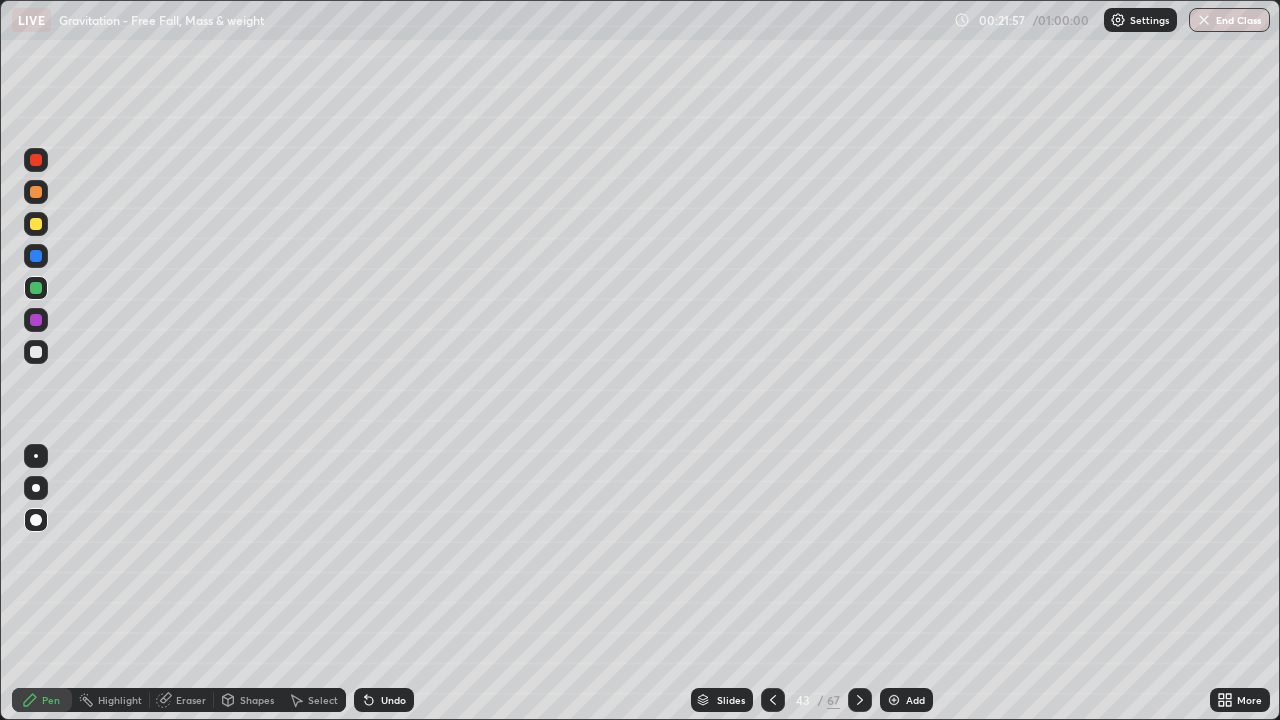click on "Eraser" at bounding box center [191, 700] 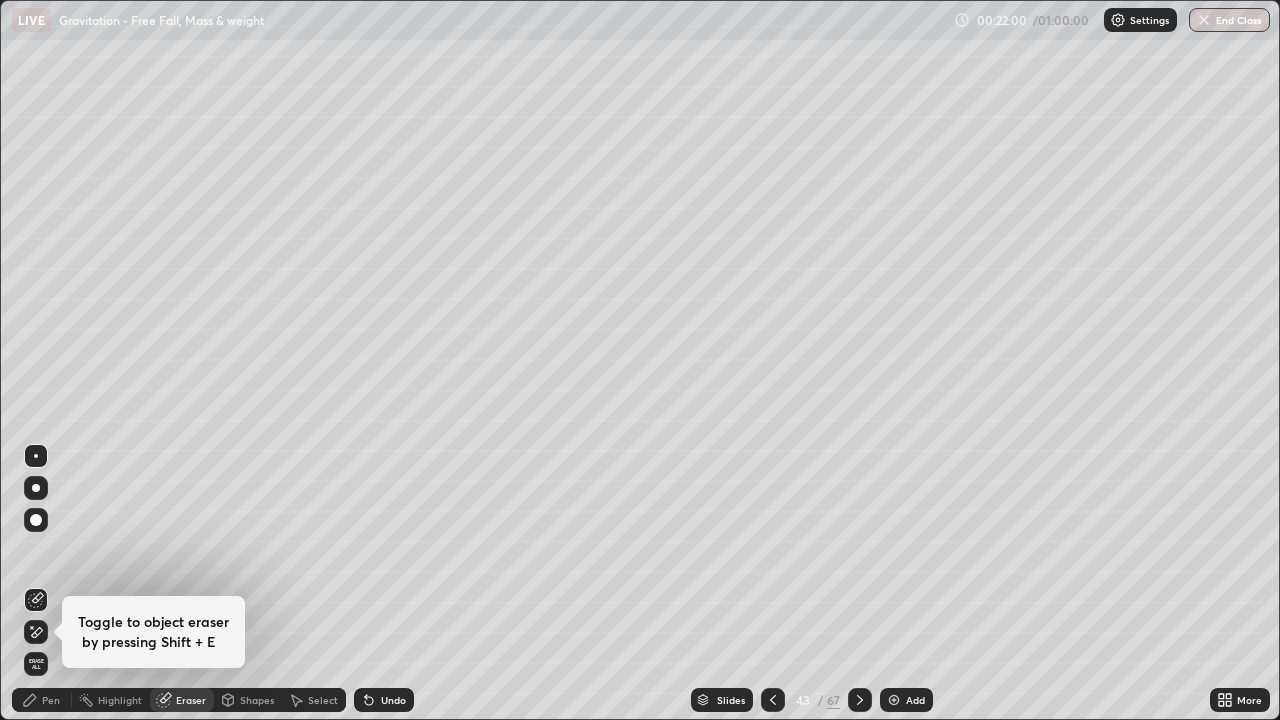 click 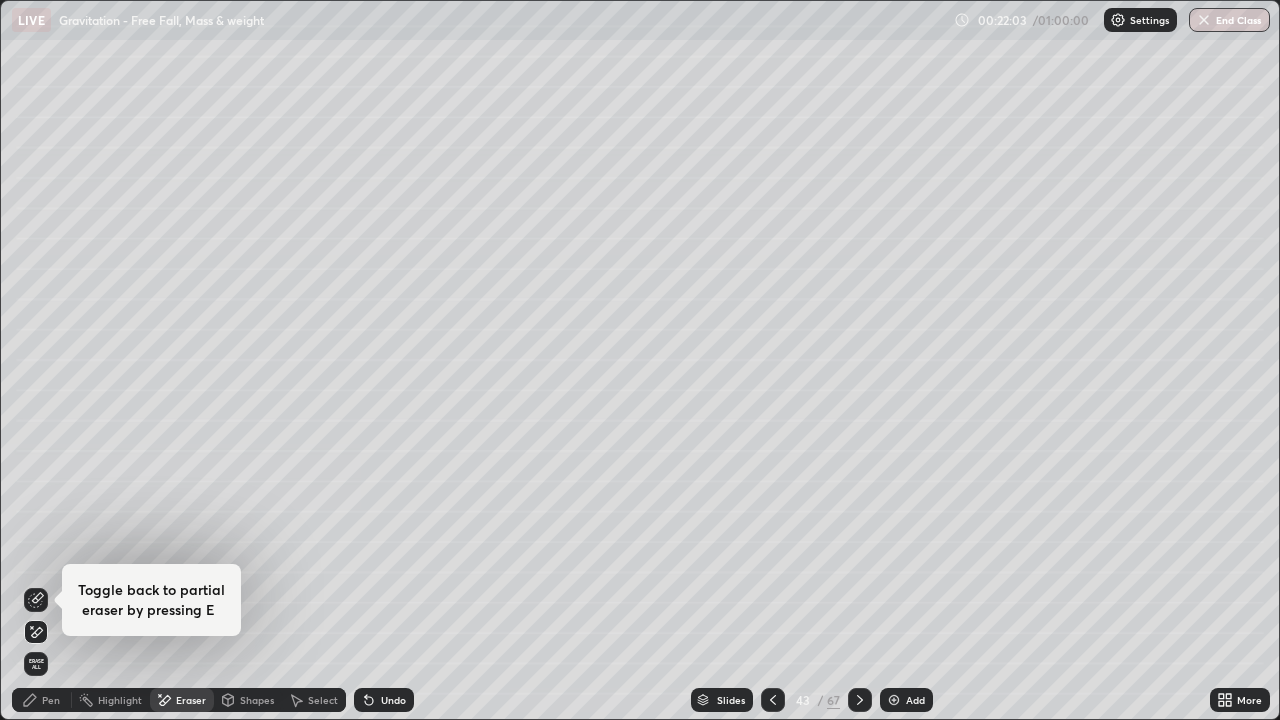 click 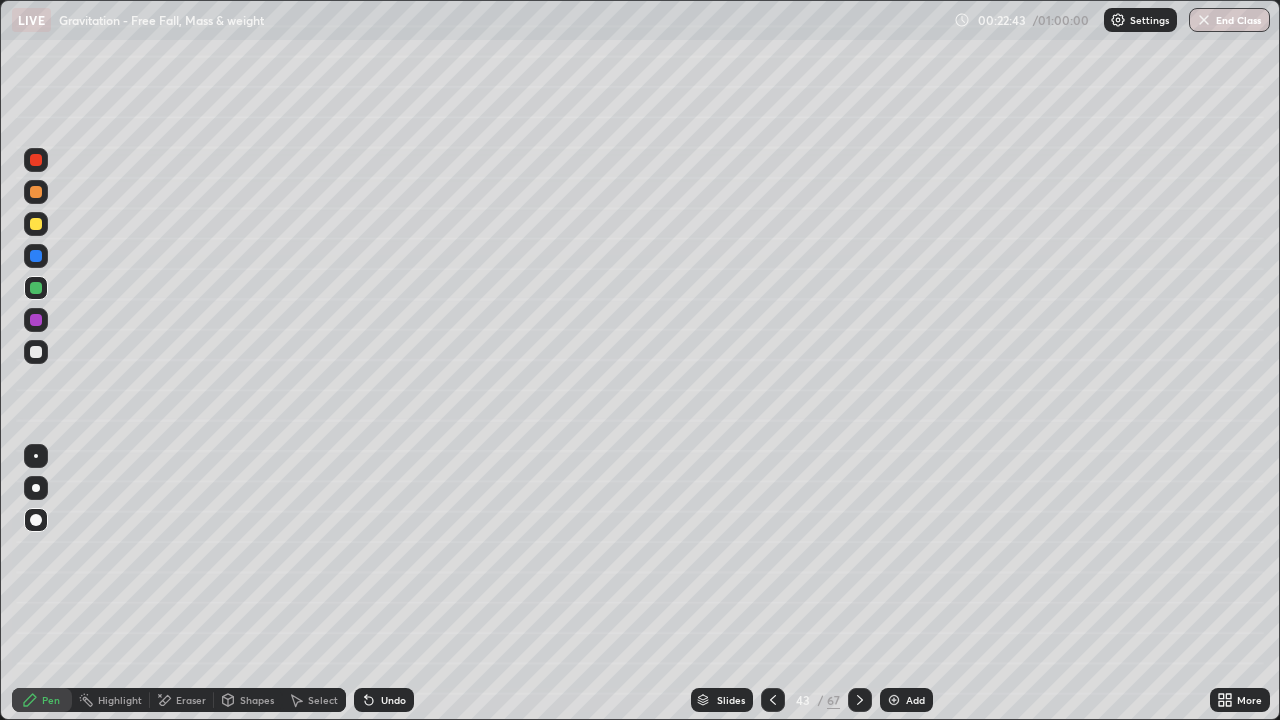 click 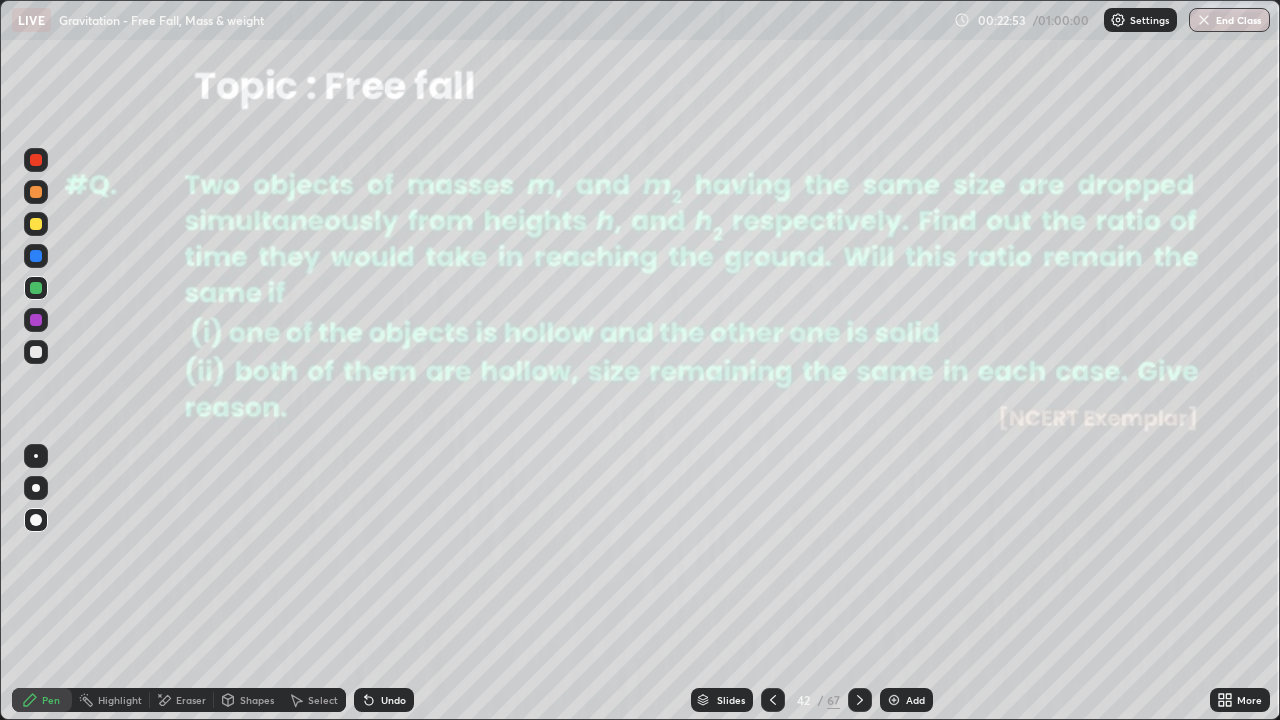 click 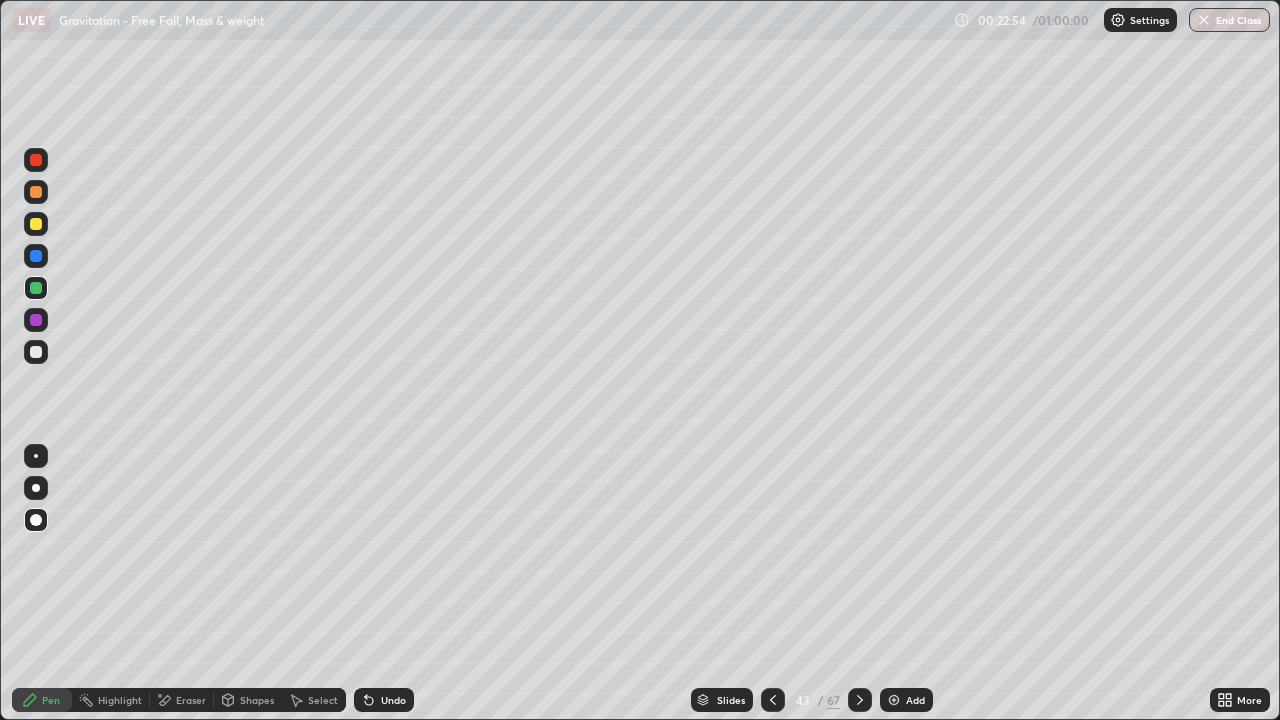 click on "Shapes" at bounding box center (257, 700) 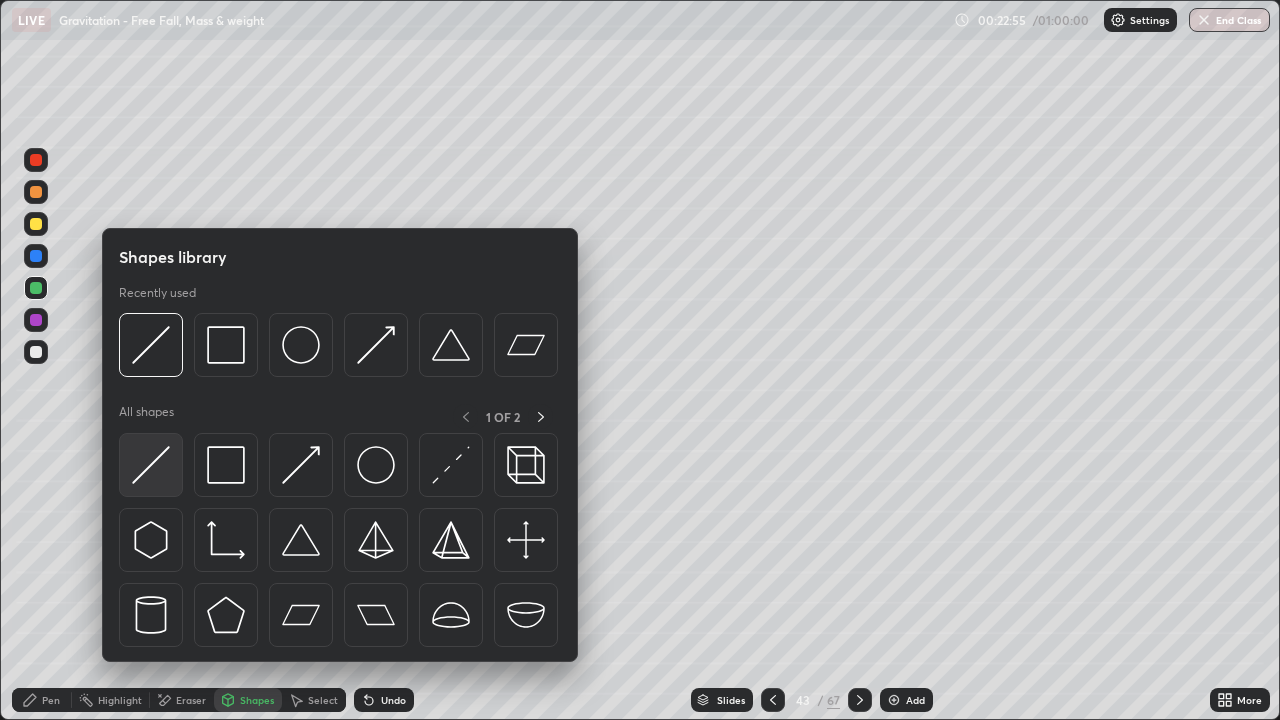 click at bounding box center (151, 465) 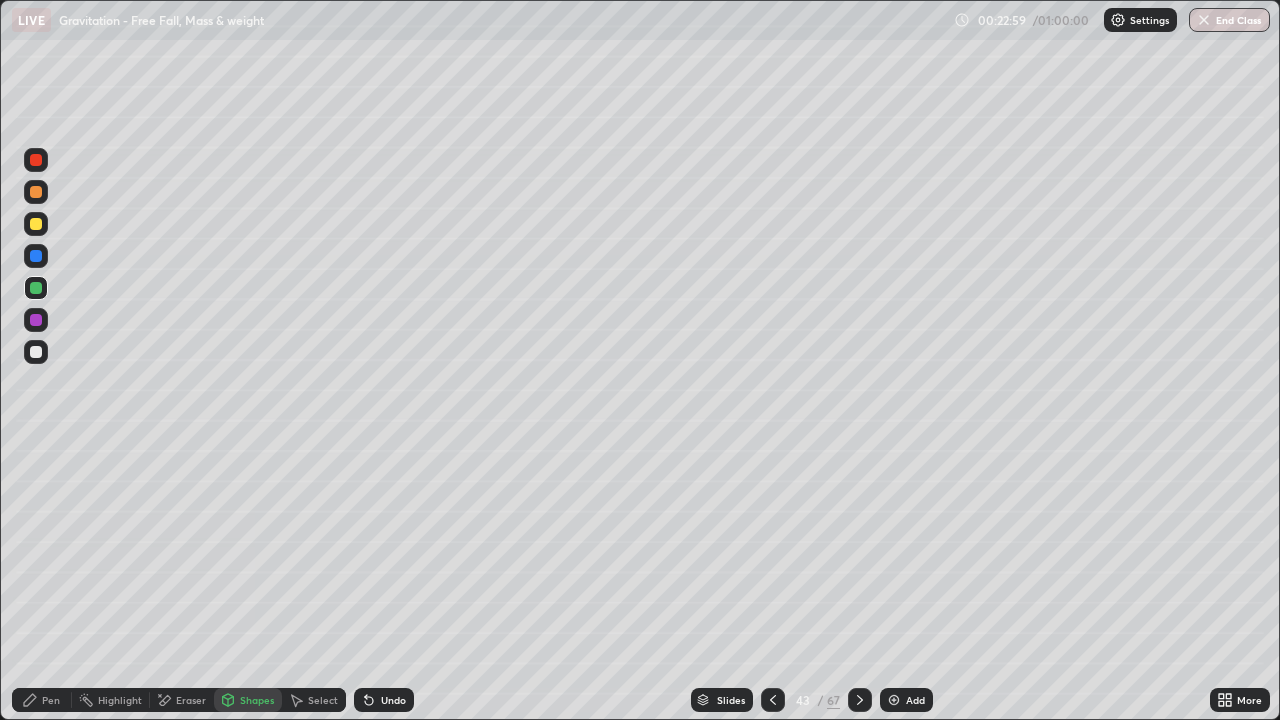 click on "Pen" at bounding box center [51, 700] 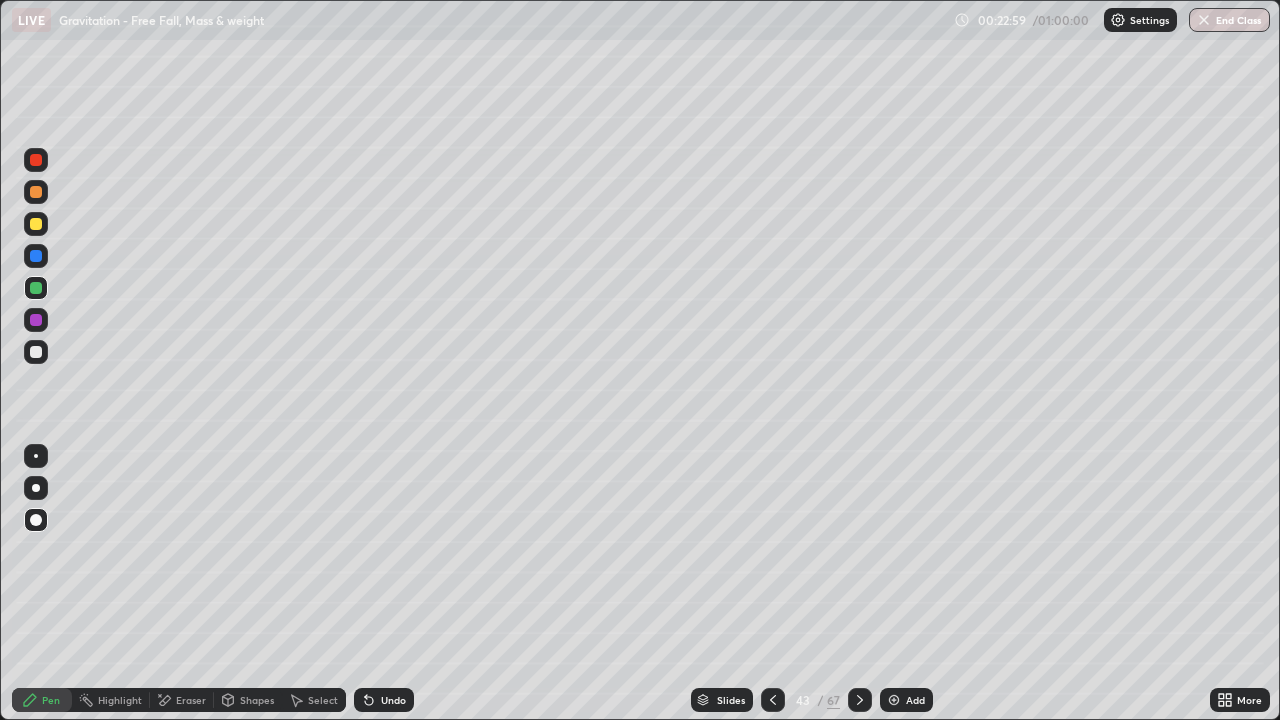 click at bounding box center (36, 352) 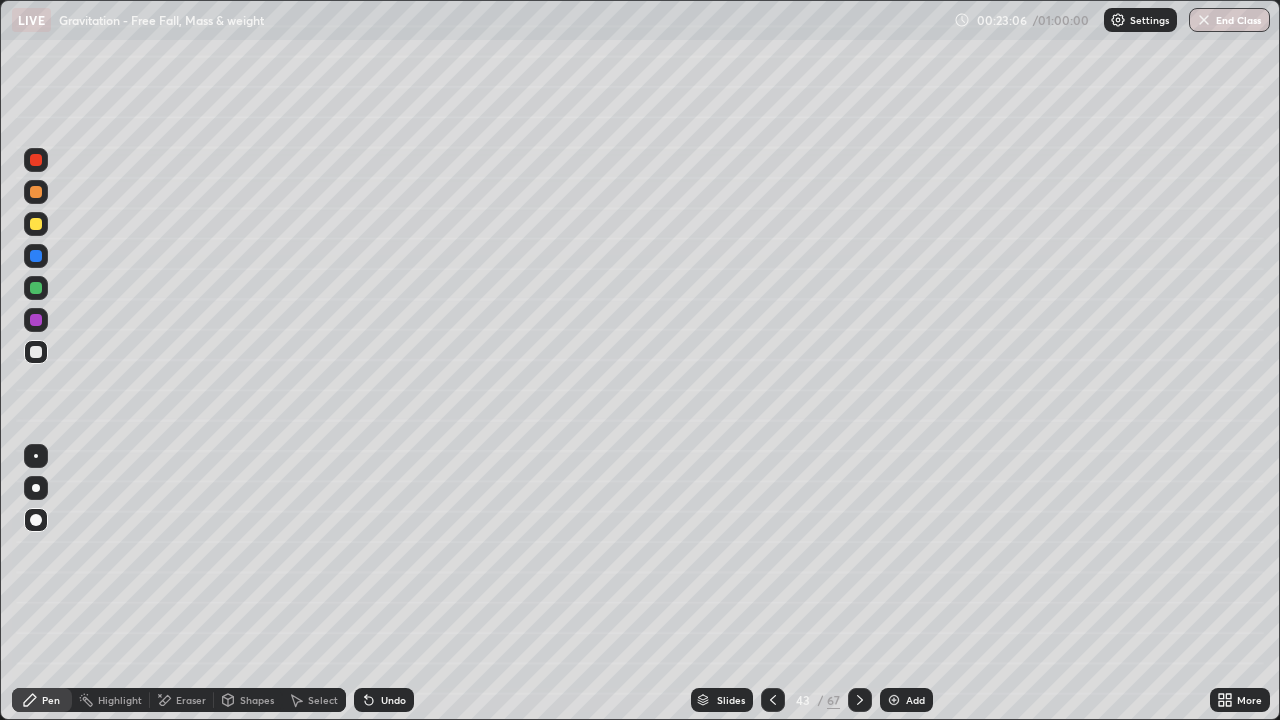 click on "Undo" at bounding box center (393, 700) 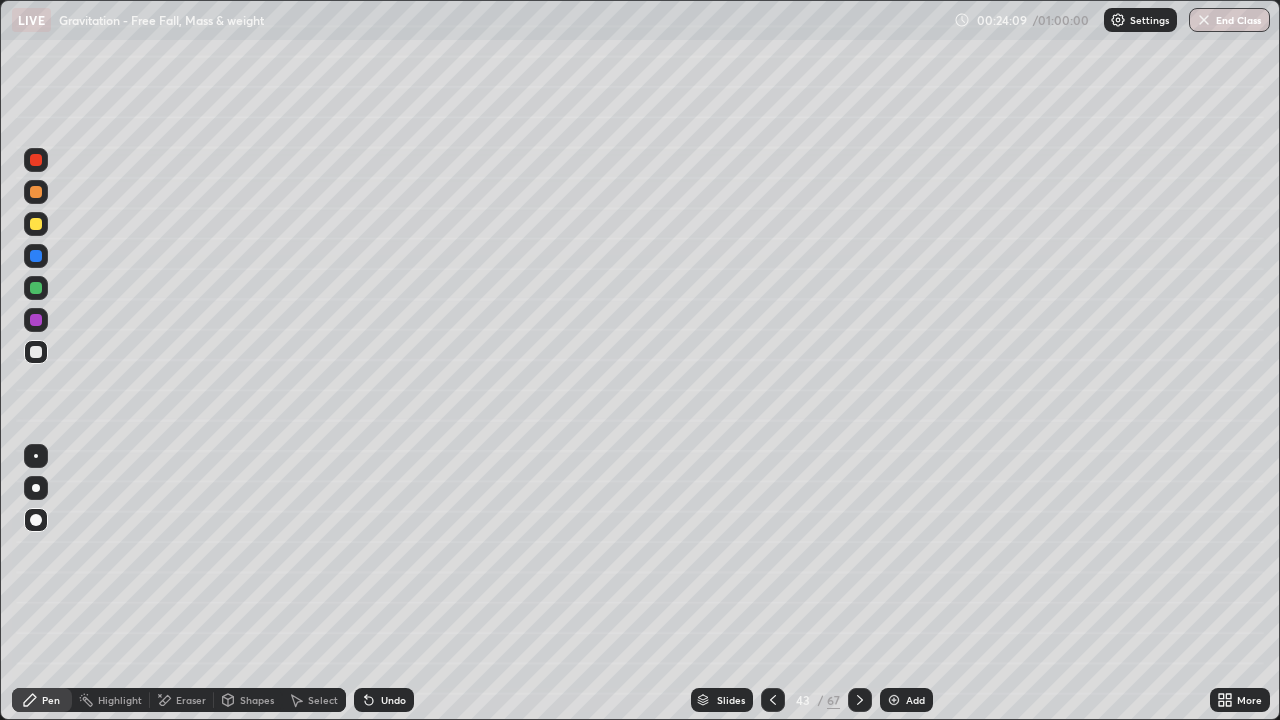 click on "Add" at bounding box center (906, 700) 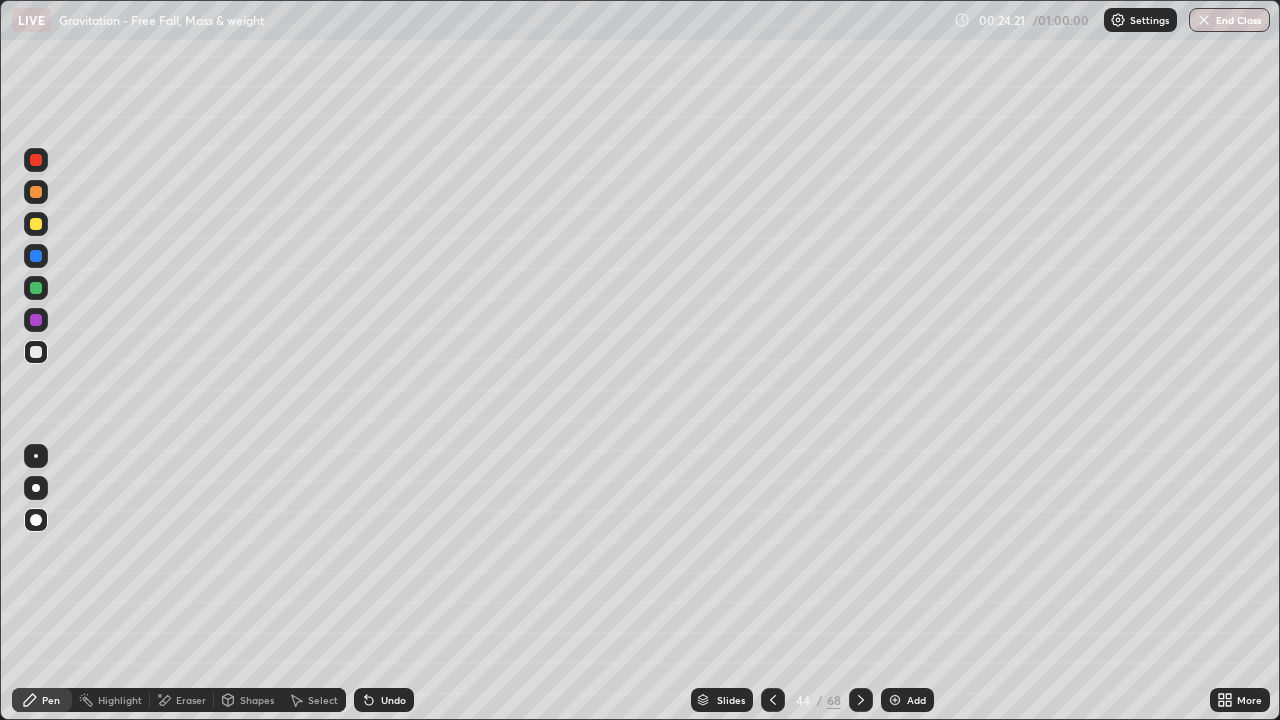 click on "Select" at bounding box center (314, 700) 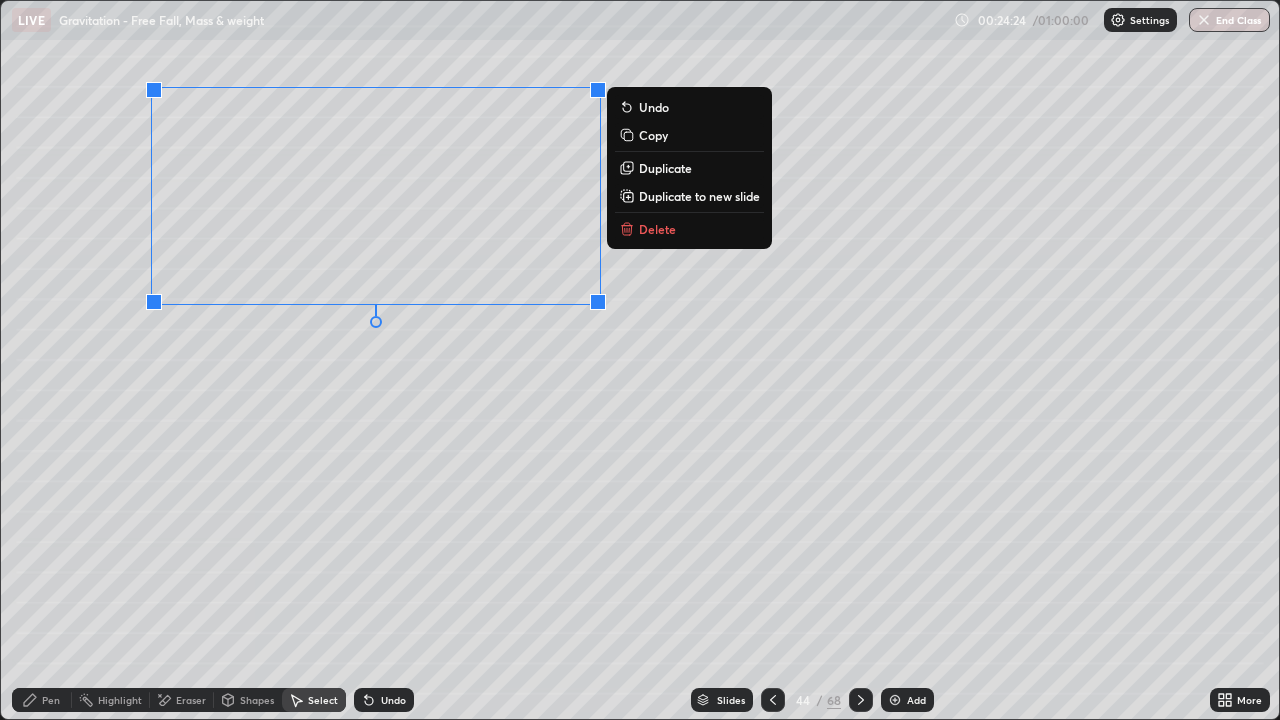 click on "Pen" at bounding box center (42, 700) 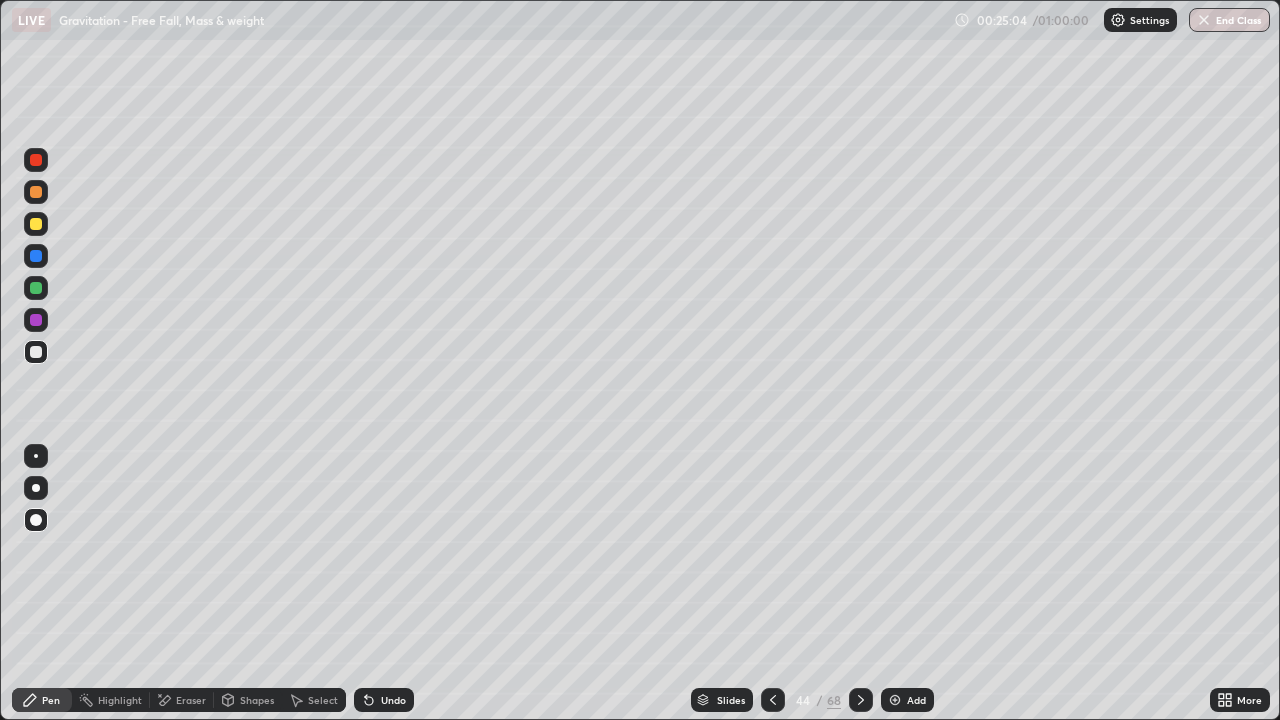 click 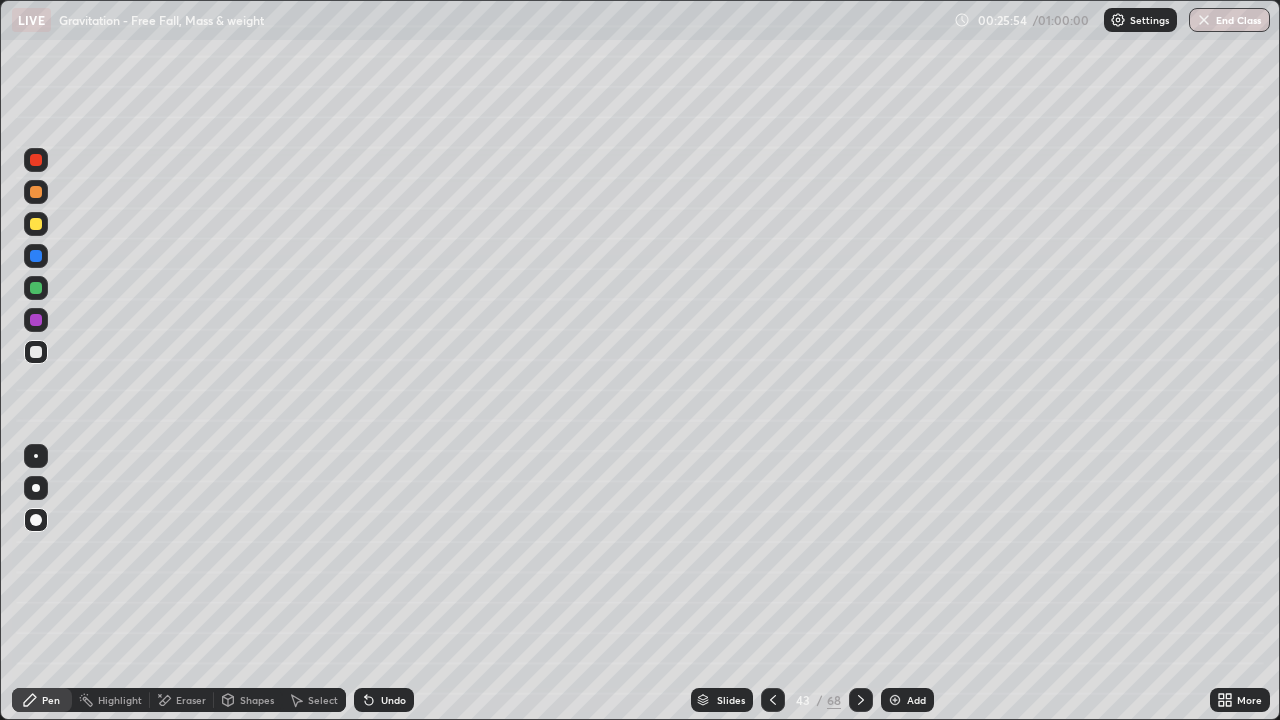 click 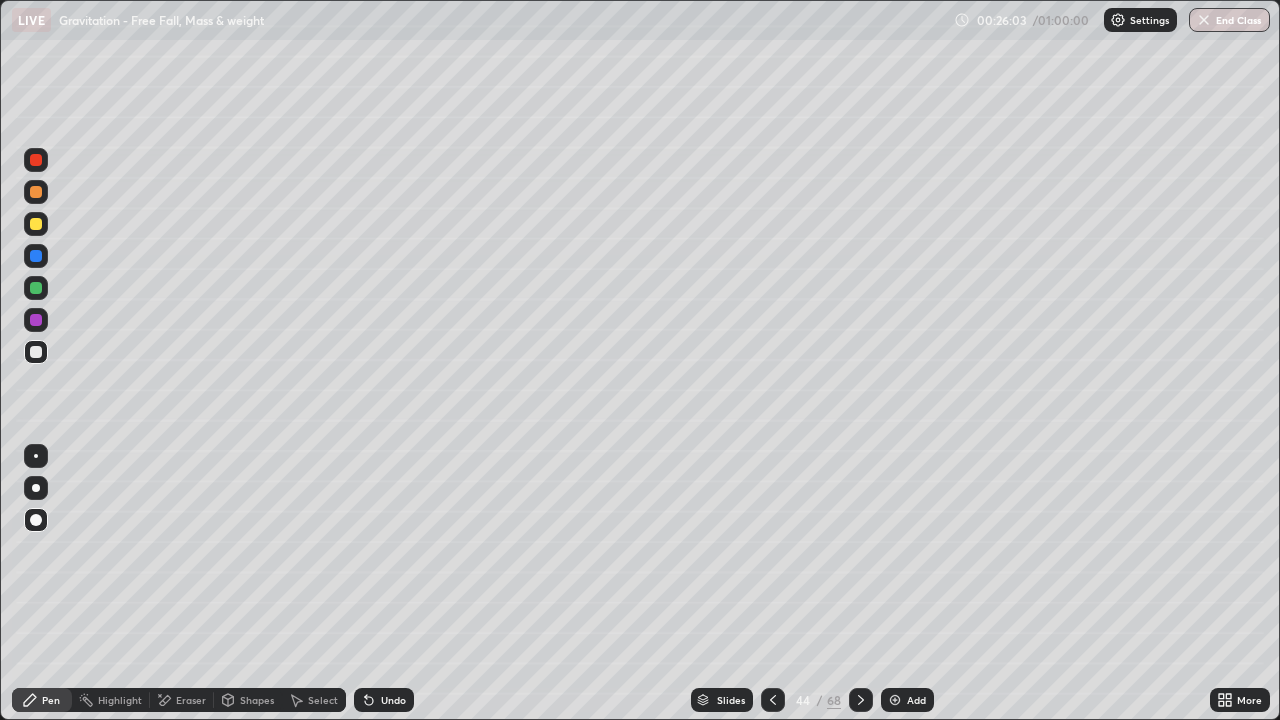 click 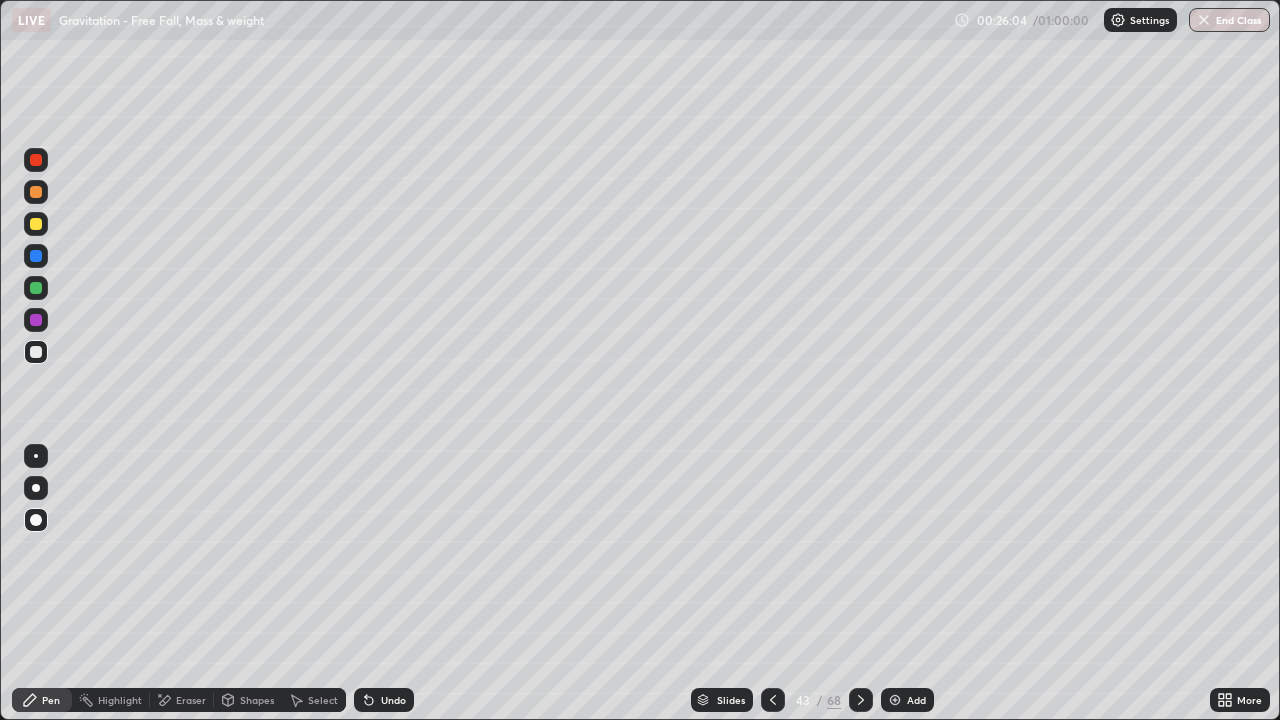 click at bounding box center (773, 700) 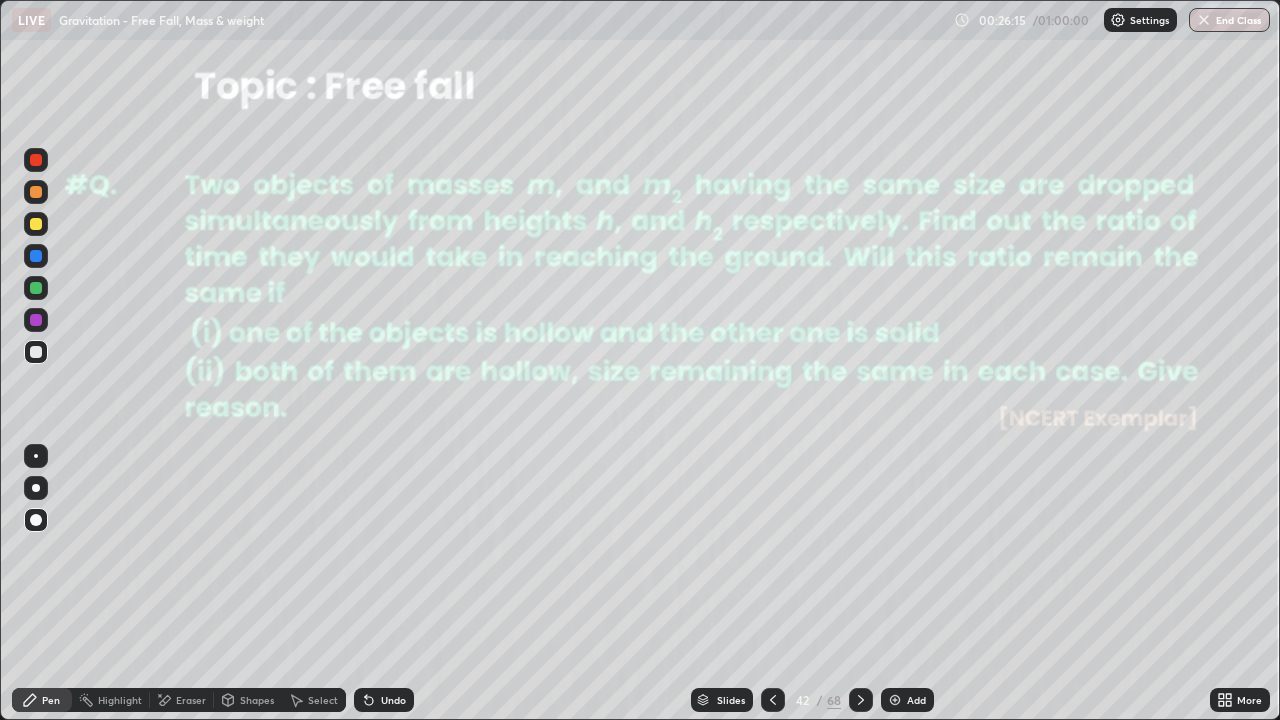 click 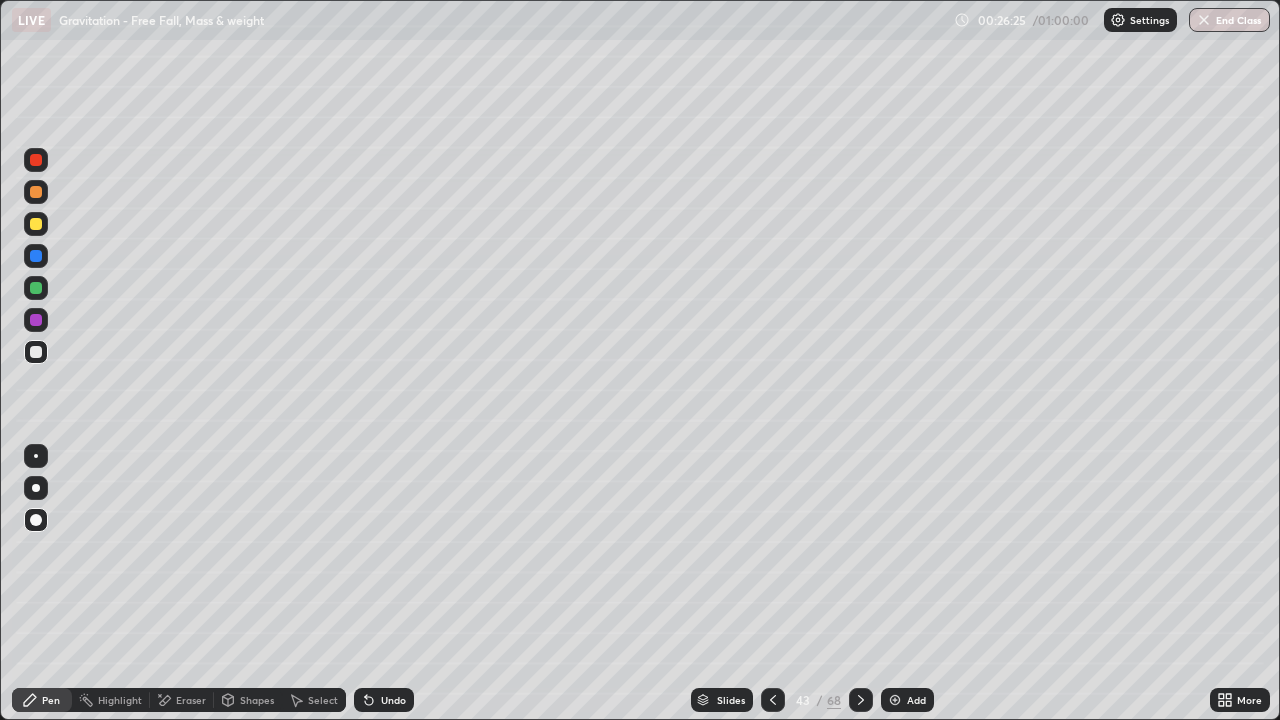 click on "Shapes" at bounding box center (248, 700) 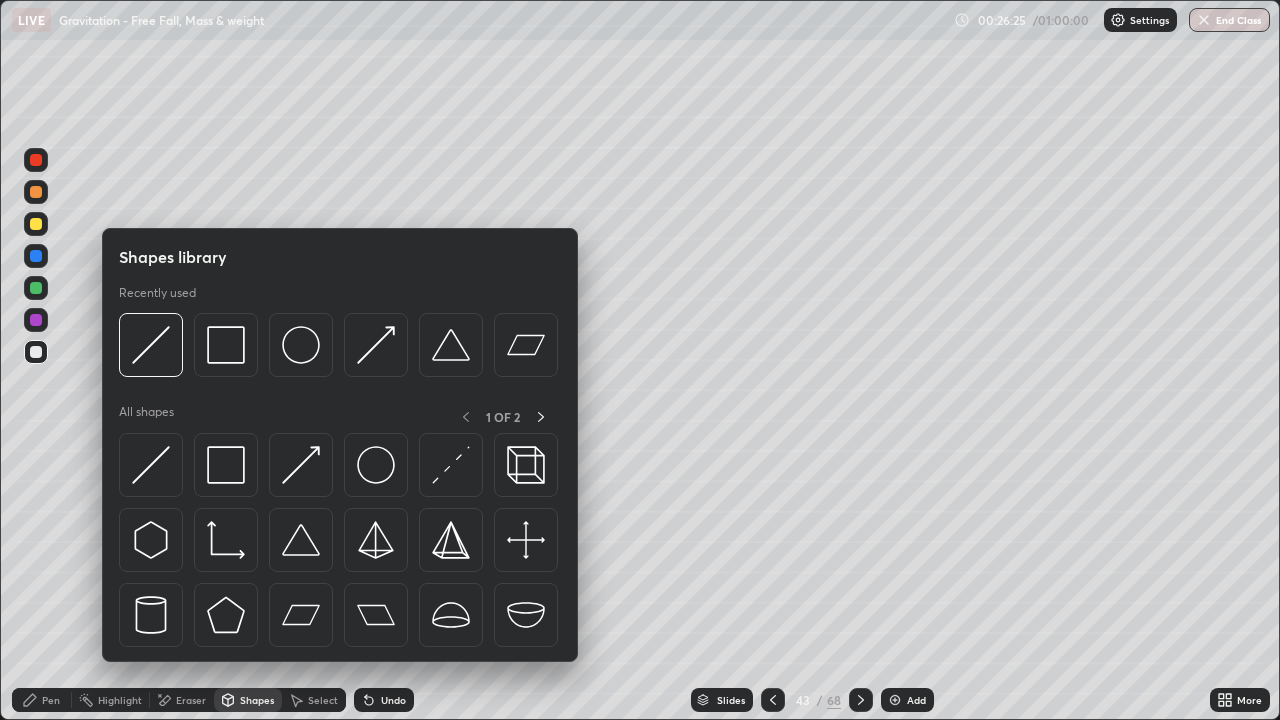 click on "Eraser" at bounding box center (191, 700) 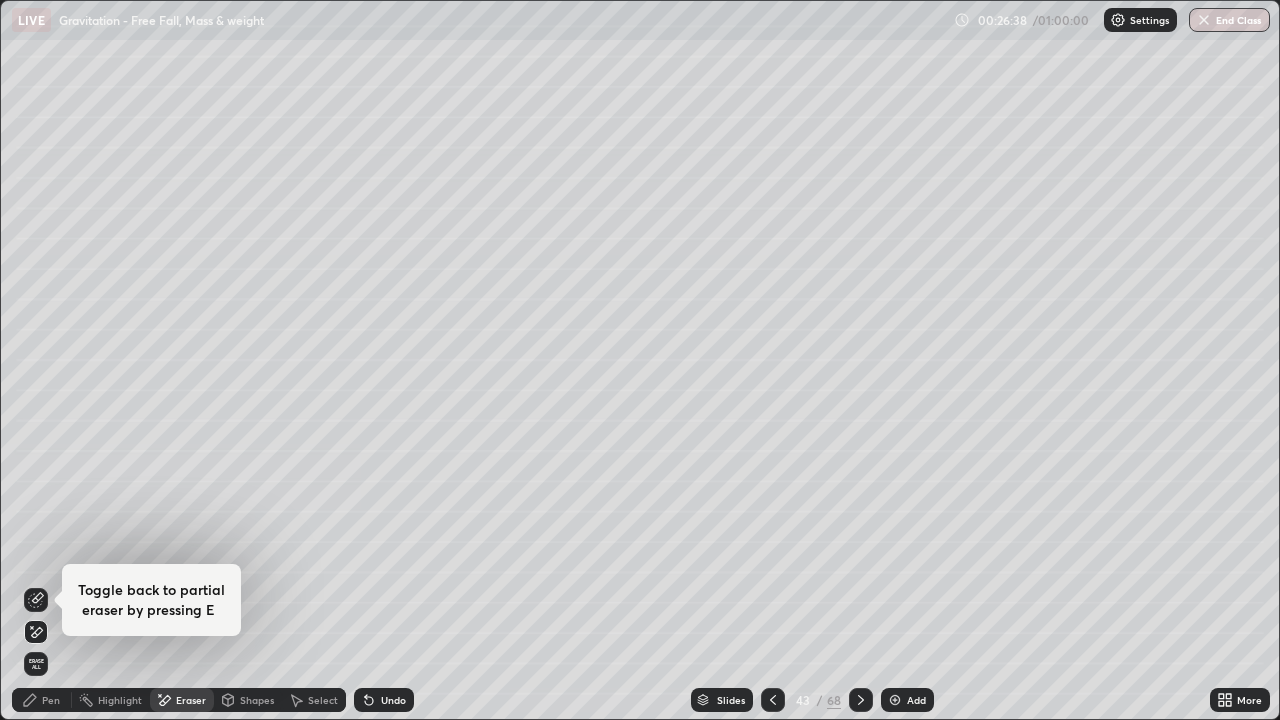 click on "Pen" at bounding box center (51, 700) 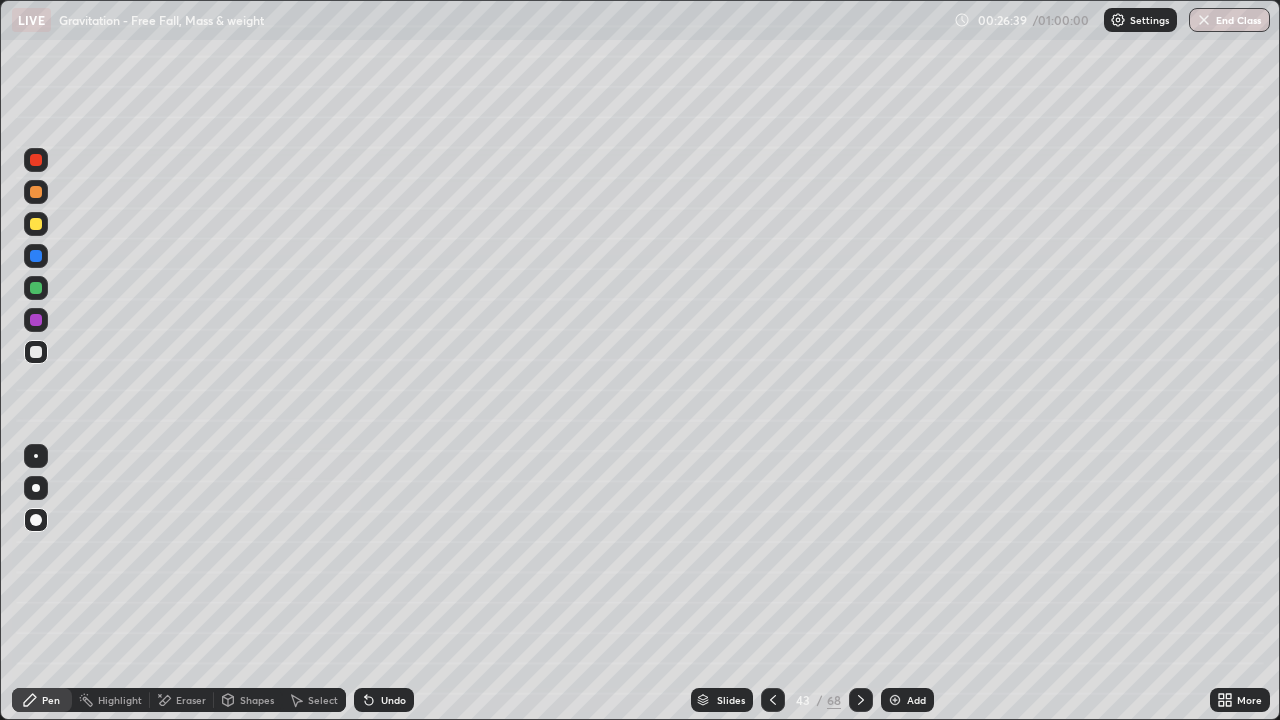 click at bounding box center (36, 320) 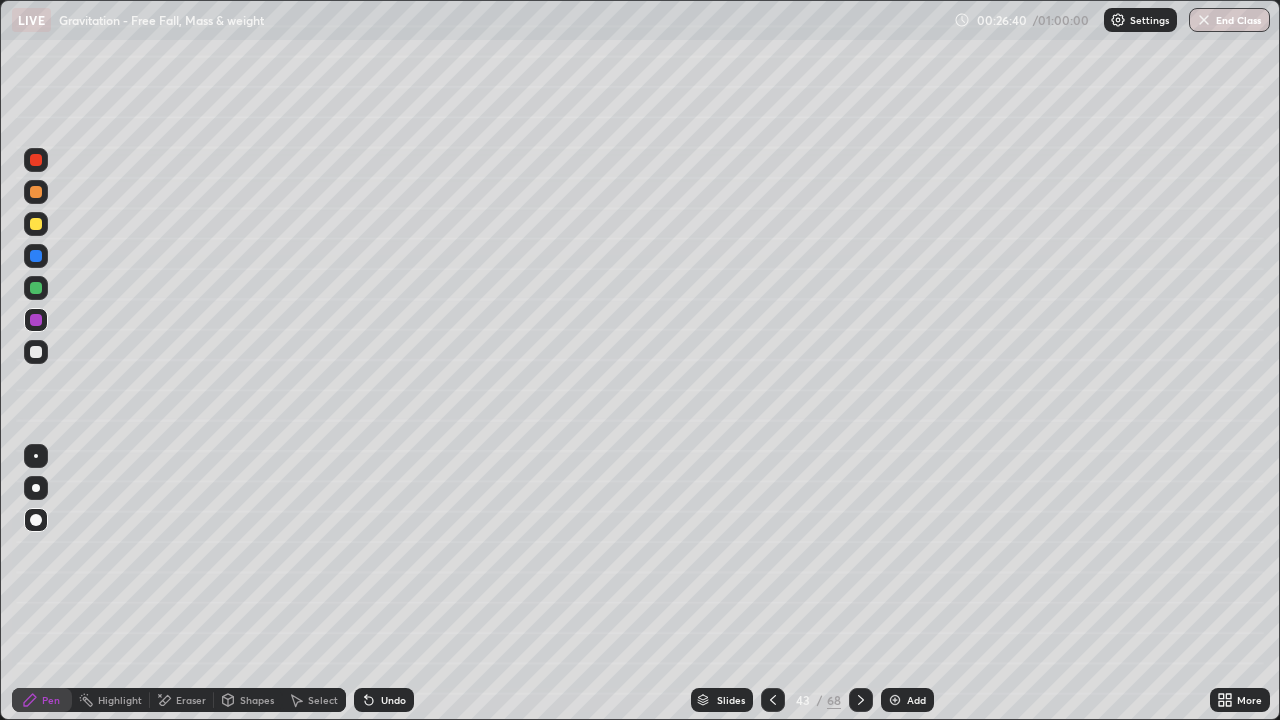 click at bounding box center (36, 256) 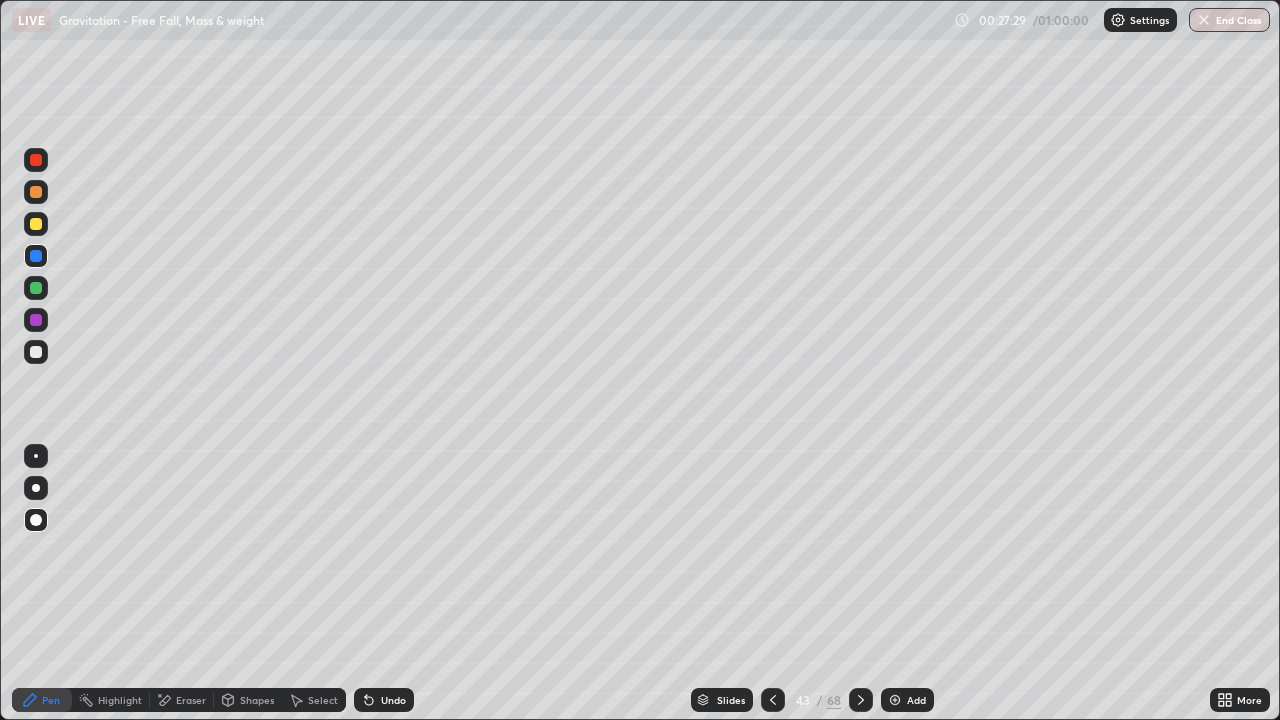 click 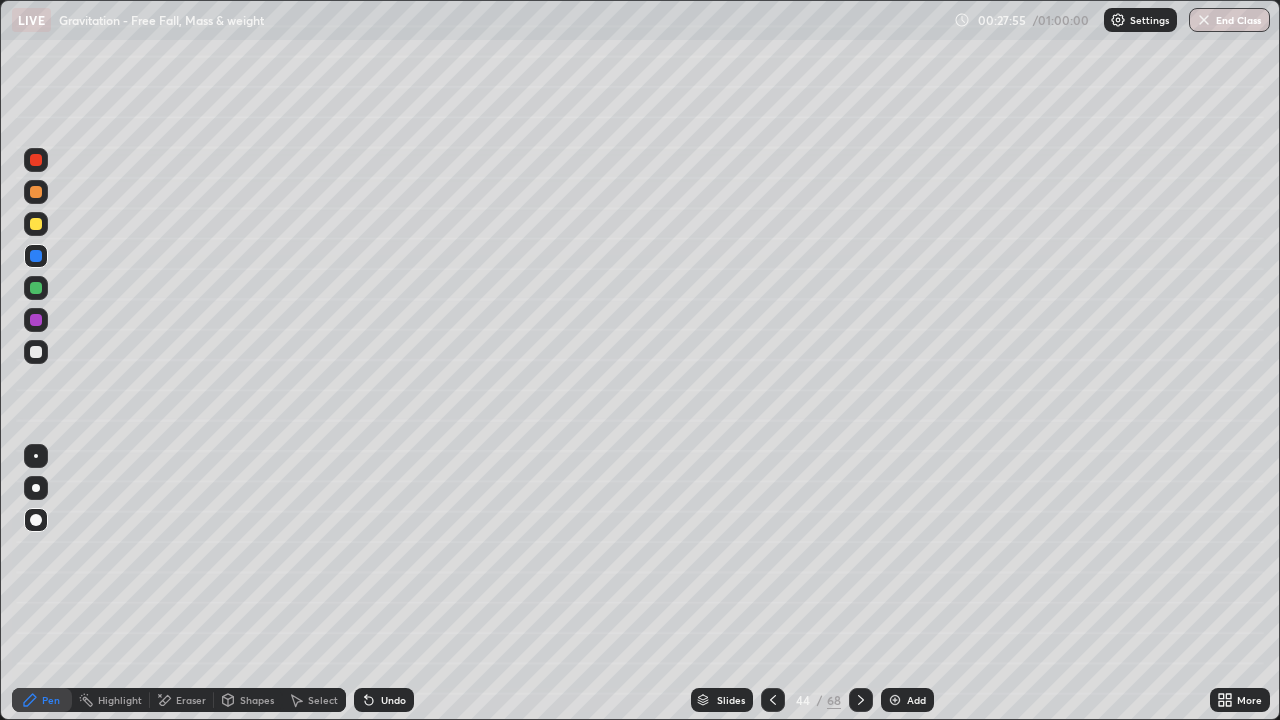 click at bounding box center (773, 700) 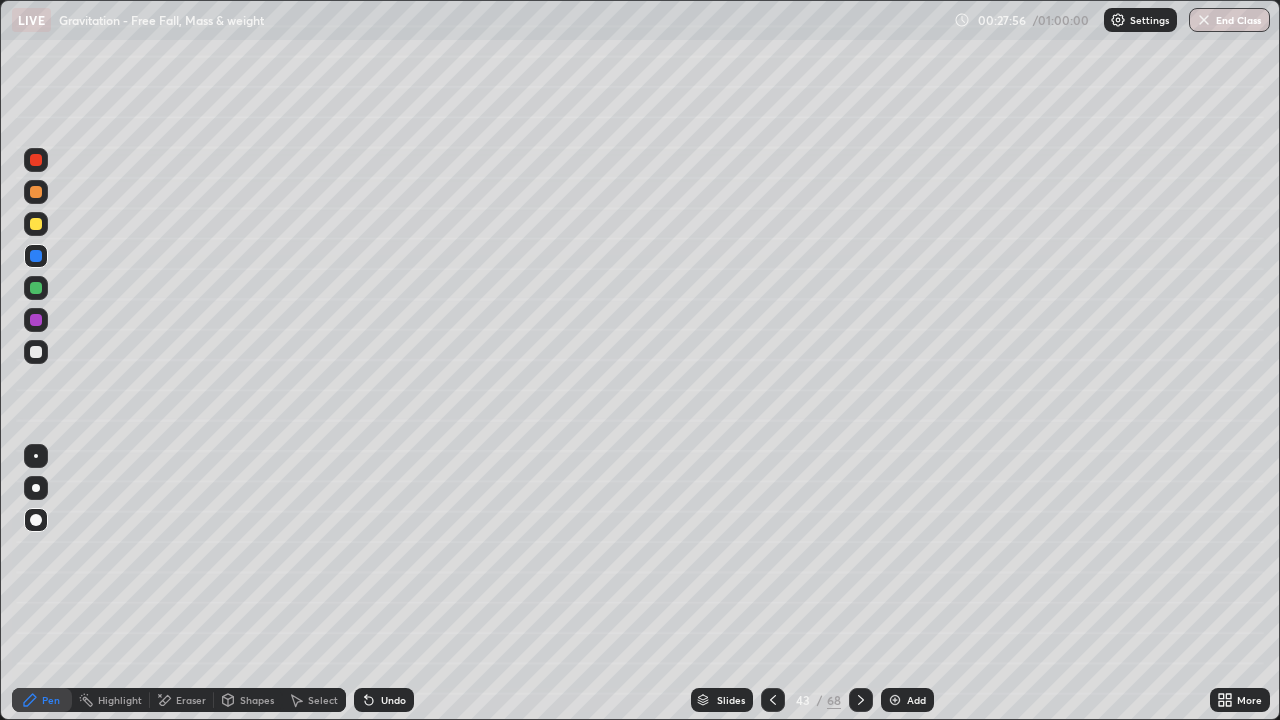 click 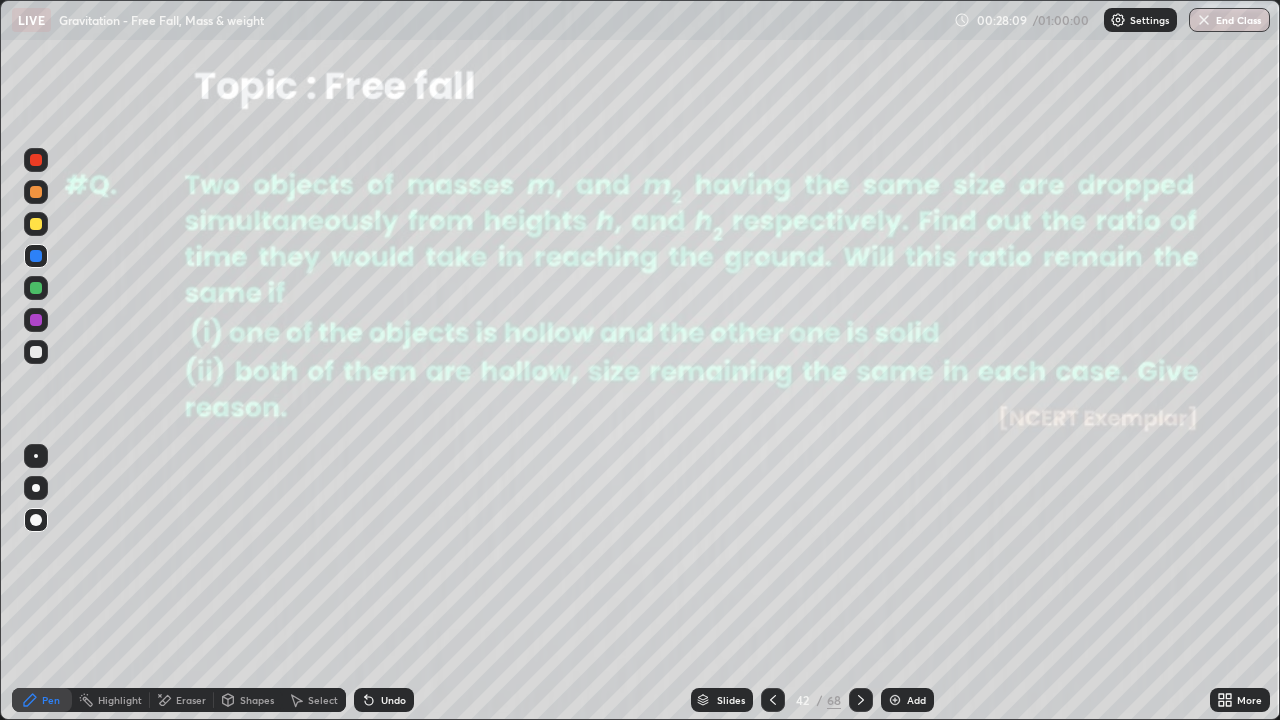 click 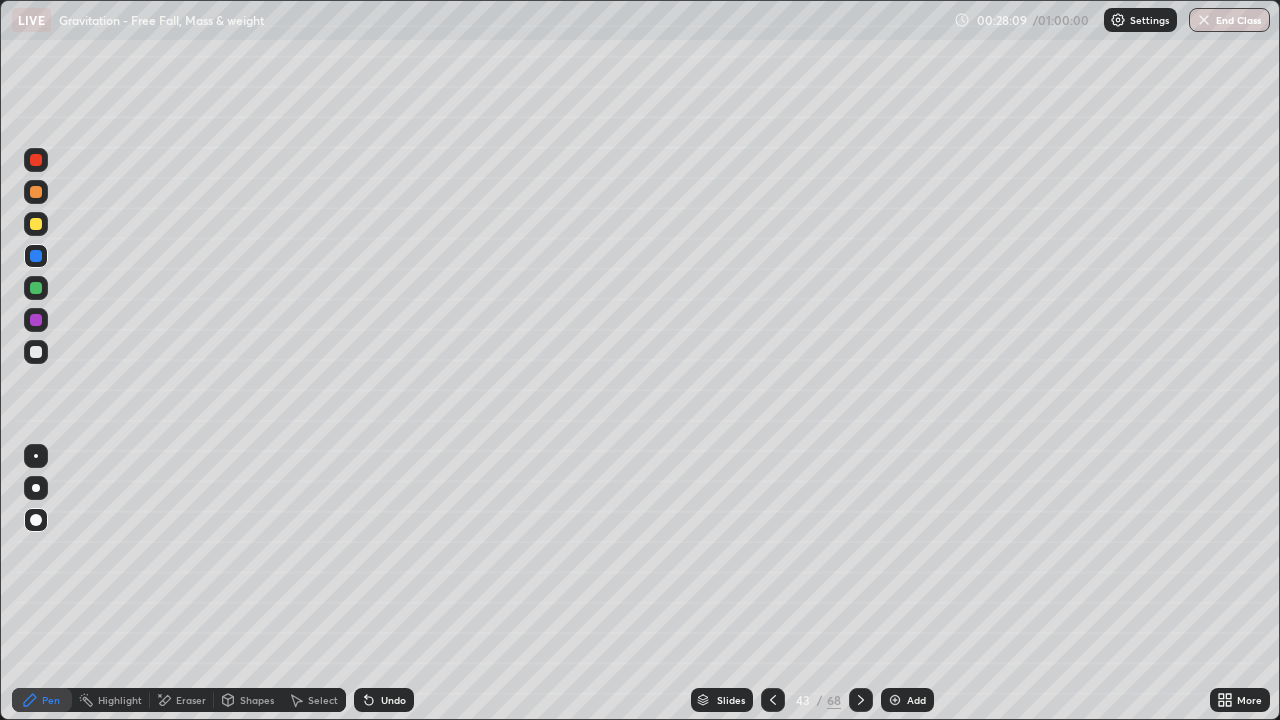 click 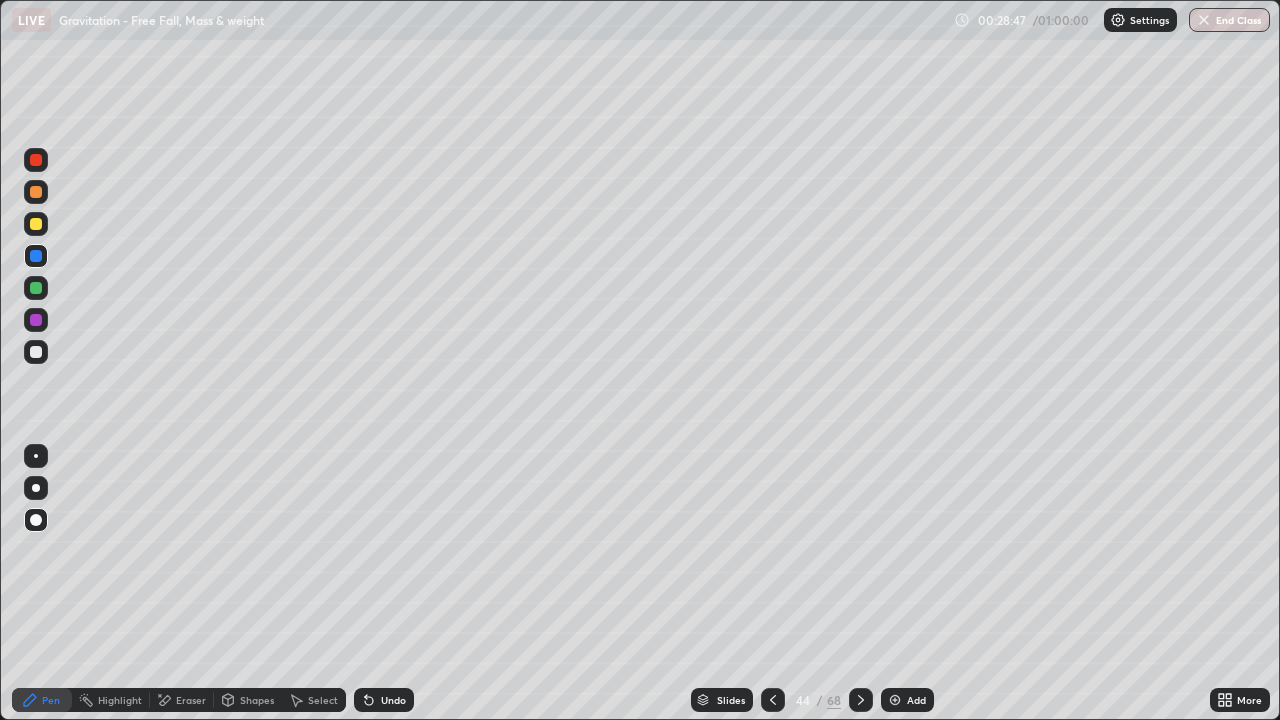 click on "Add" at bounding box center (907, 700) 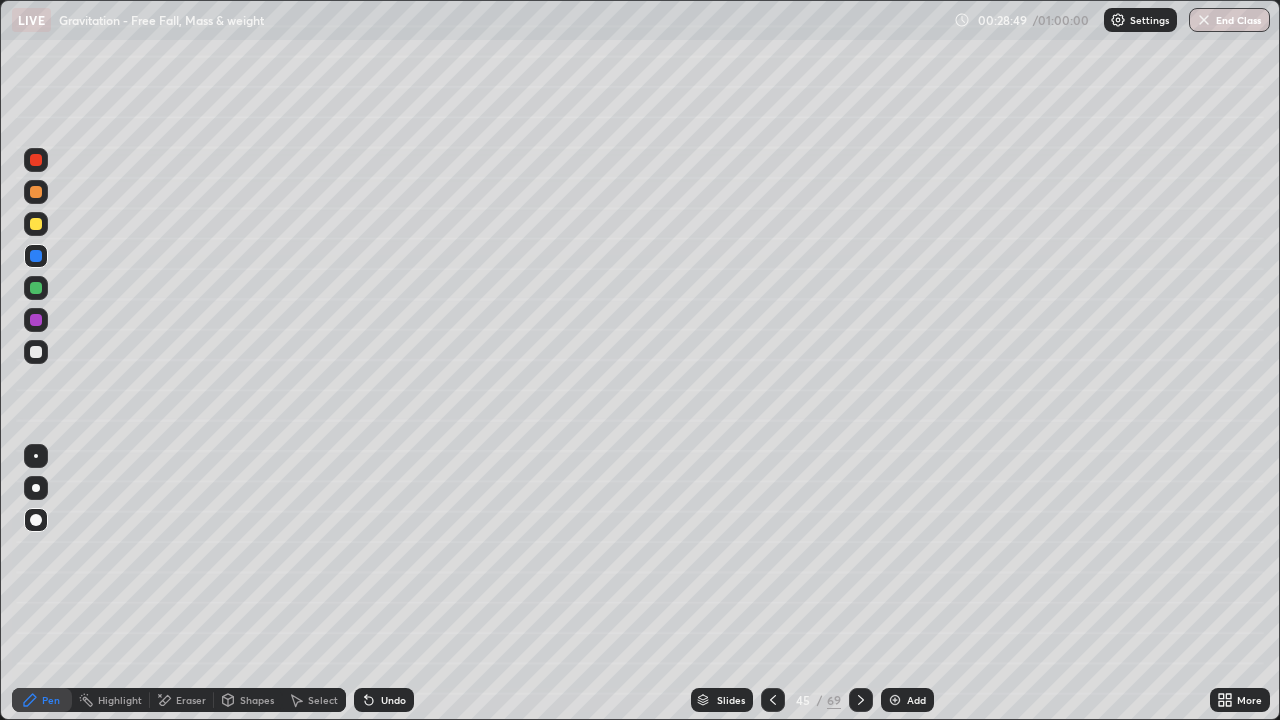 click at bounding box center [36, 352] 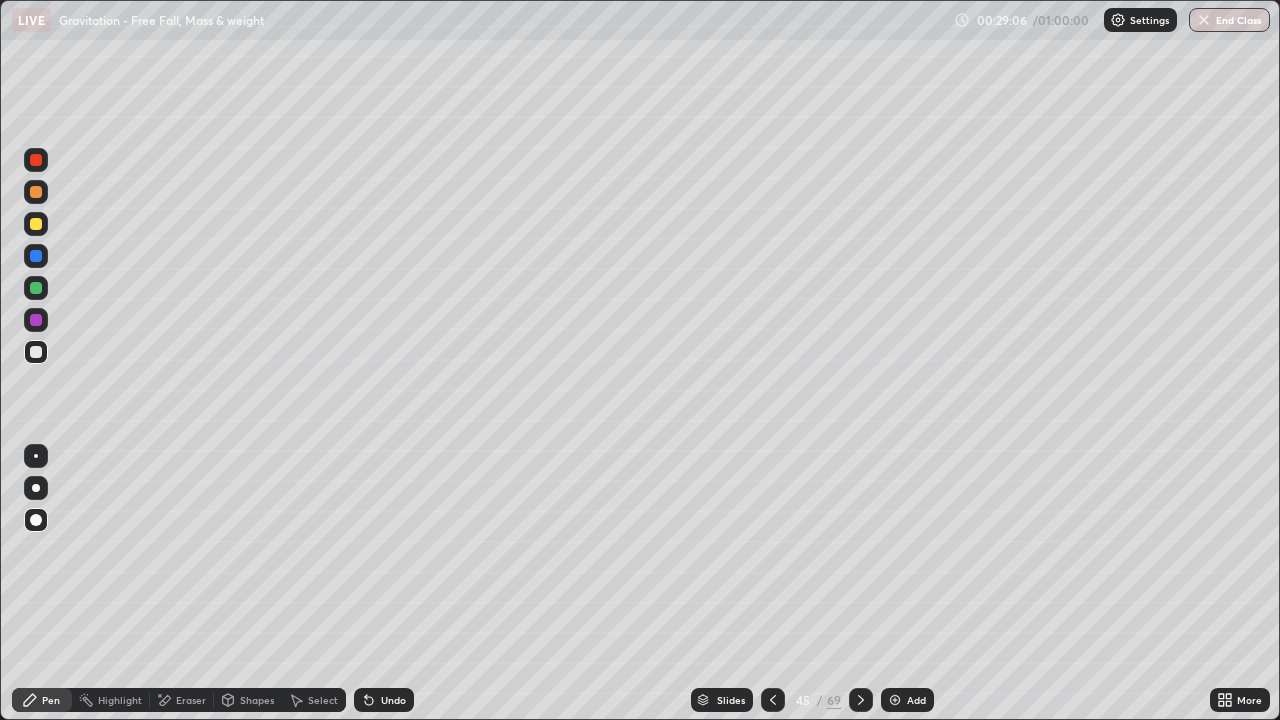 click 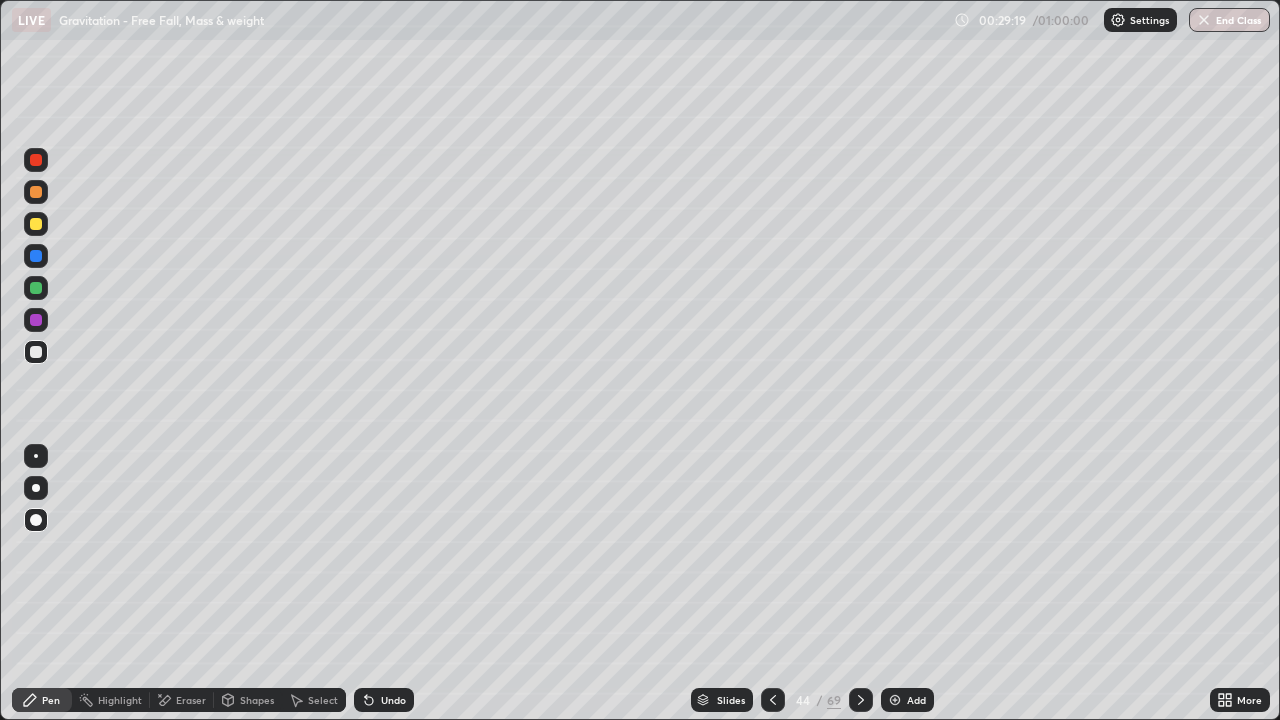 click 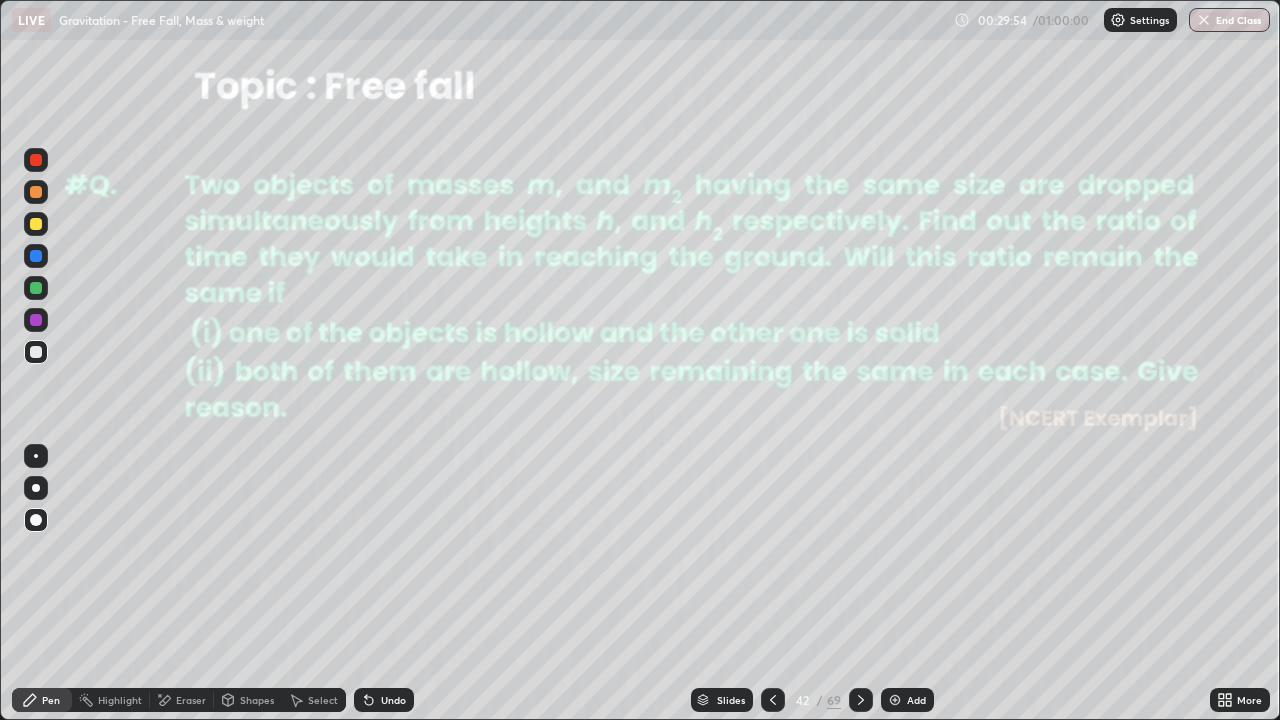 click on "Add" at bounding box center (907, 700) 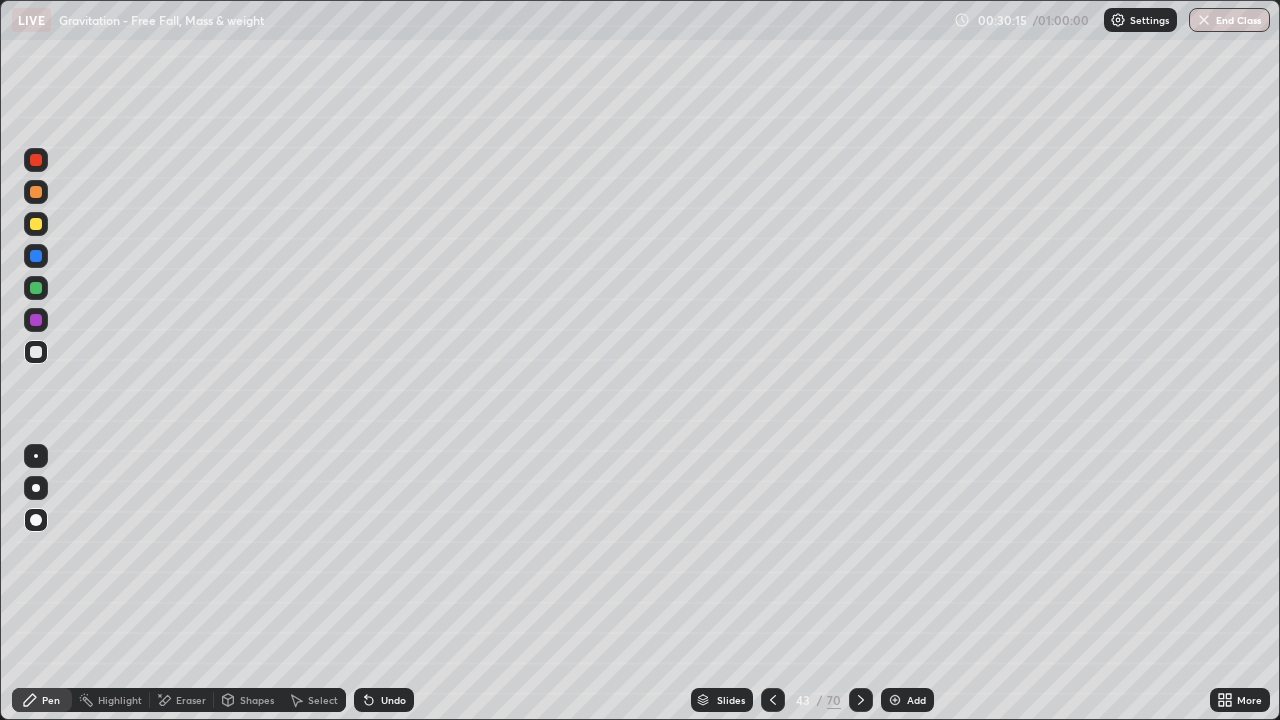 click at bounding box center (36, 256) 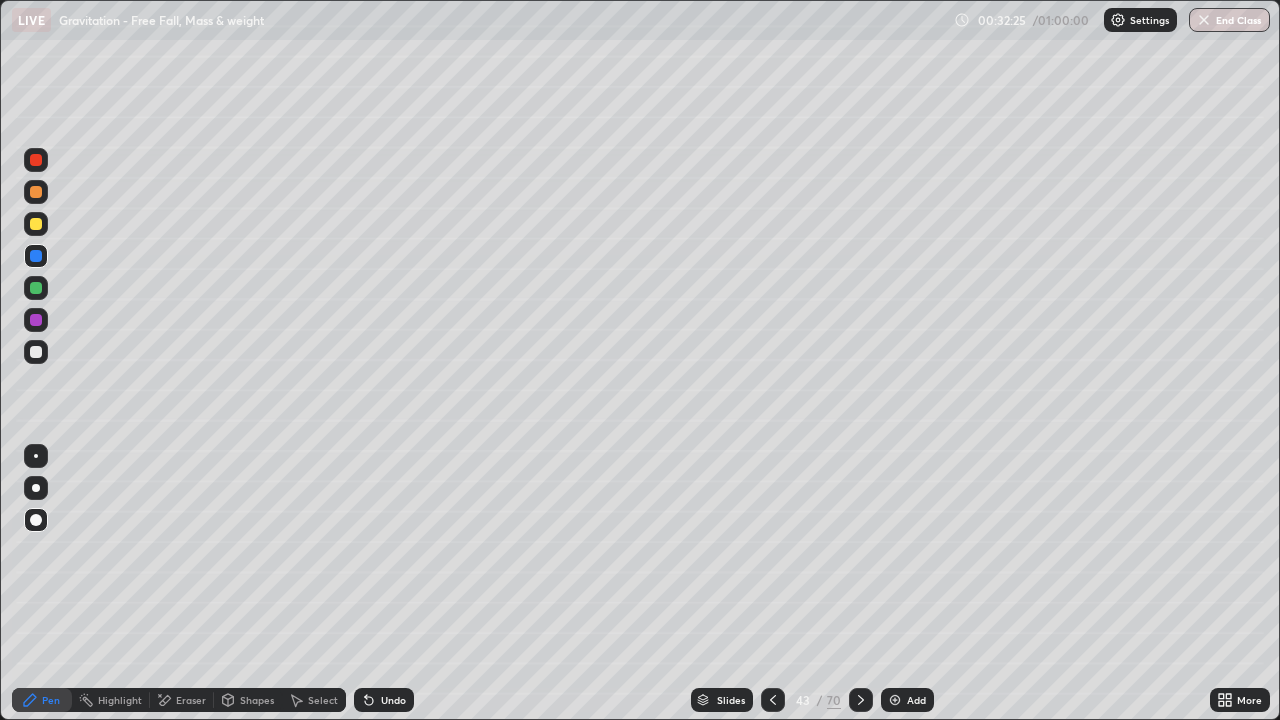 click 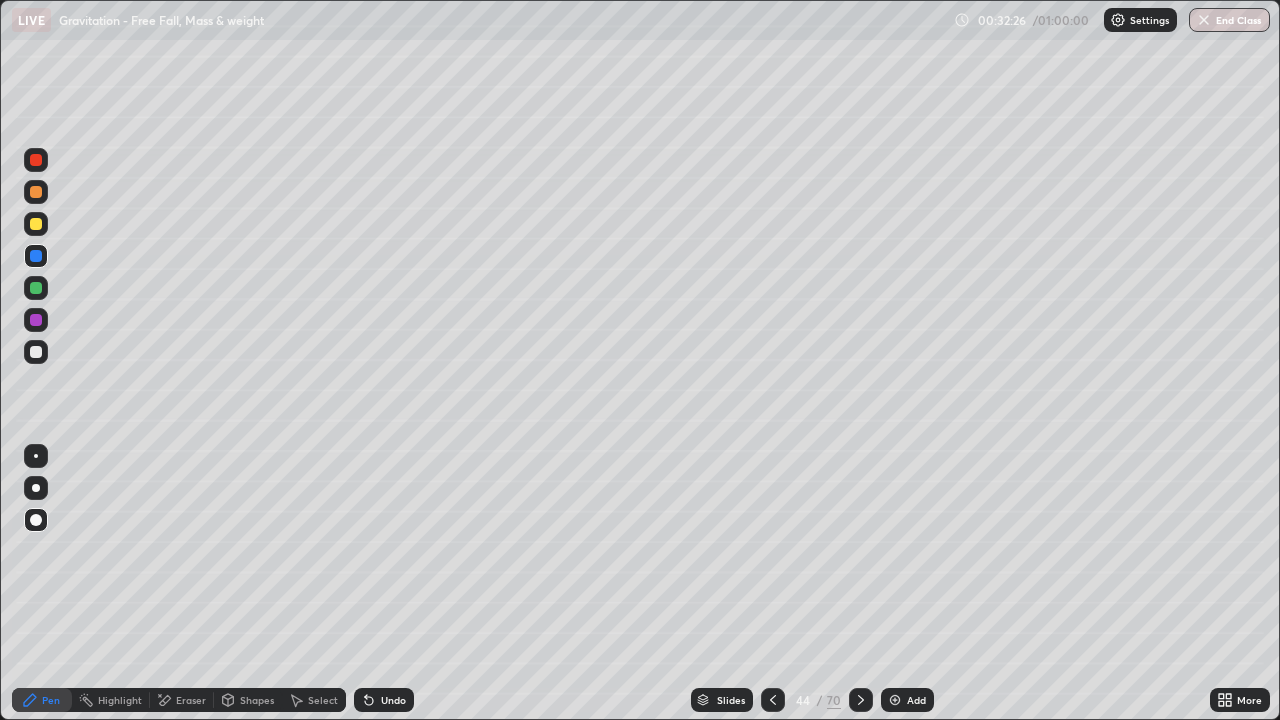 click 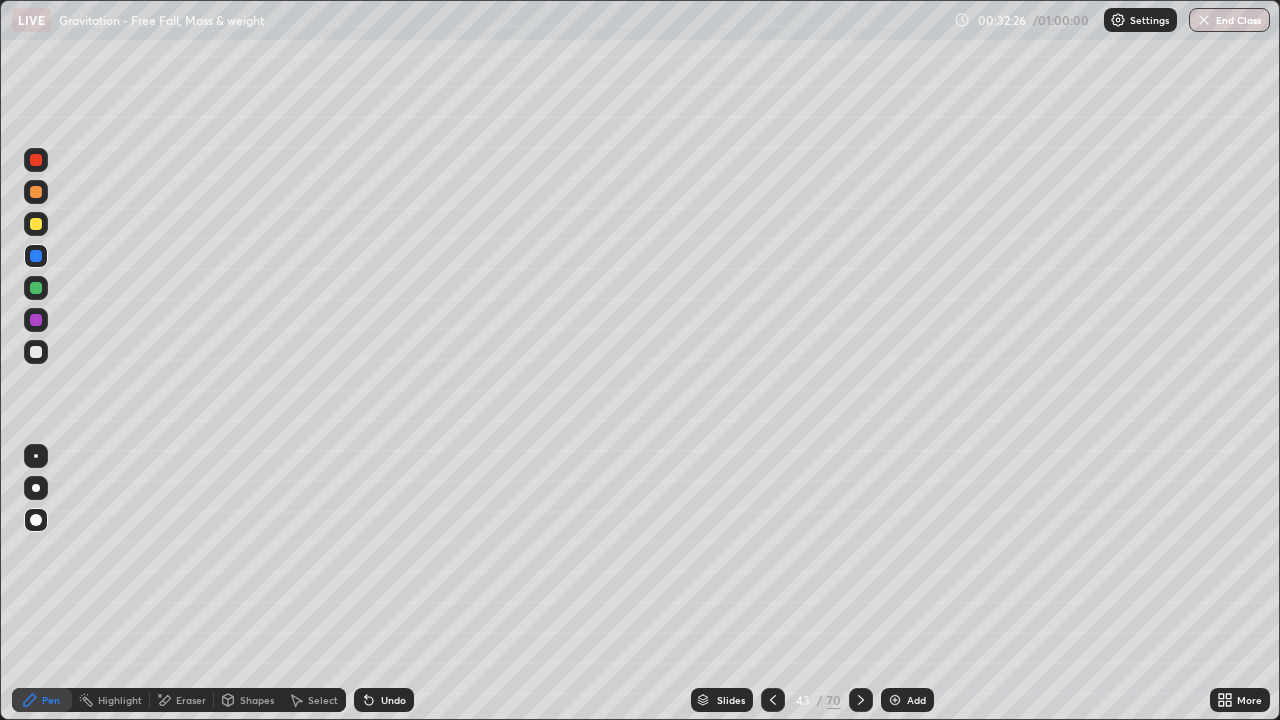 click 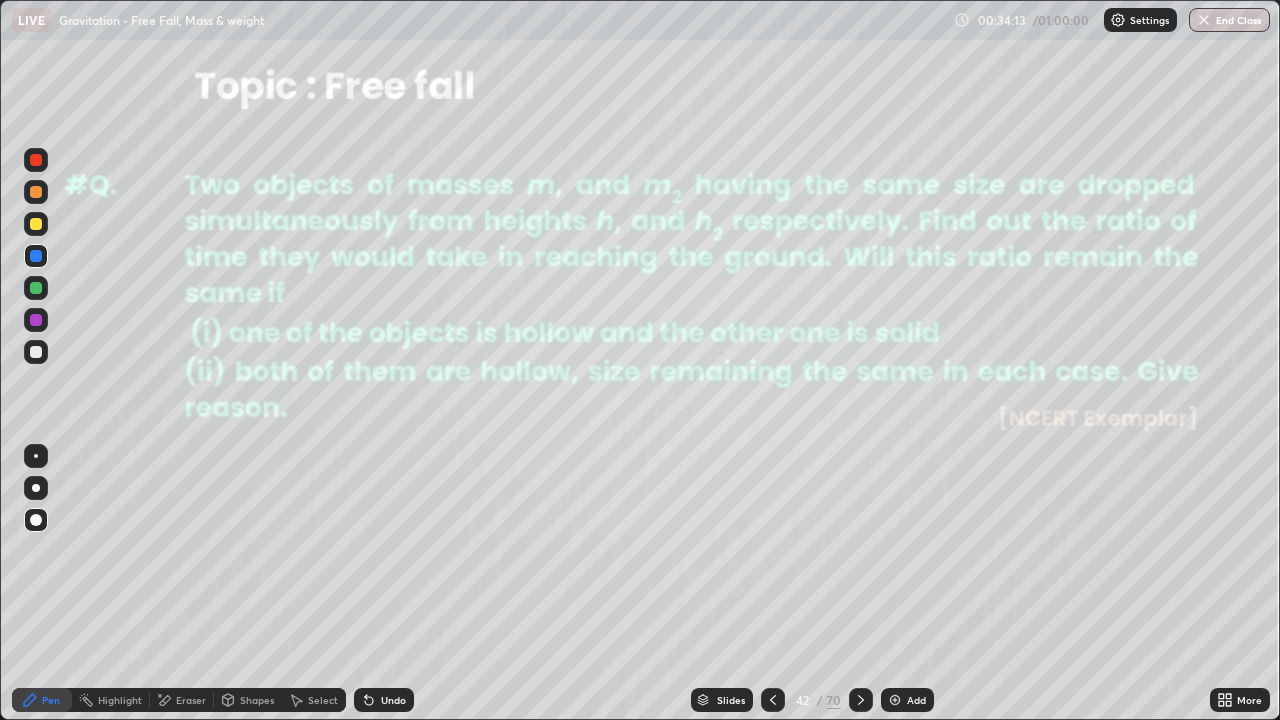 click 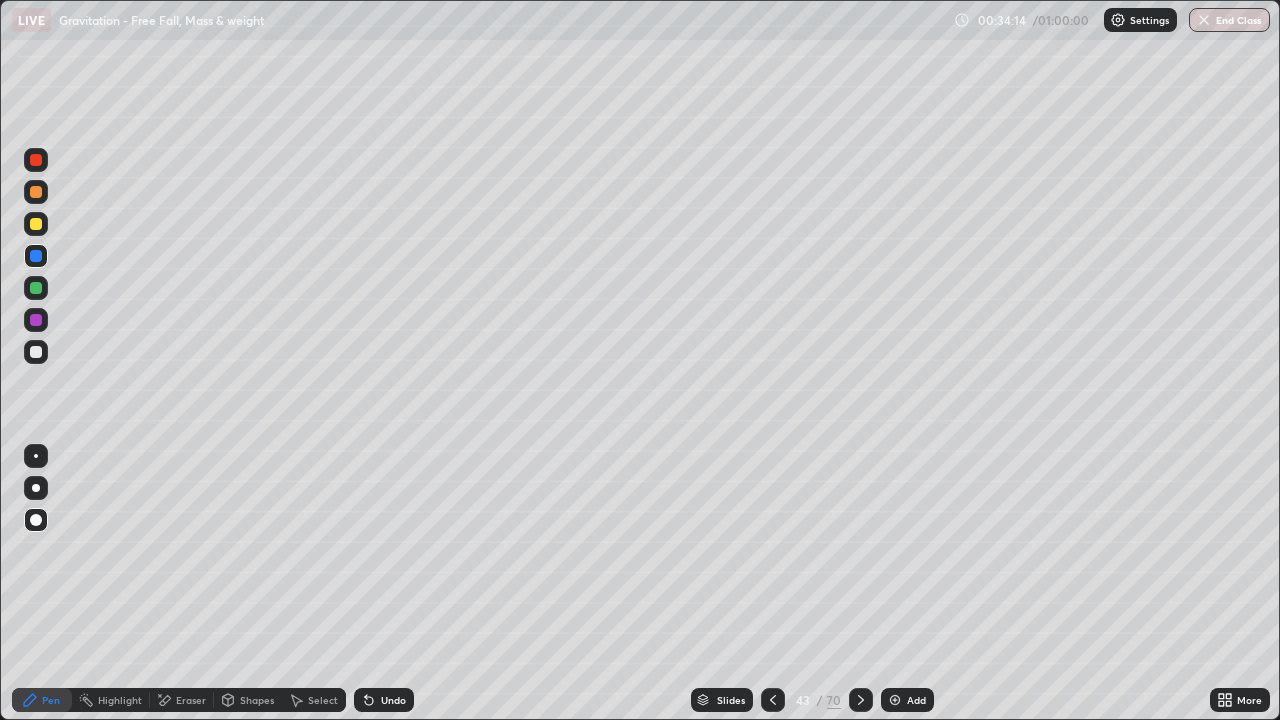 click at bounding box center [861, 700] 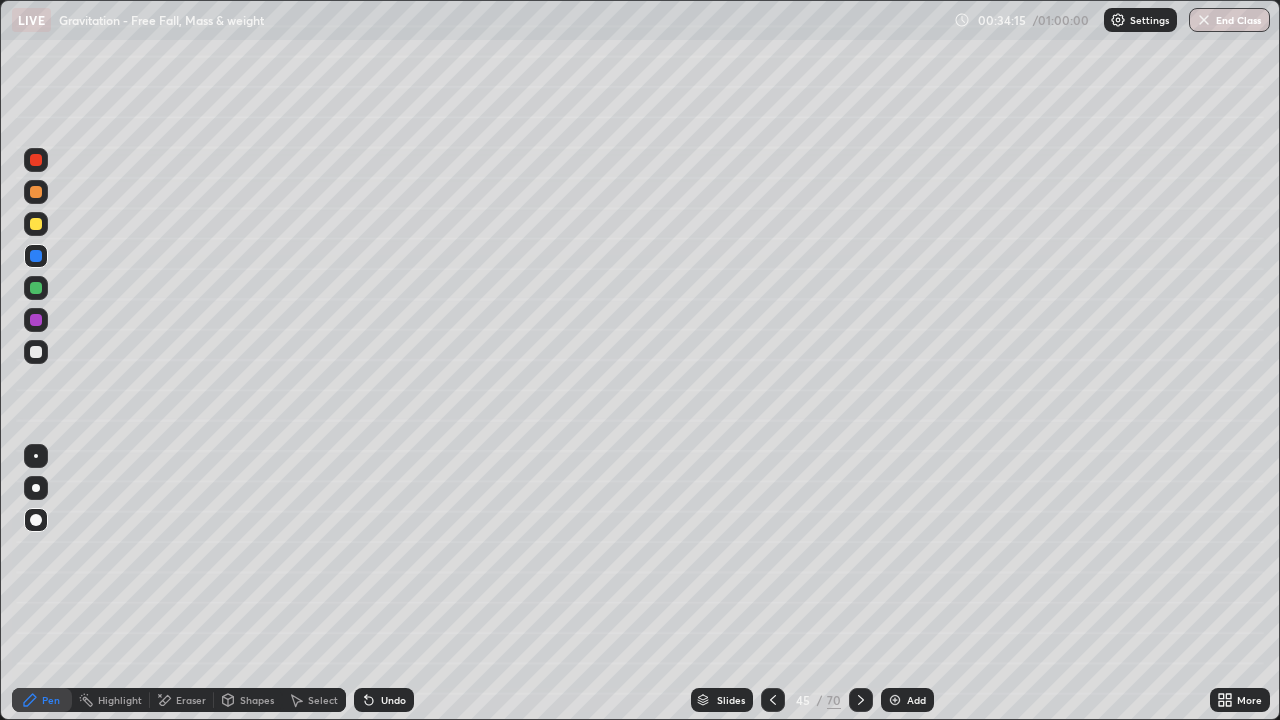 click 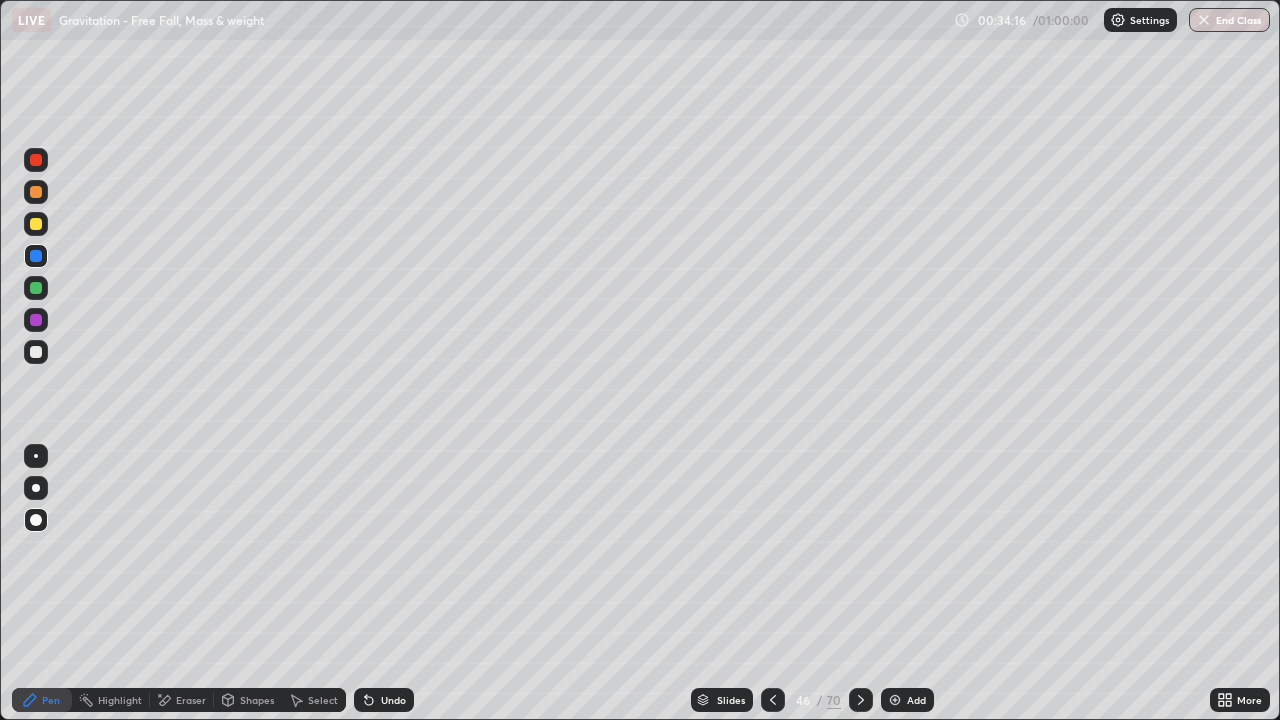 click 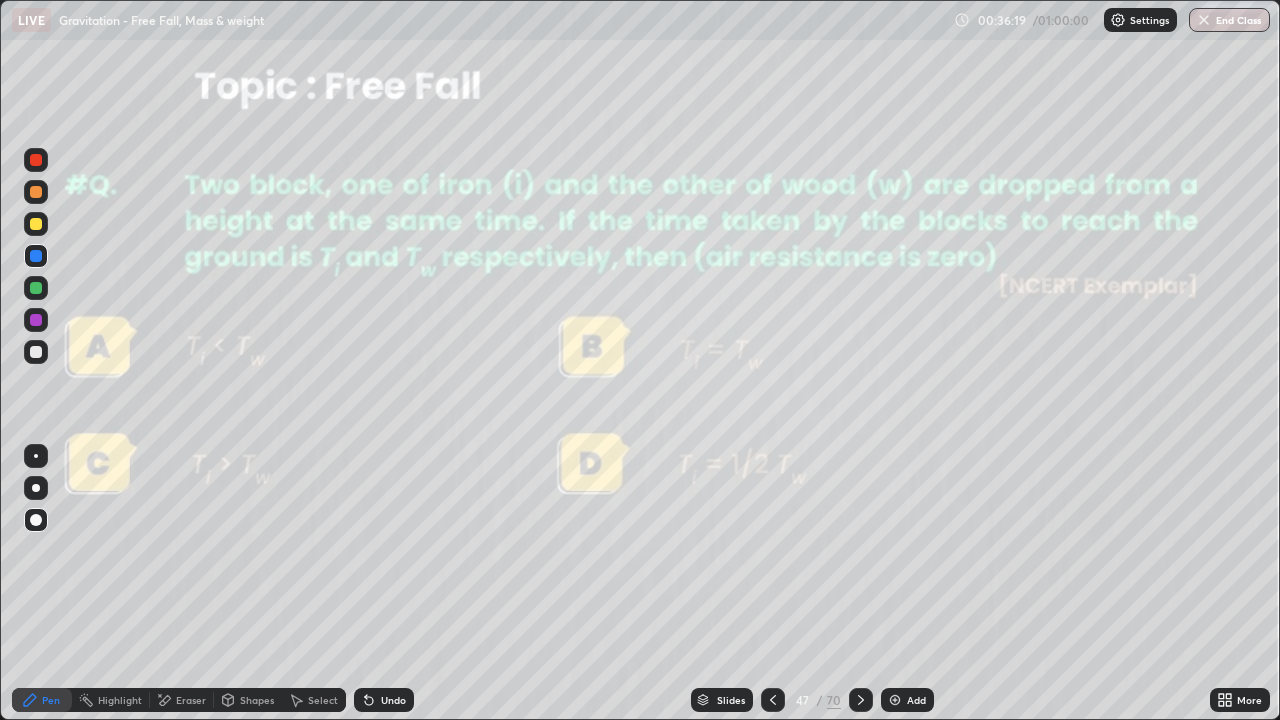 click at bounding box center (861, 700) 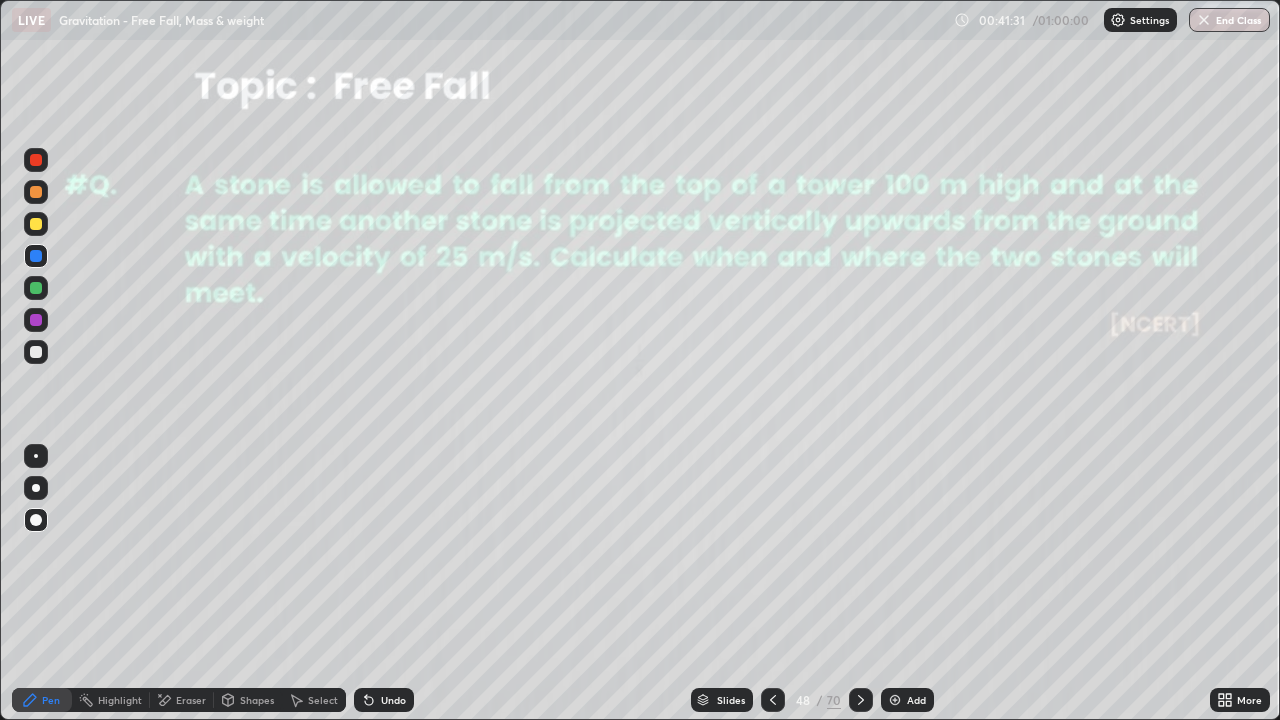click on "Shapes" at bounding box center [257, 700] 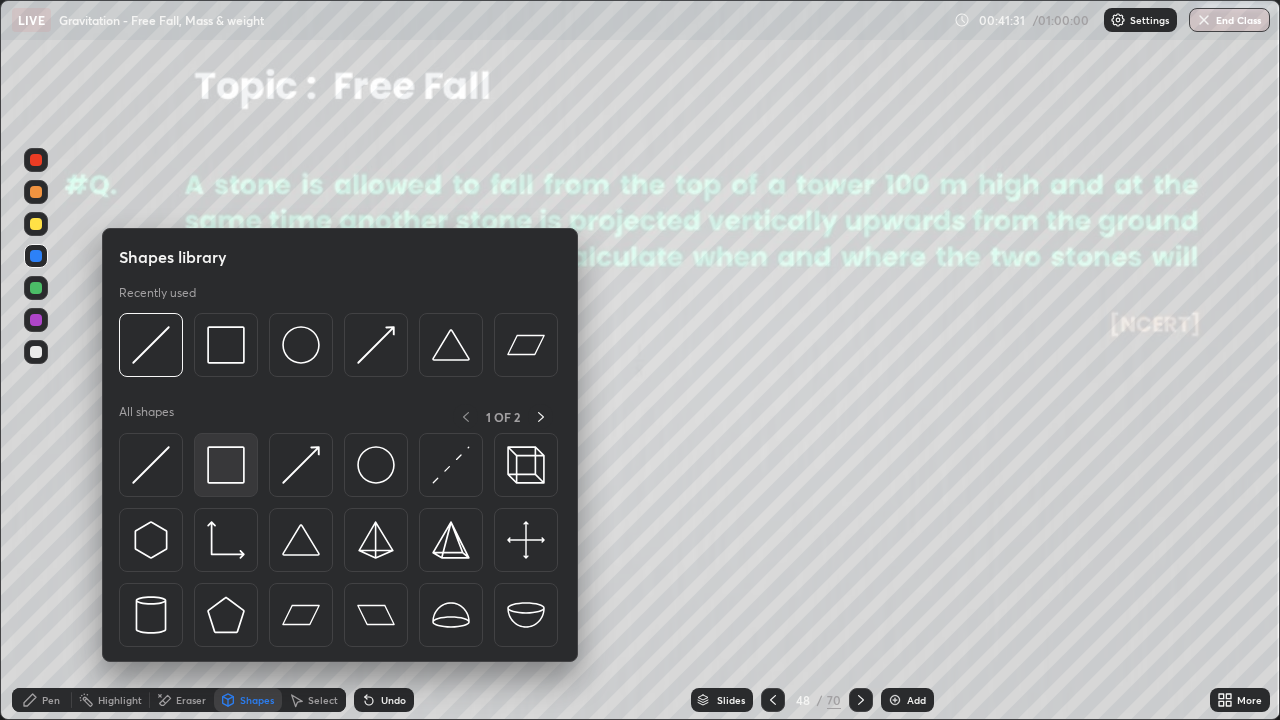 click at bounding box center [226, 465] 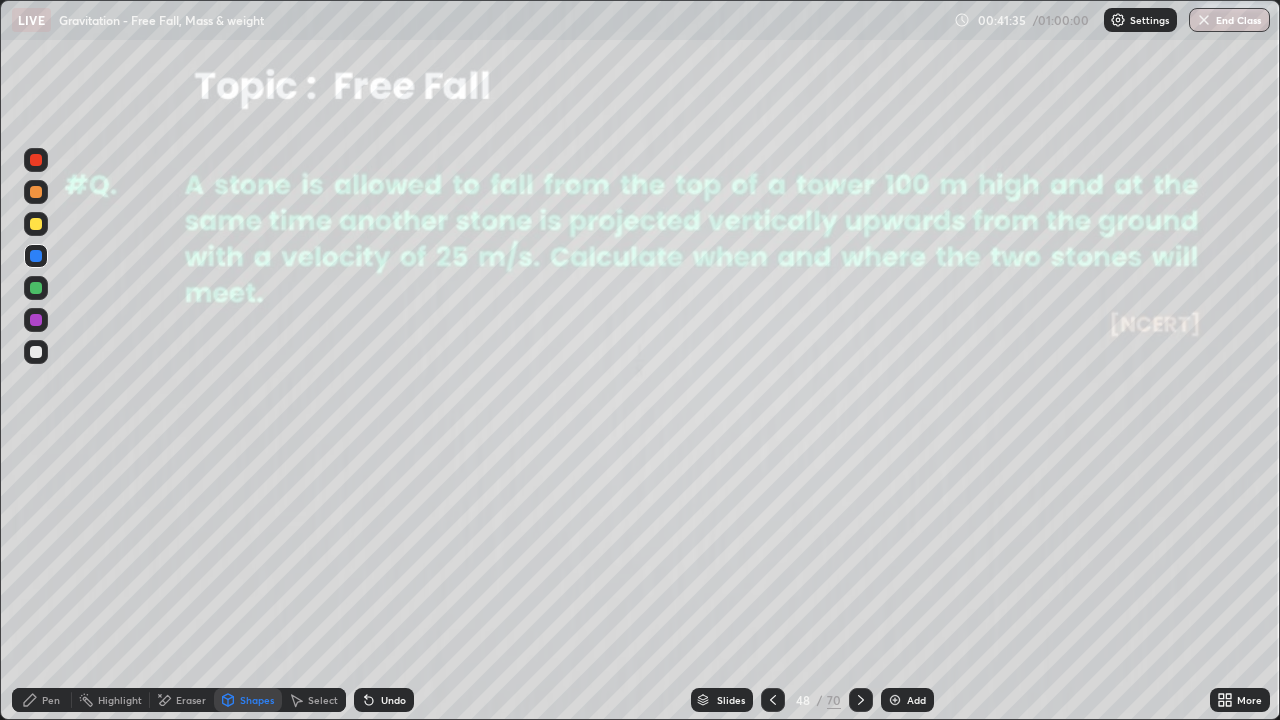 click on "Pen" at bounding box center [51, 700] 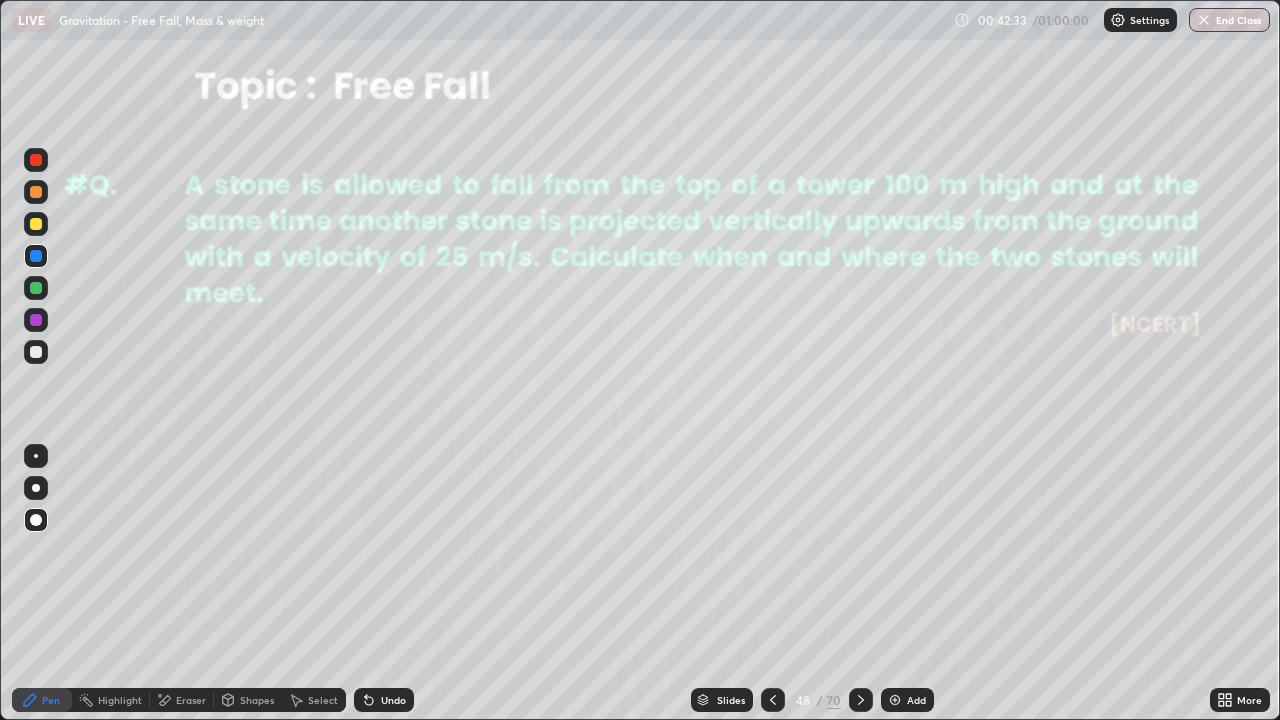 click on "Eraser" at bounding box center [191, 700] 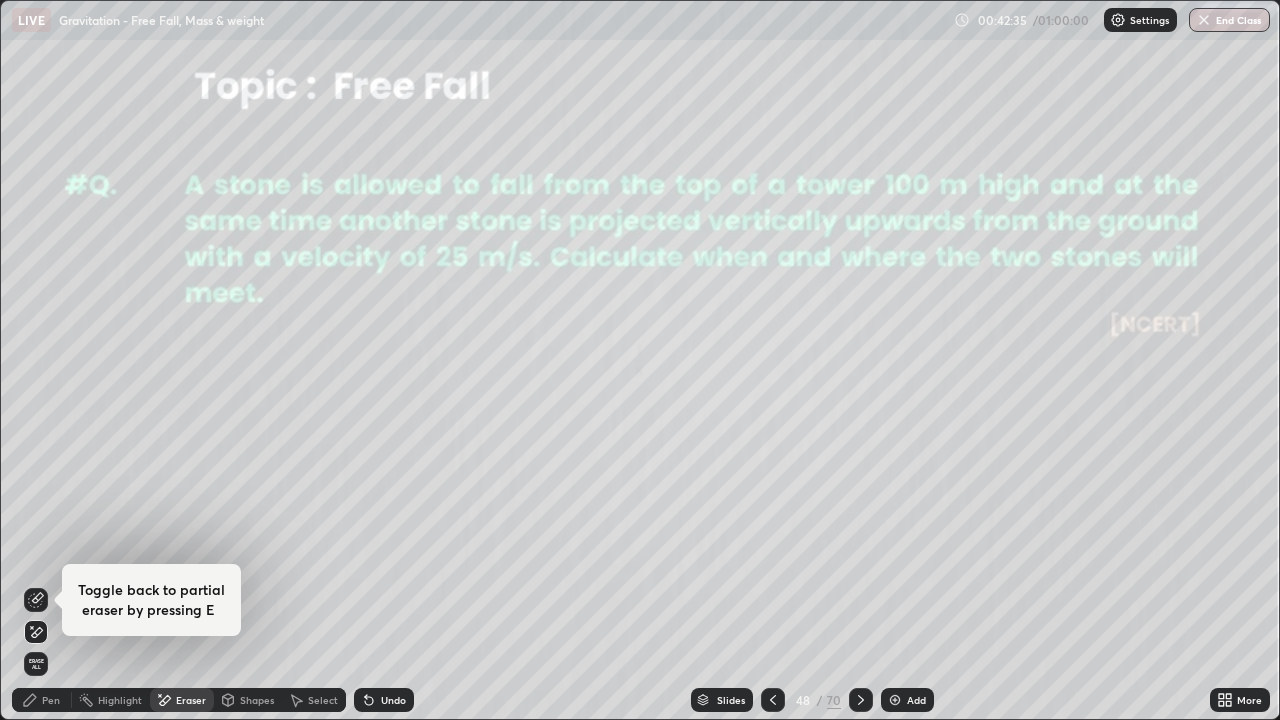 click on "Pen" at bounding box center (51, 700) 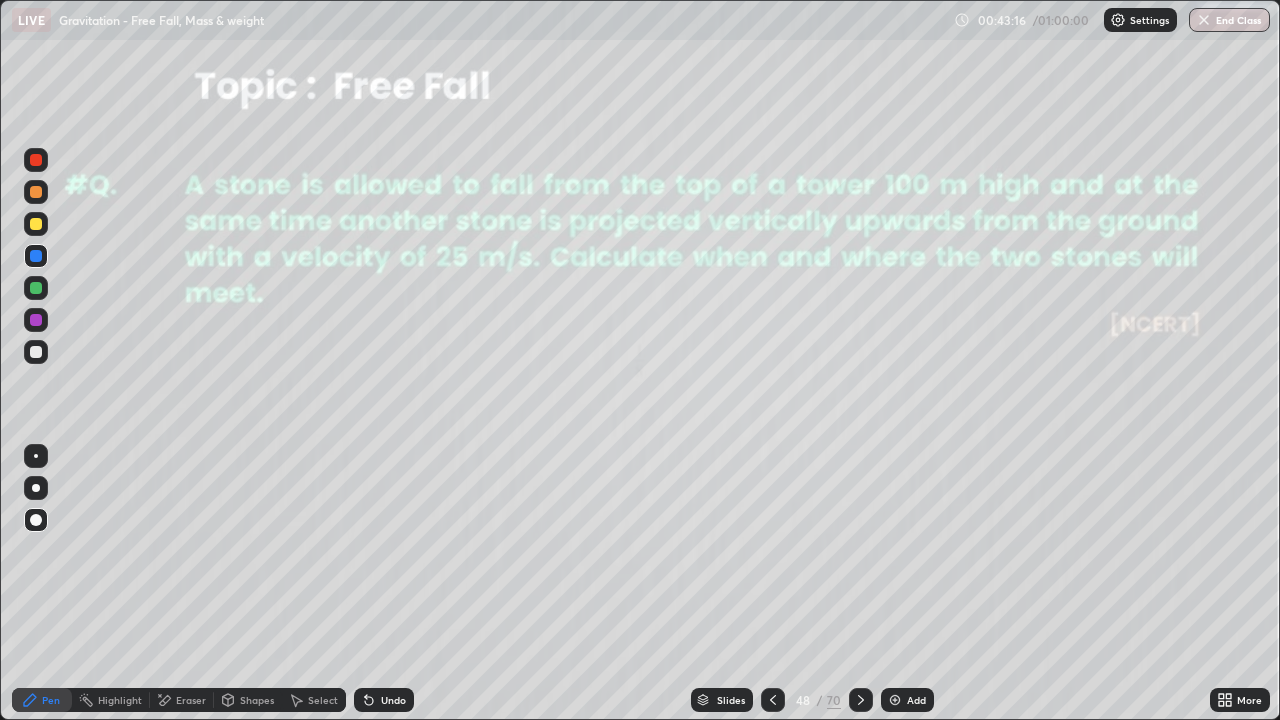 click at bounding box center (36, 160) 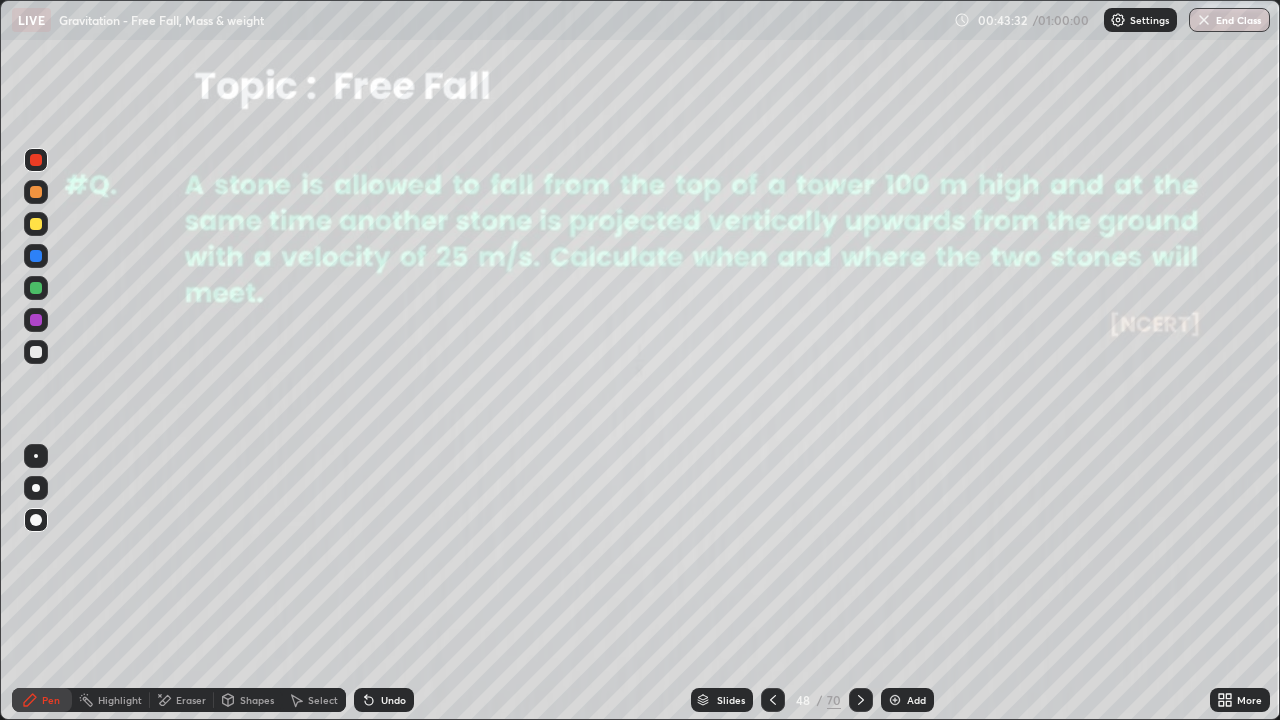click on "Eraser" at bounding box center [191, 700] 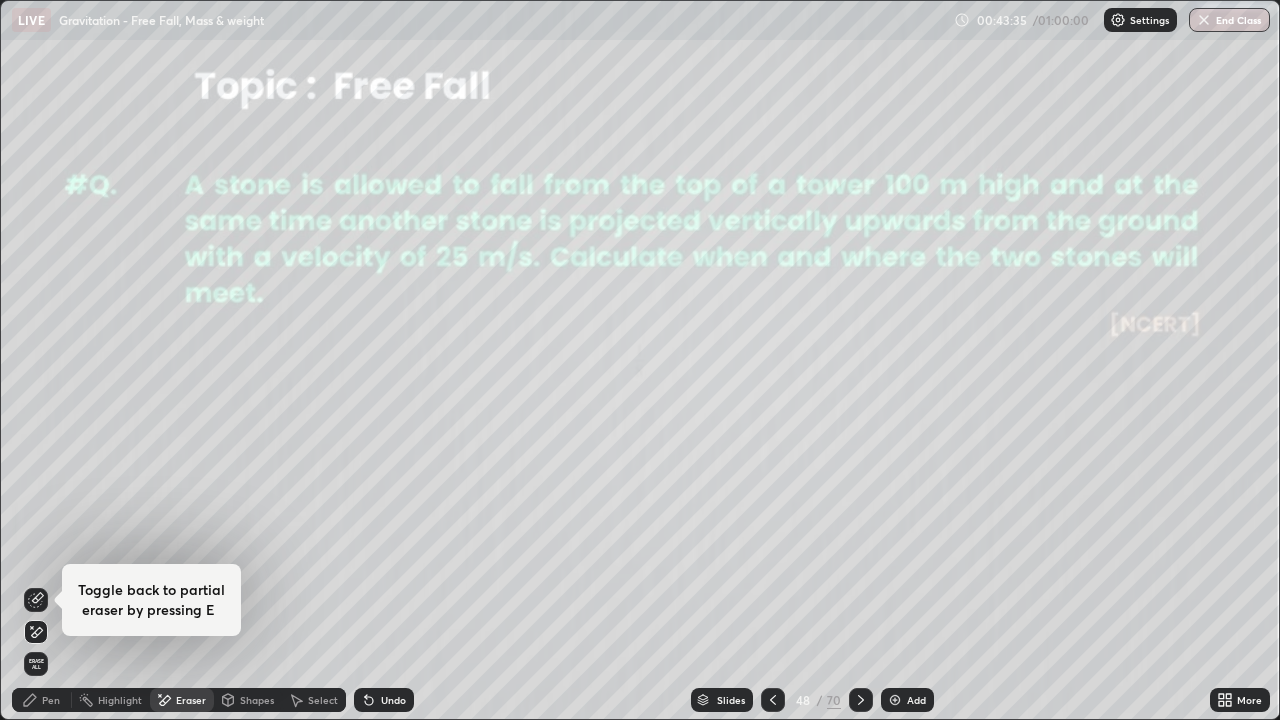click on "Pen" at bounding box center [51, 700] 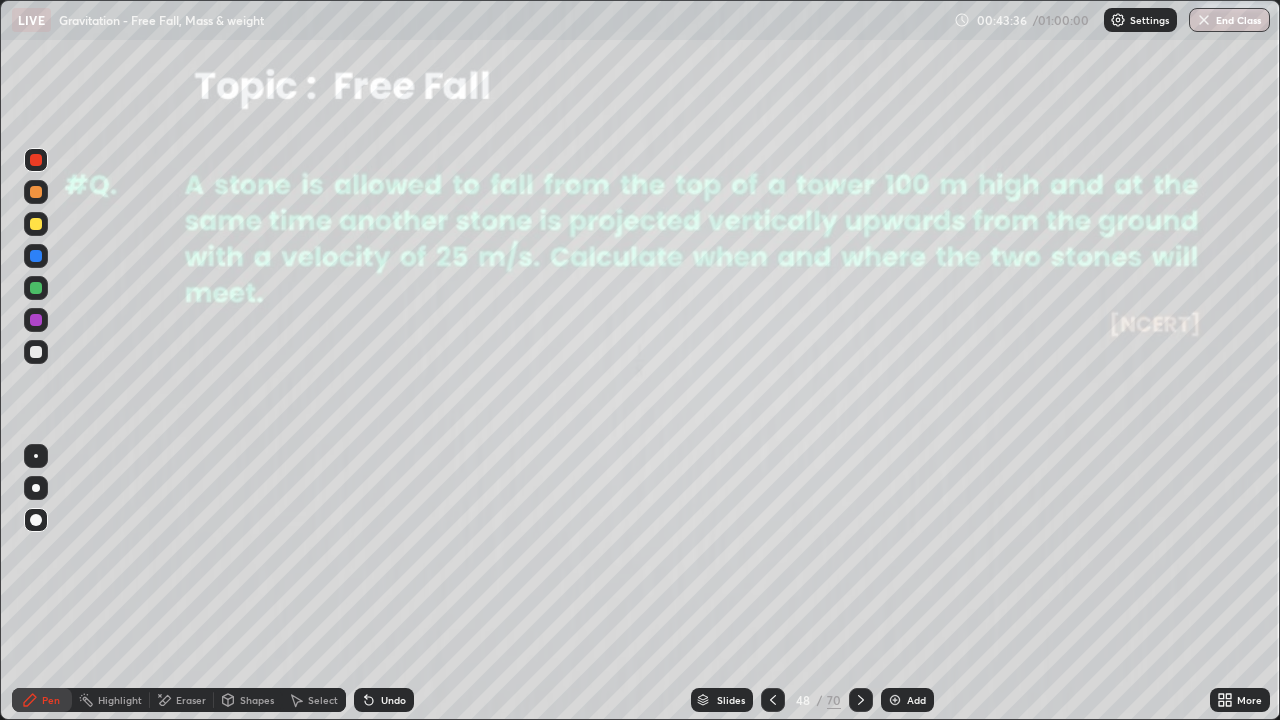 click at bounding box center (36, 224) 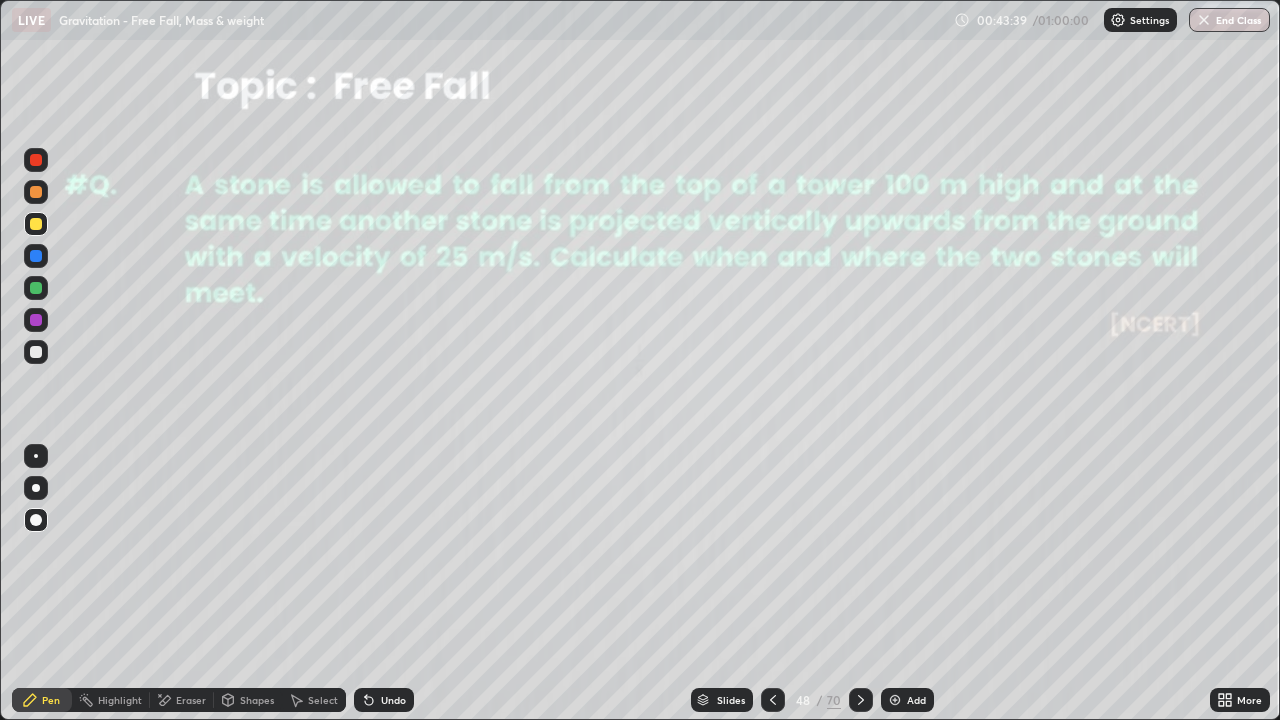click at bounding box center (36, 160) 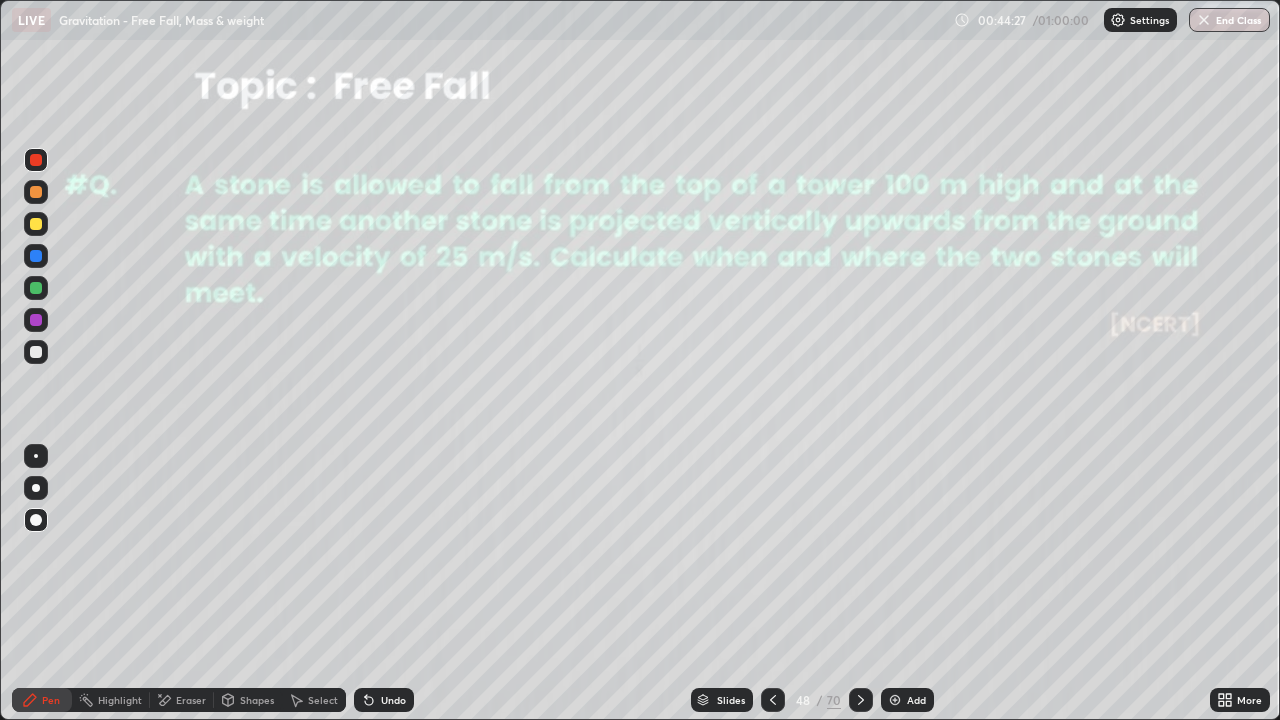 click at bounding box center [36, 224] 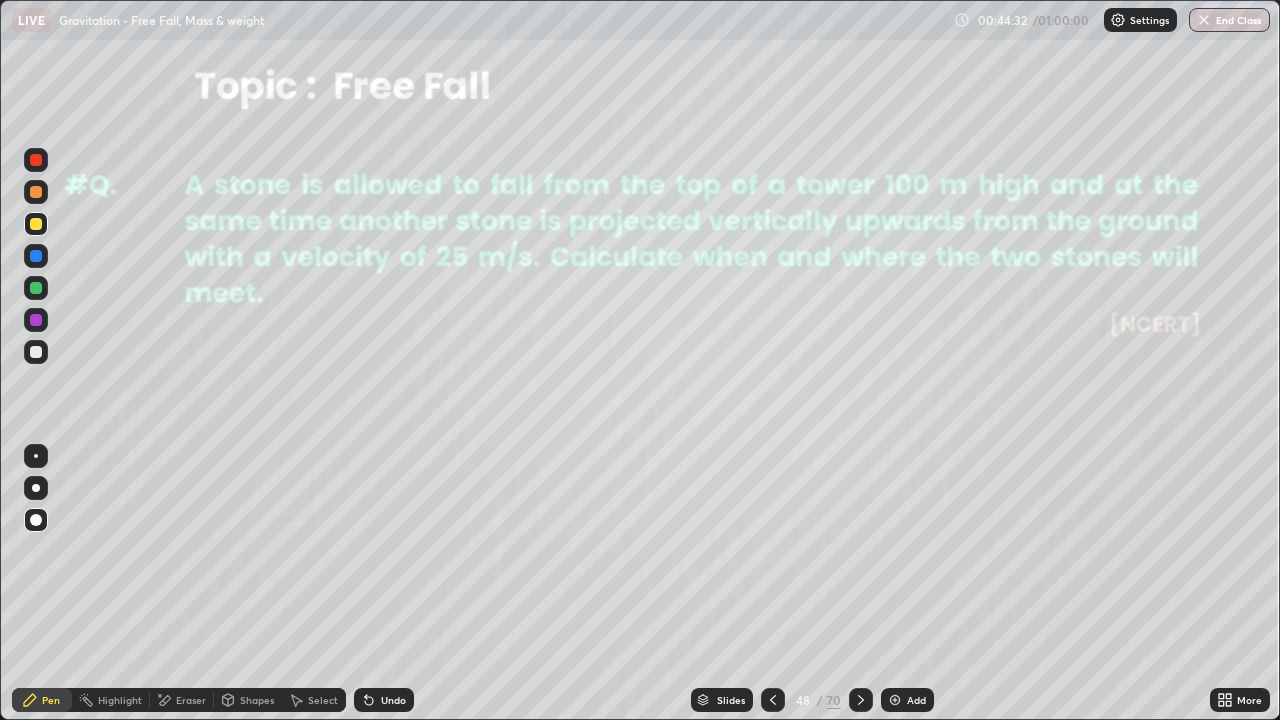 click on "Eraser" at bounding box center [191, 700] 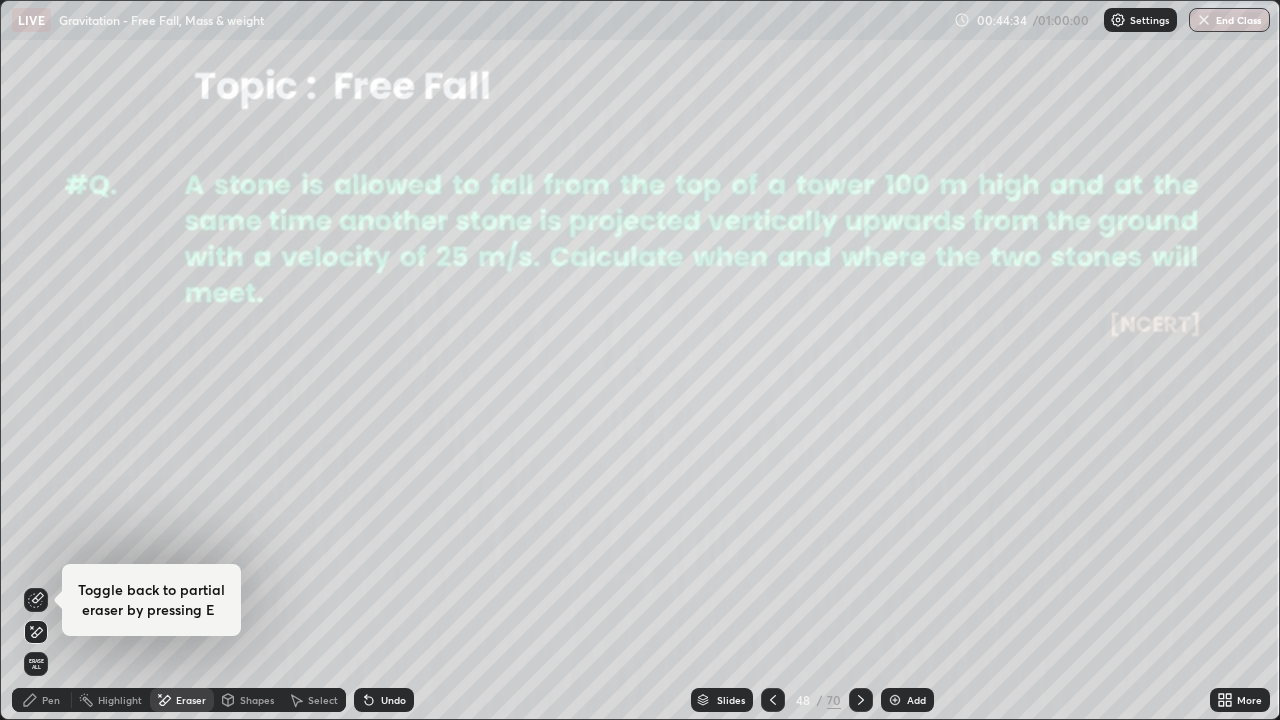 click on "Pen" at bounding box center [42, 700] 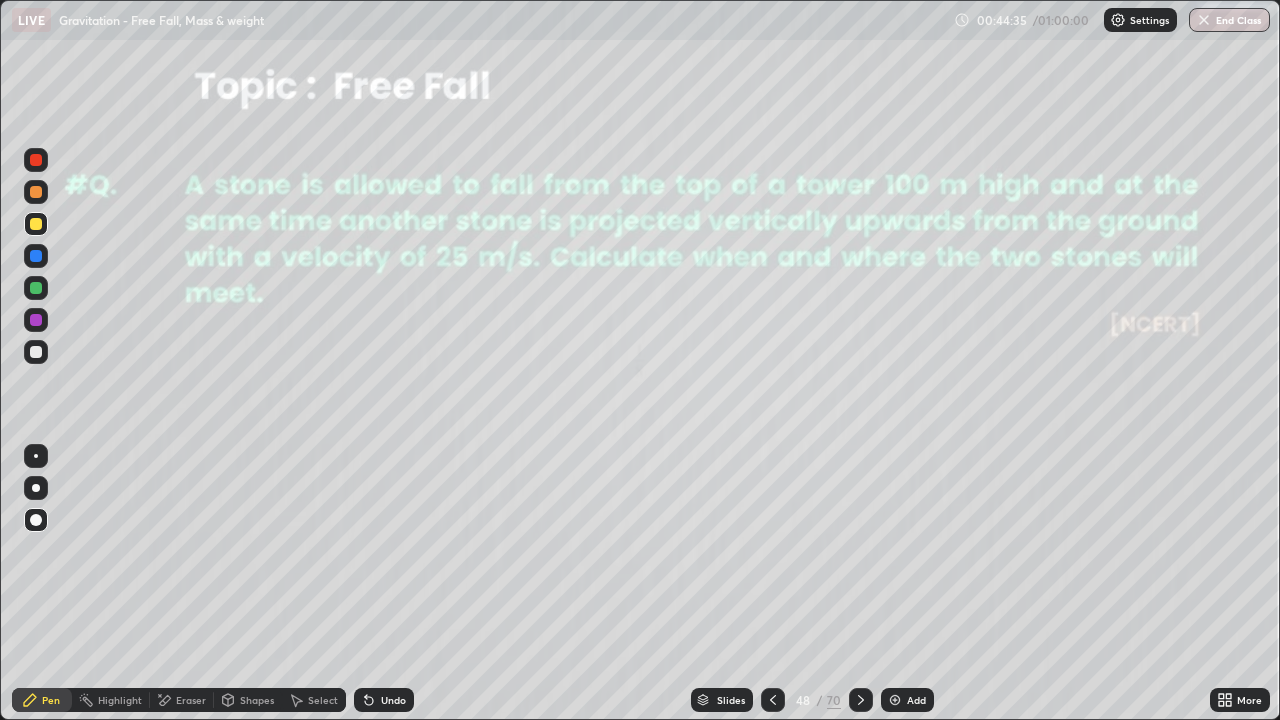 click at bounding box center (36, 256) 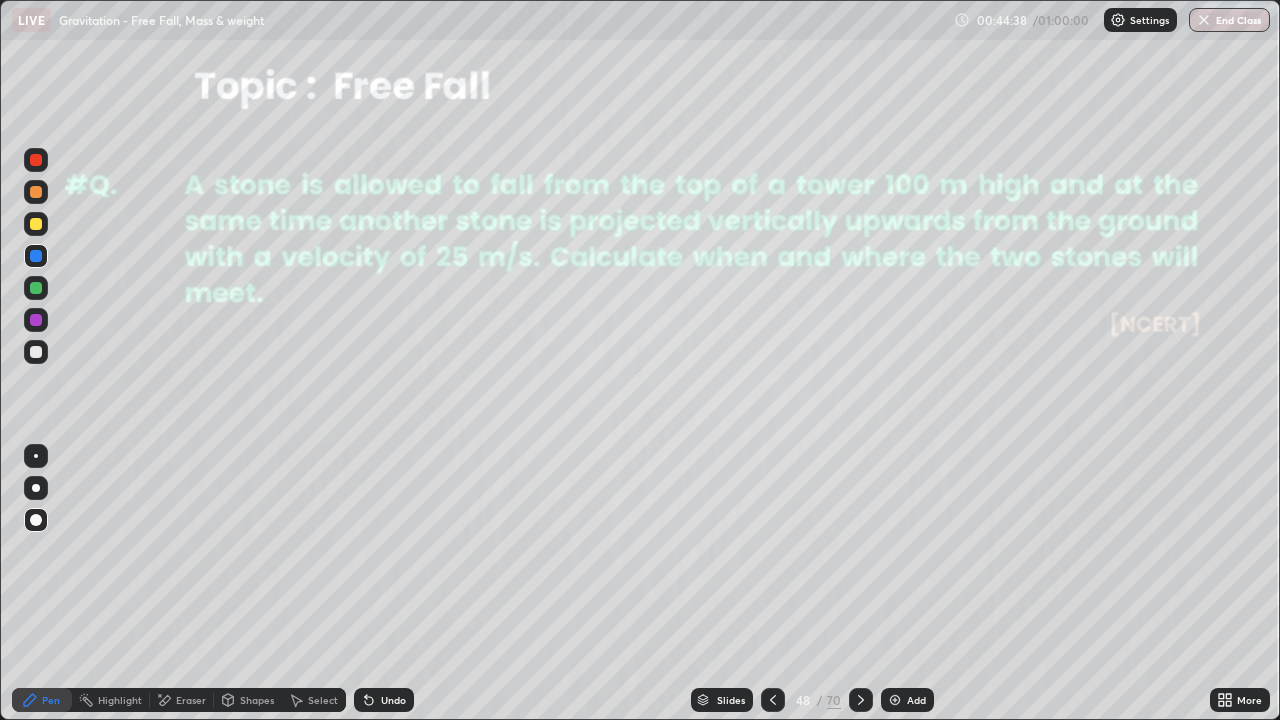 click at bounding box center (36, 160) 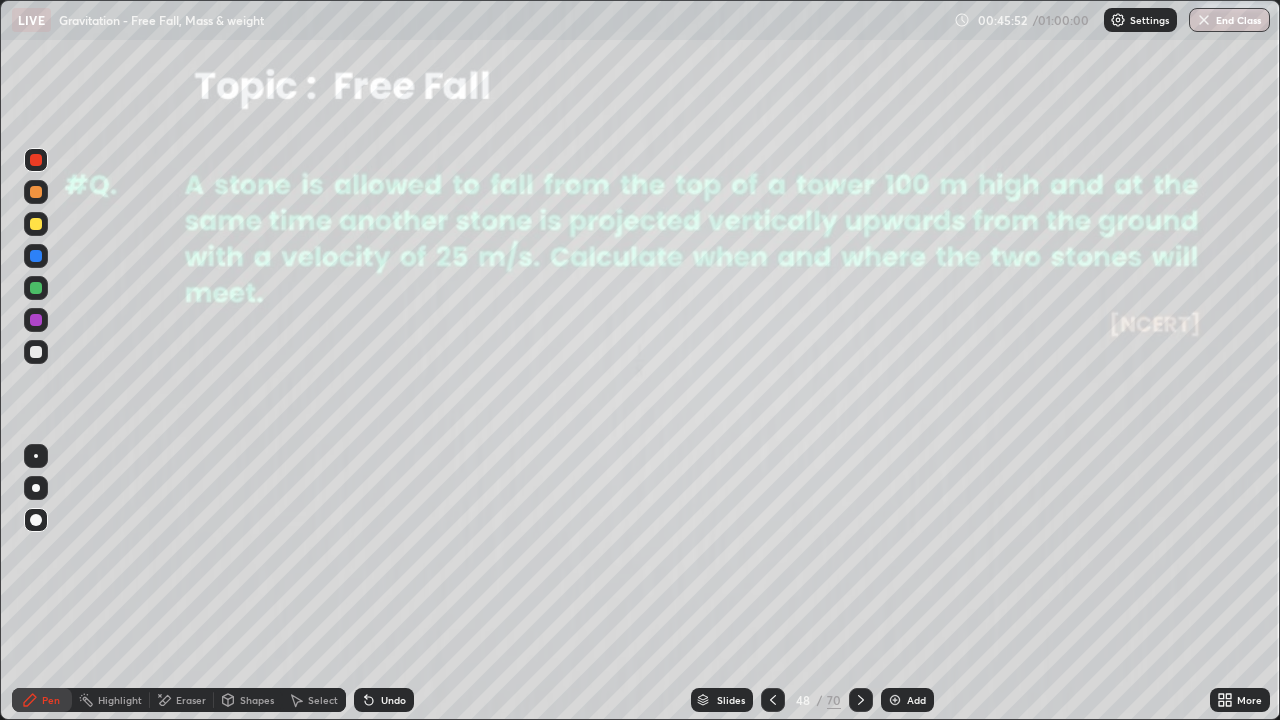 click at bounding box center [36, 352] 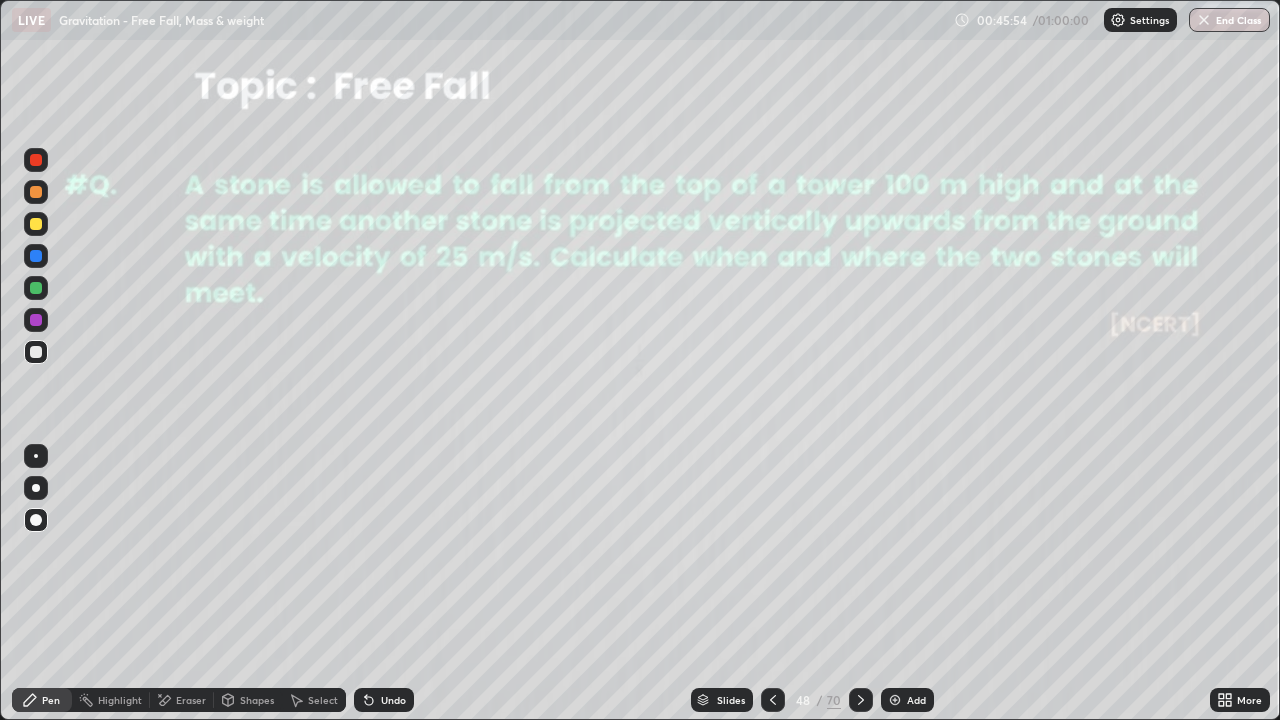 click at bounding box center (895, 700) 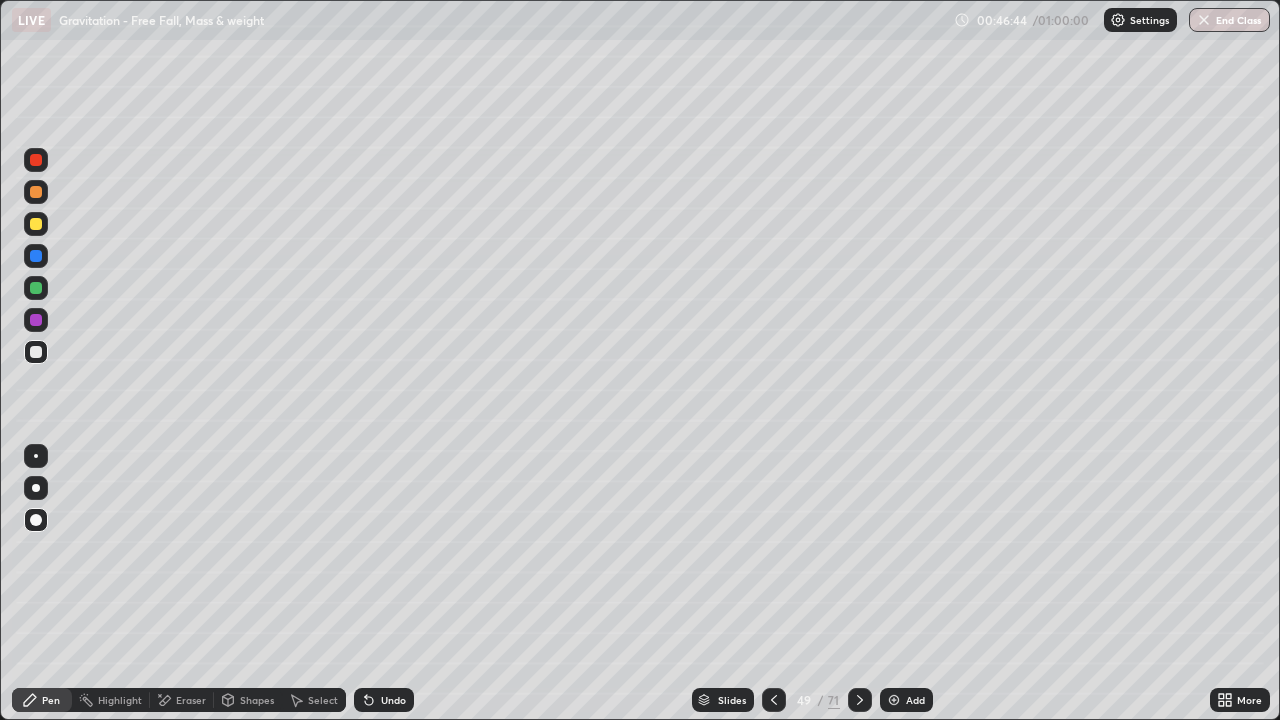 click at bounding box center [894, 700] 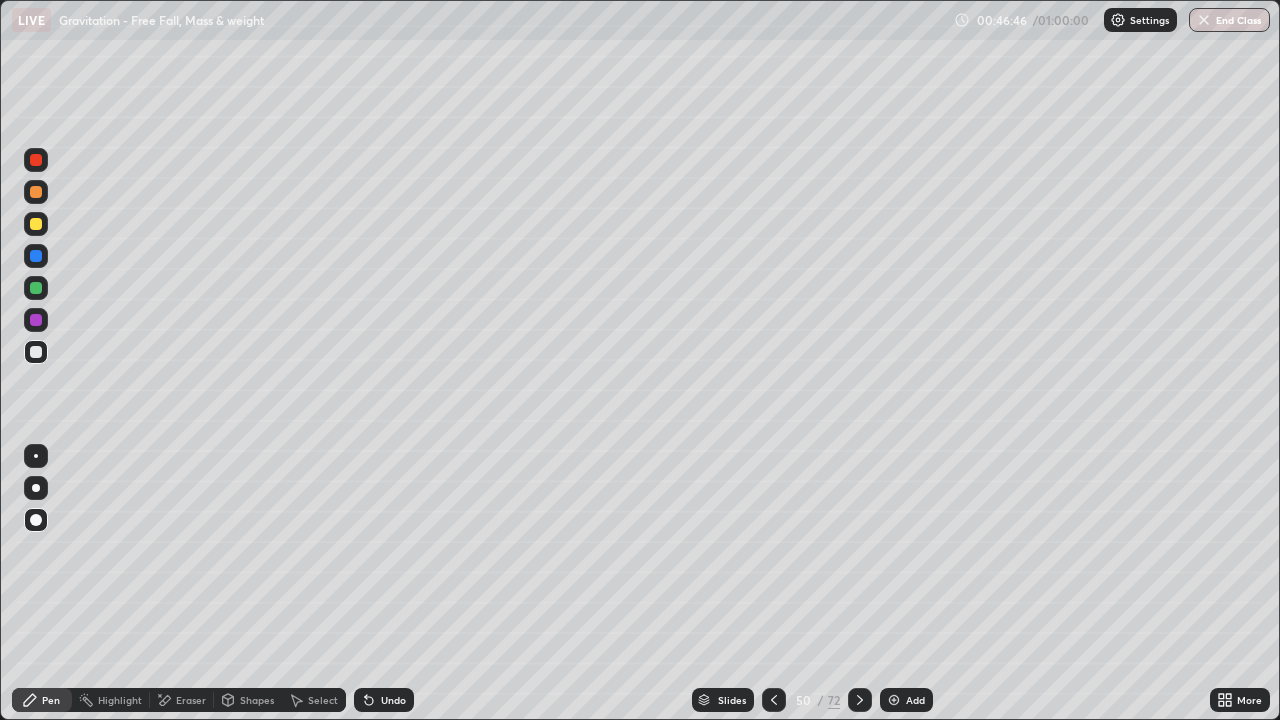 click on "Shapes" at bounding box center [257, 700] 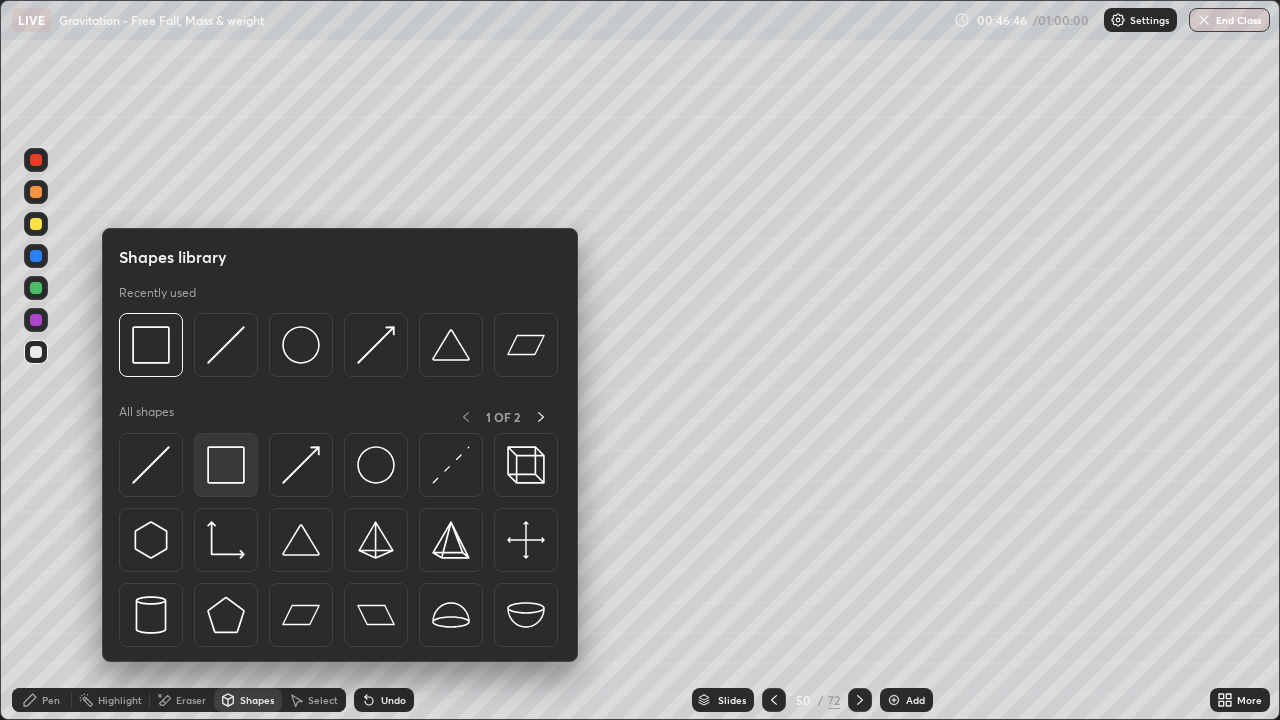 click at bounding box center (226, 465) 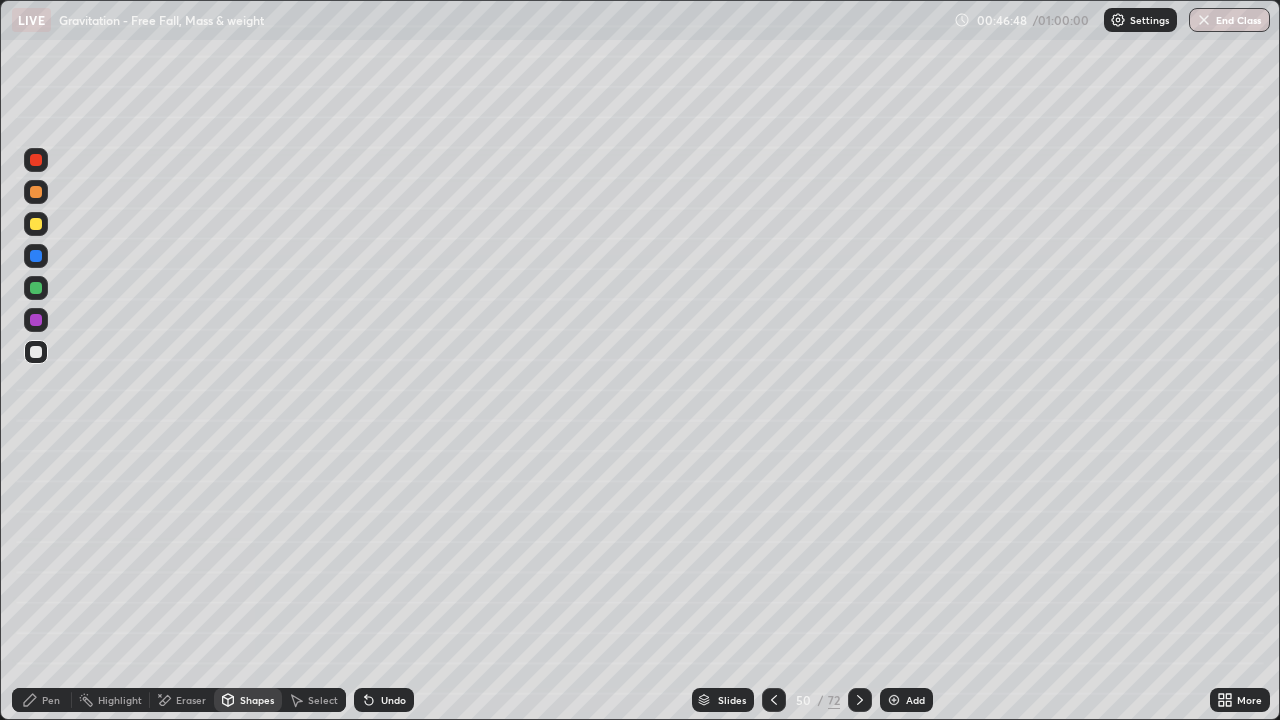 click on "Pen" at bounding box center (51, 700) 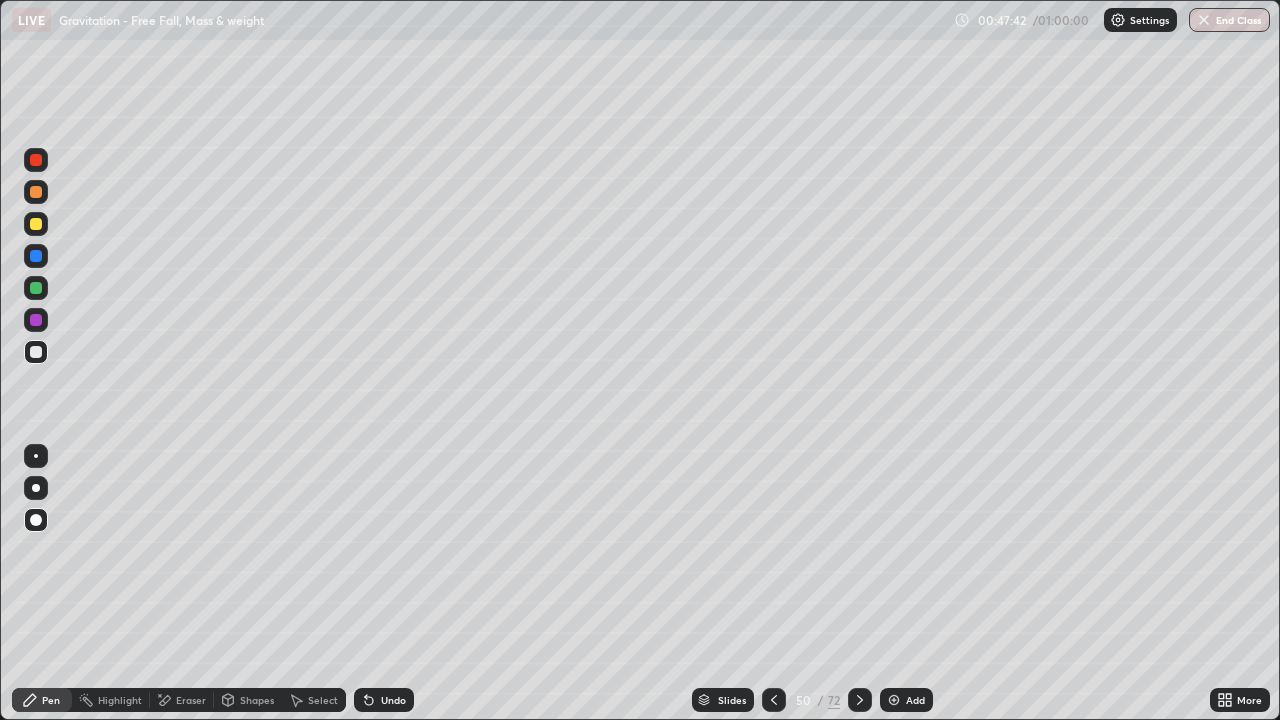 click at bounding box center (36, 192) 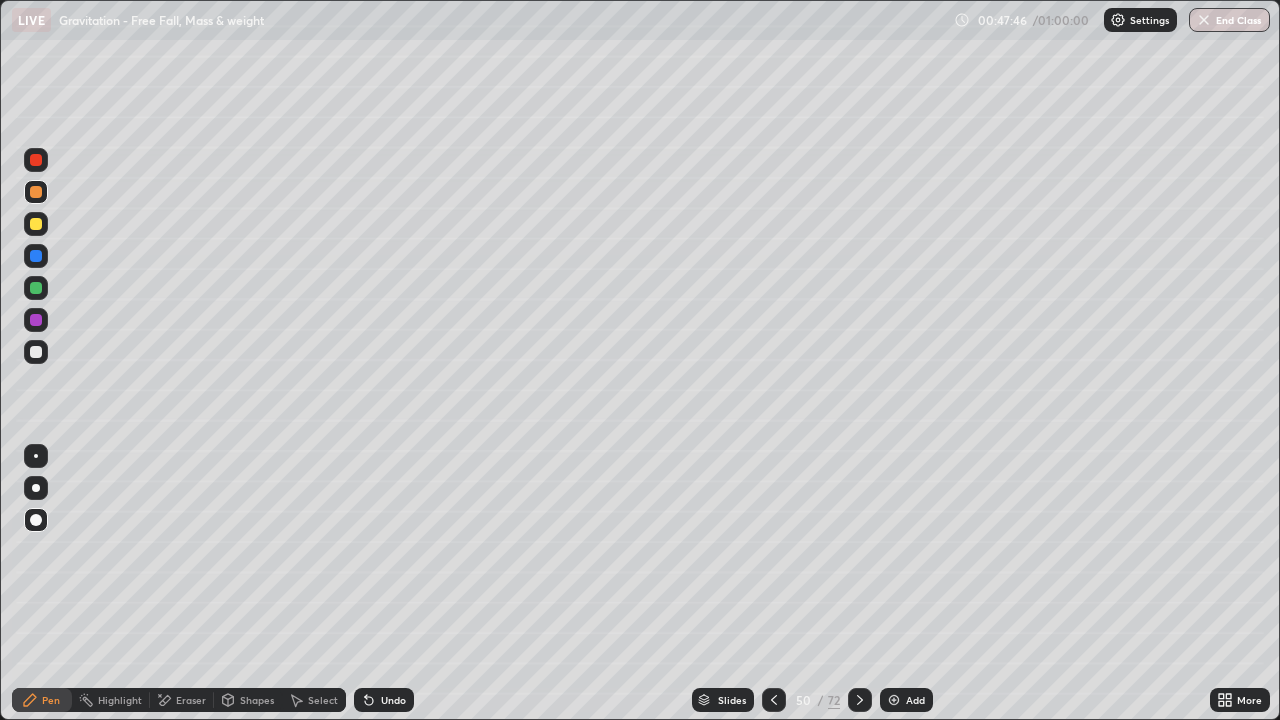 click at bounding box center [36, 288] 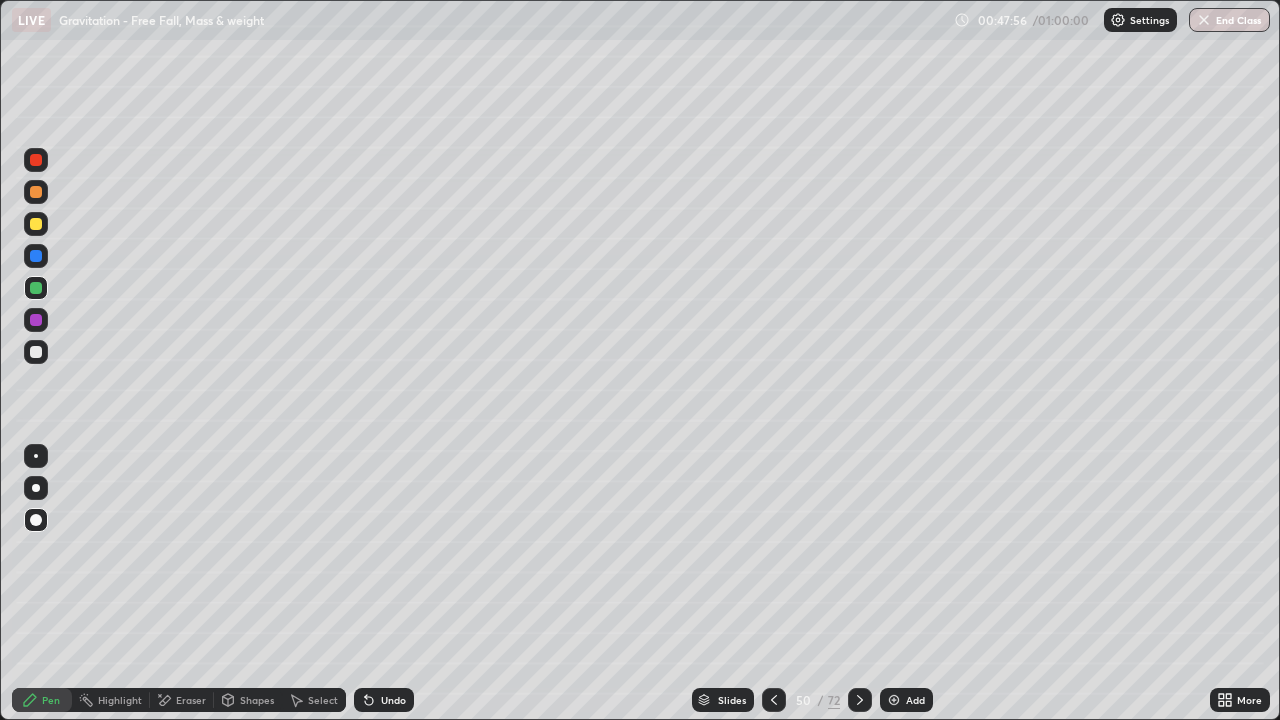 click 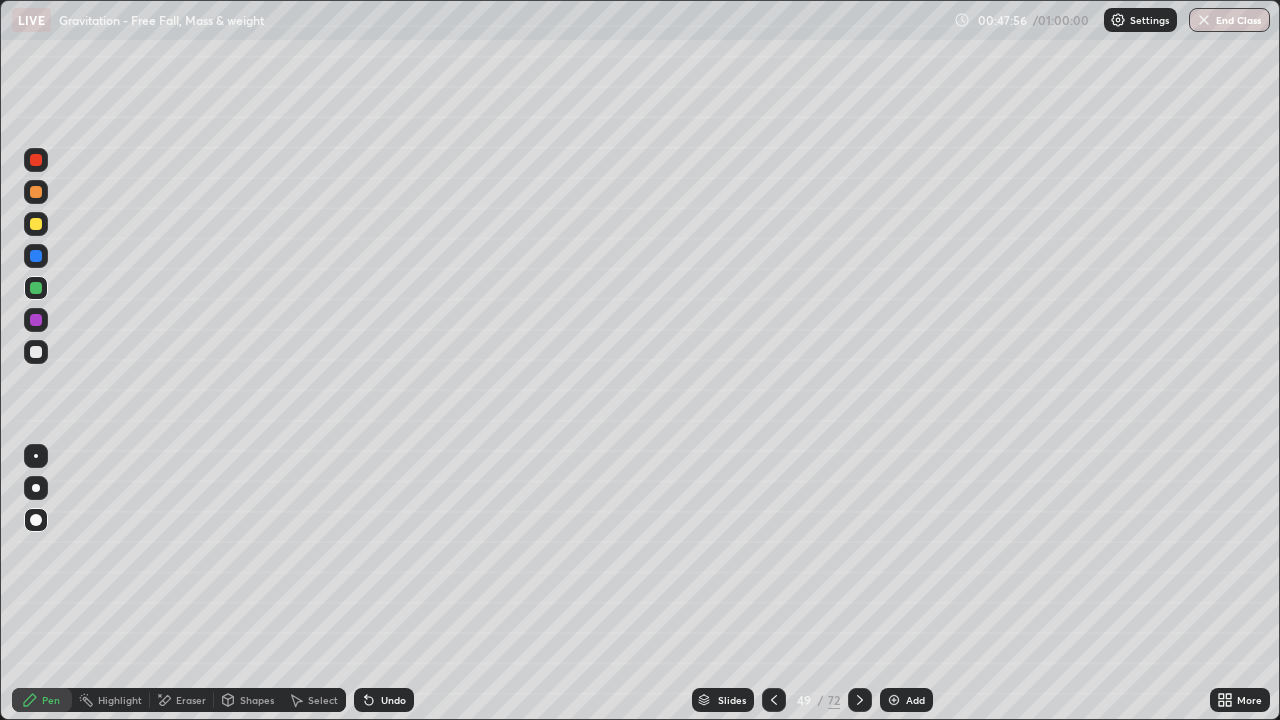 click 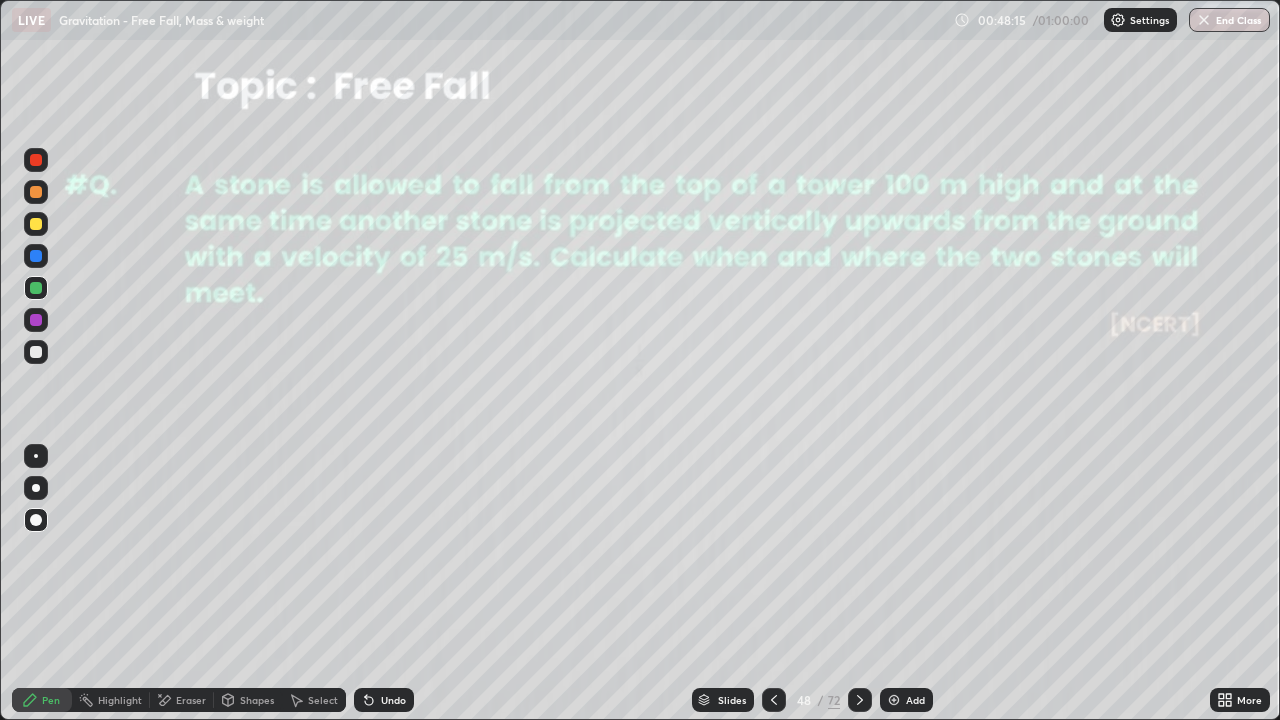 click 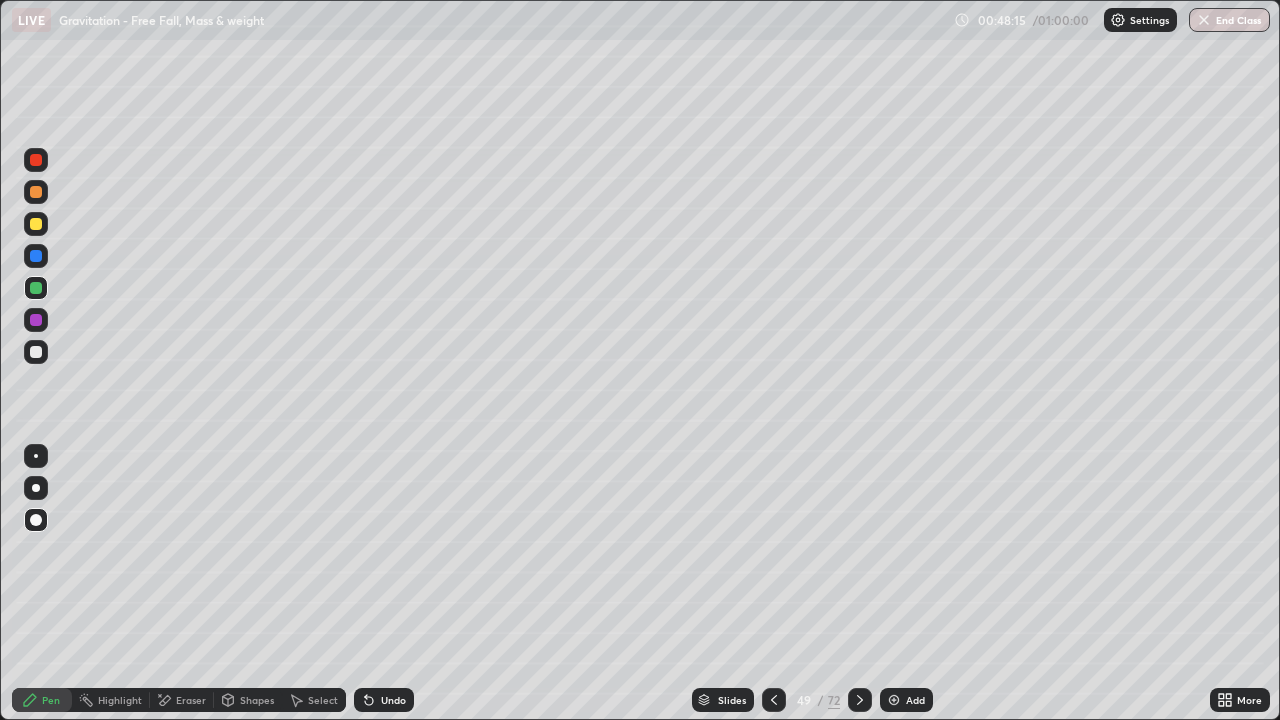 click 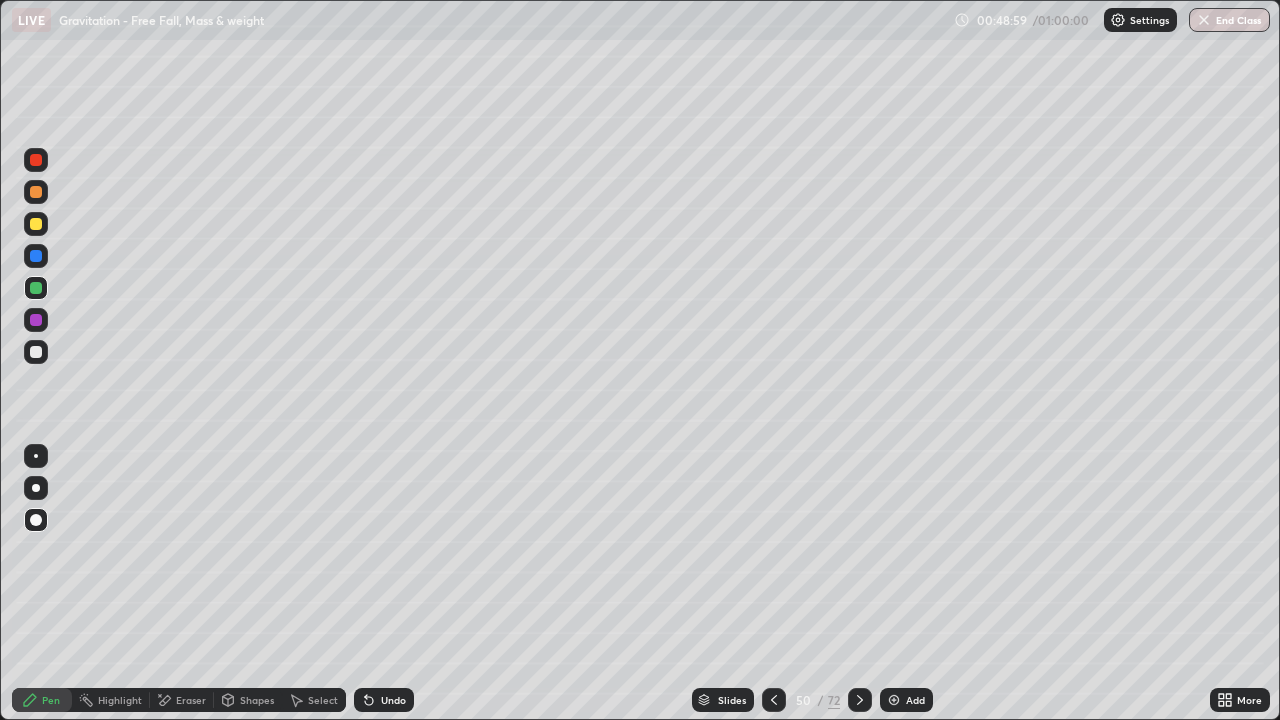 click 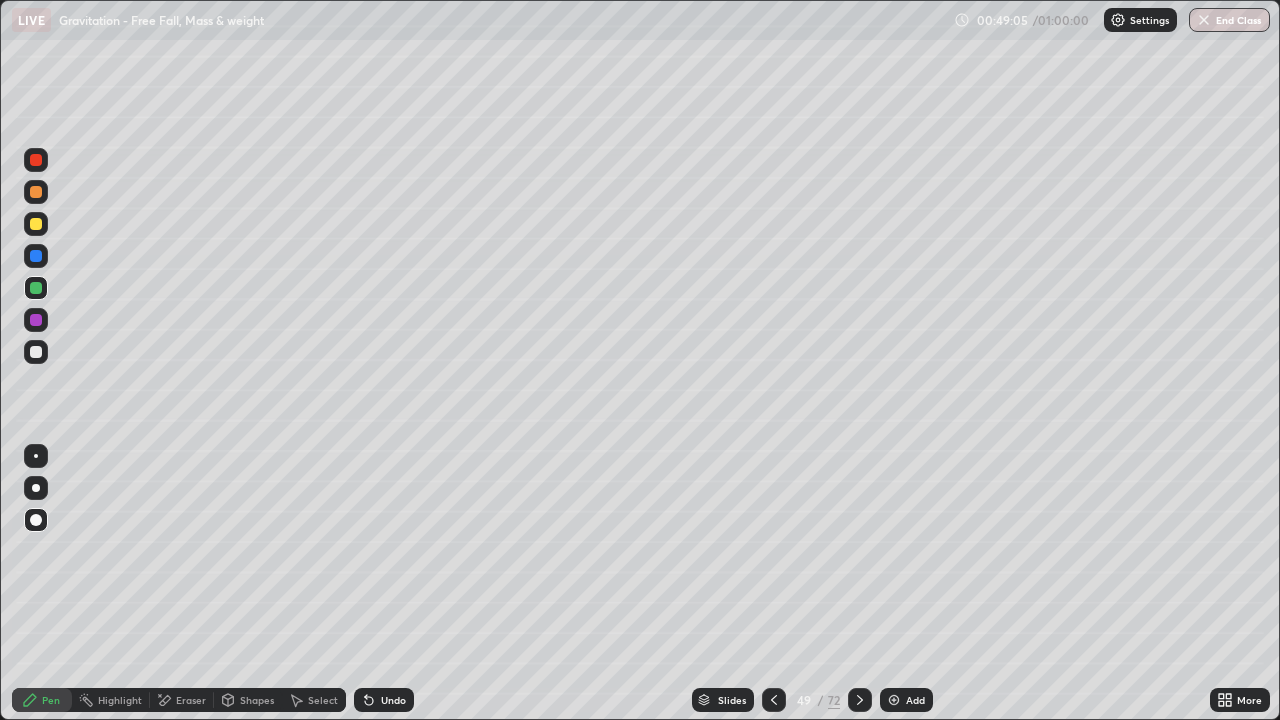 click 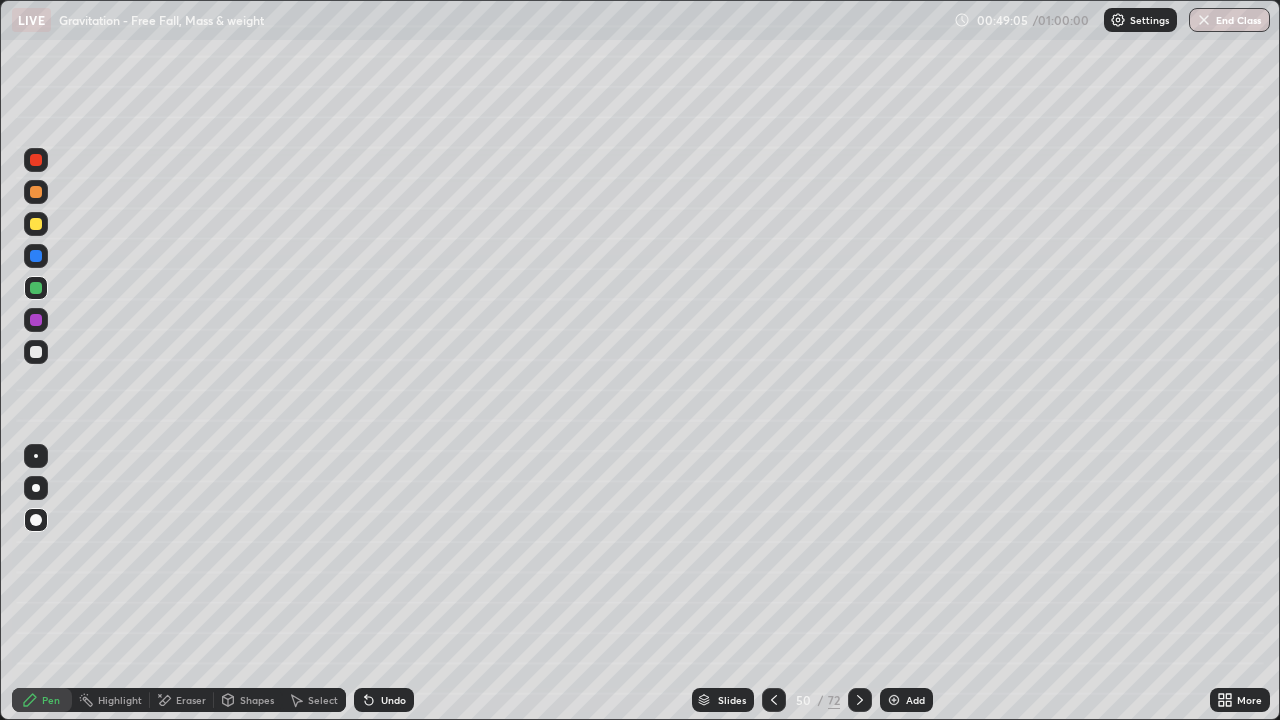 click 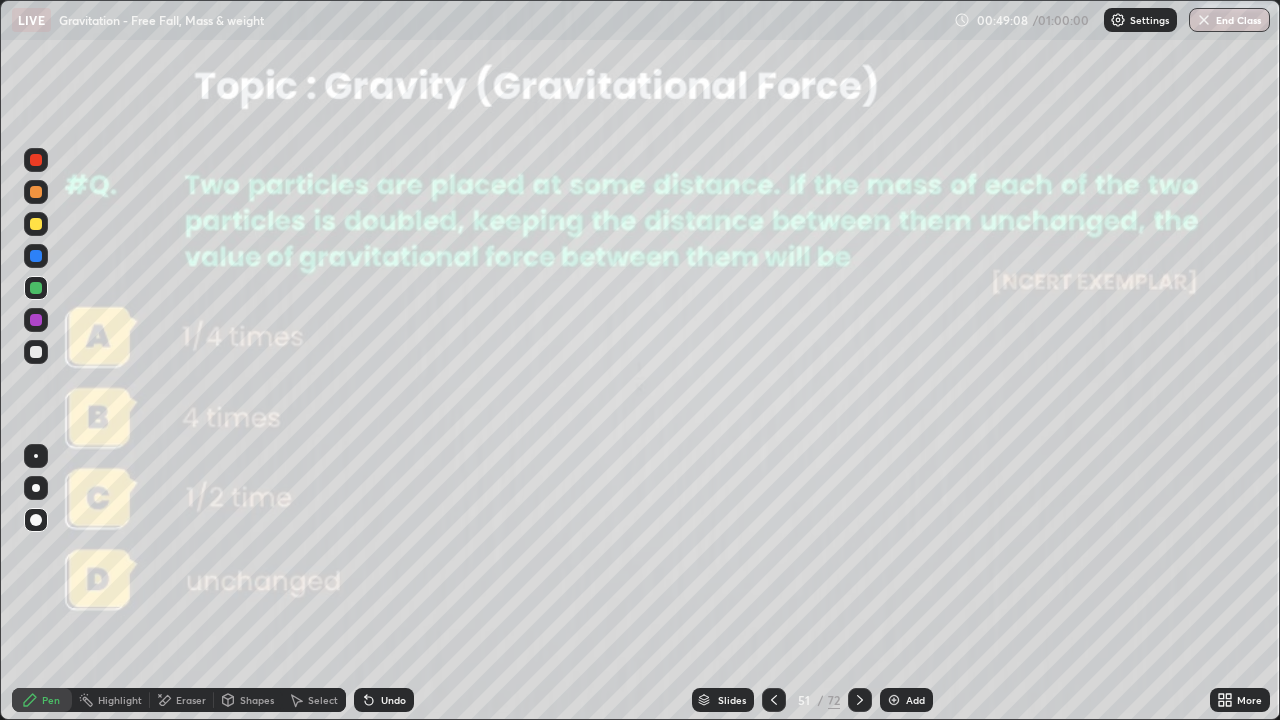 click at bounding box center [860, 700] 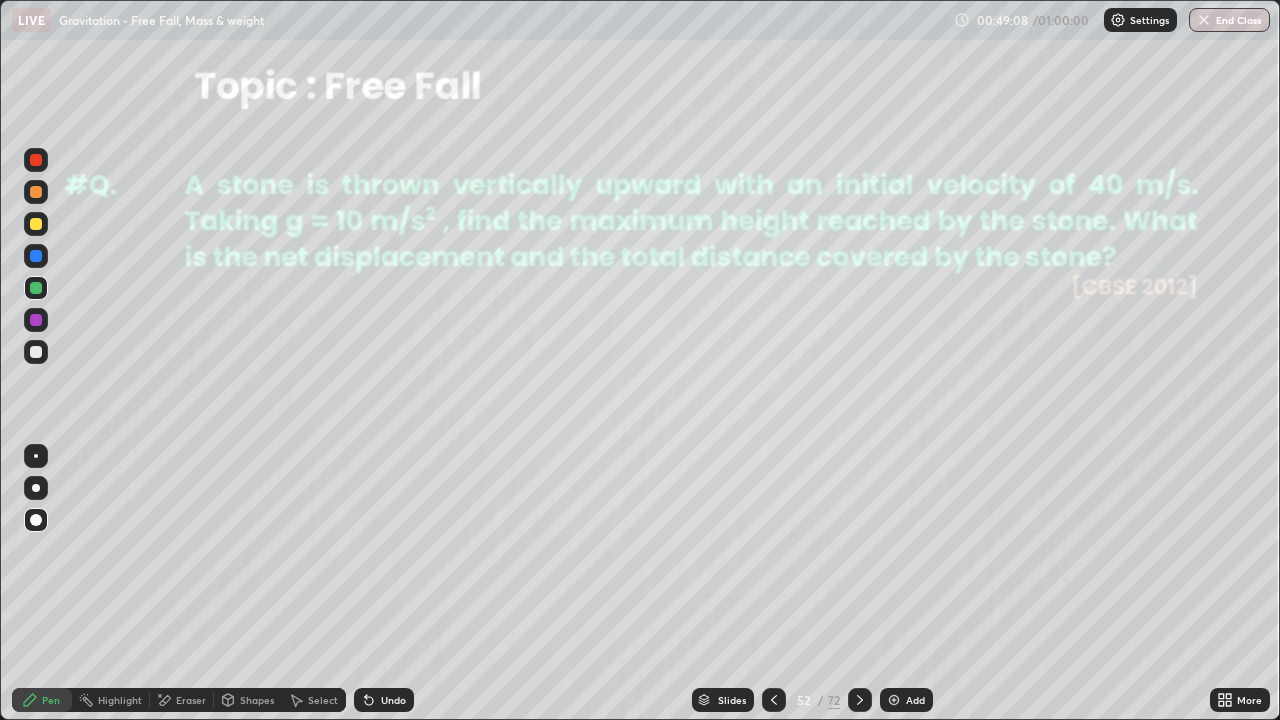 click 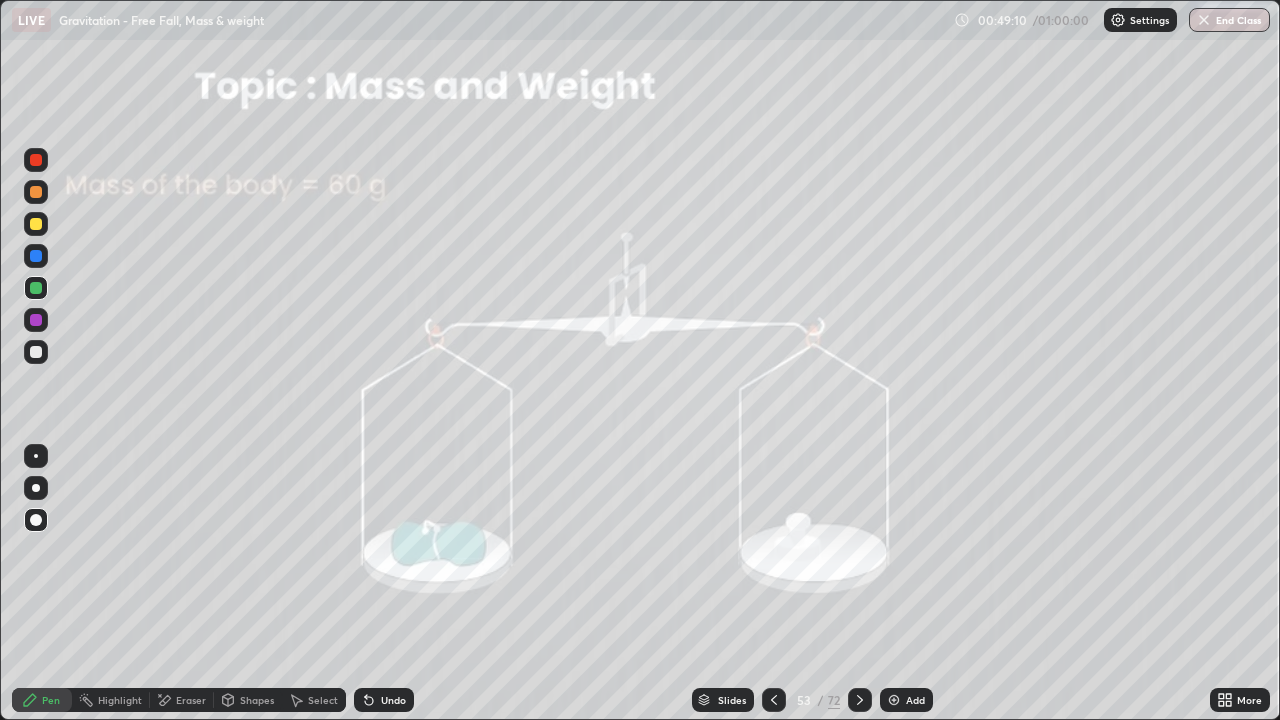 click 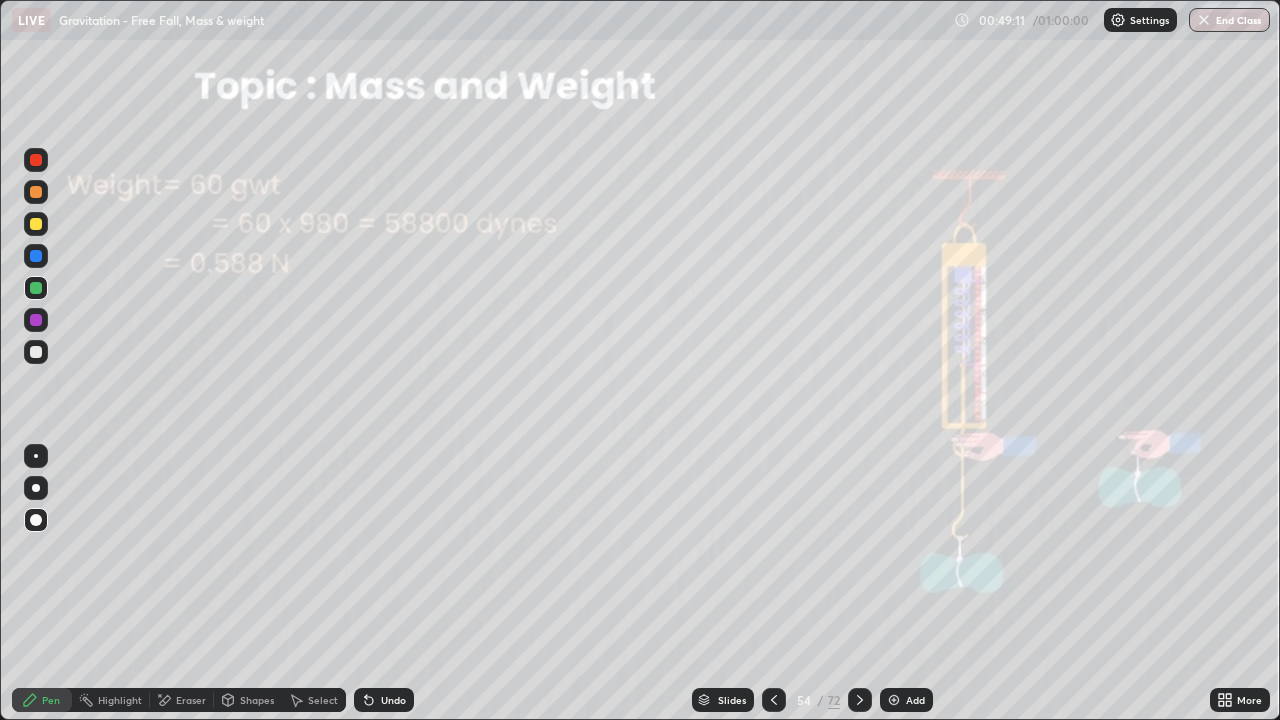 click 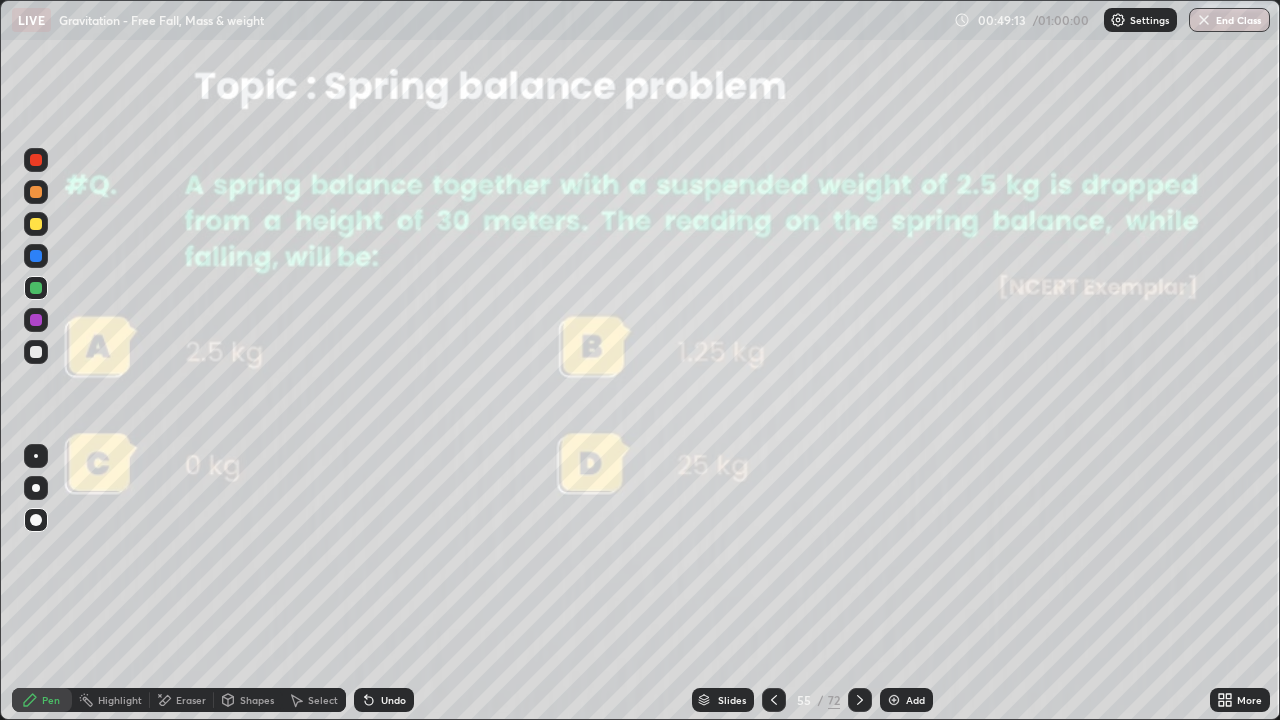 click 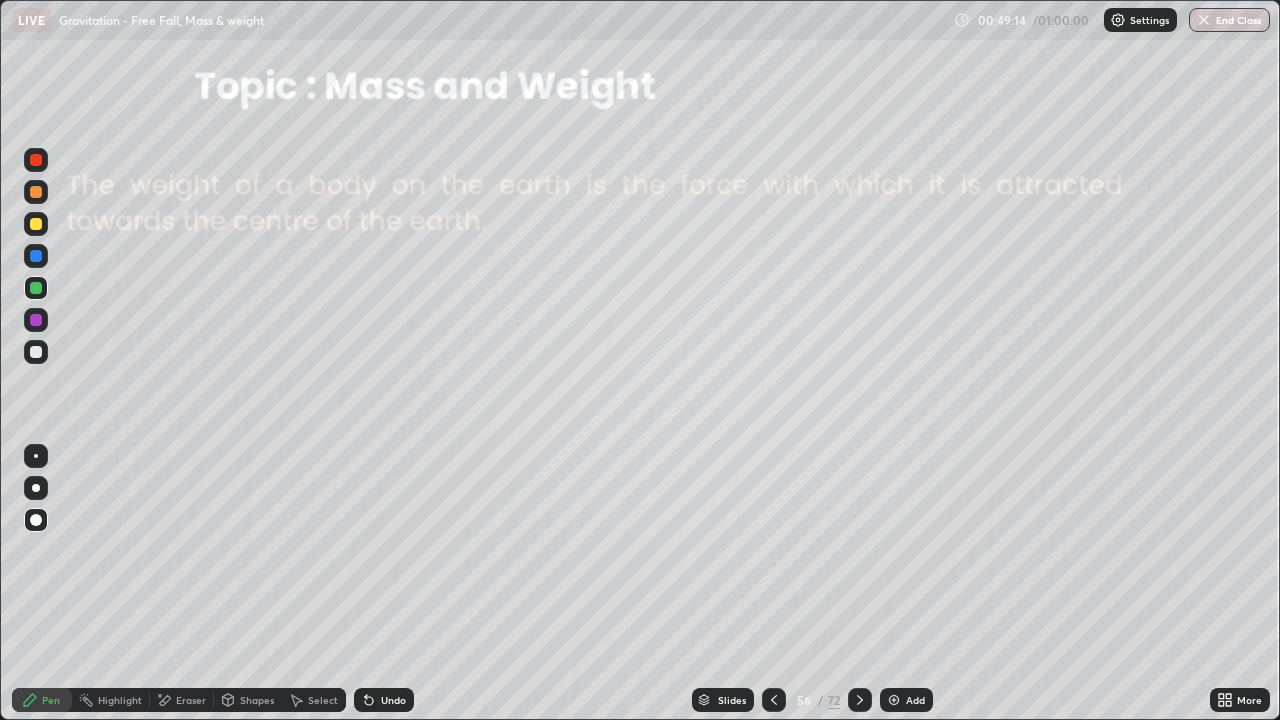 click 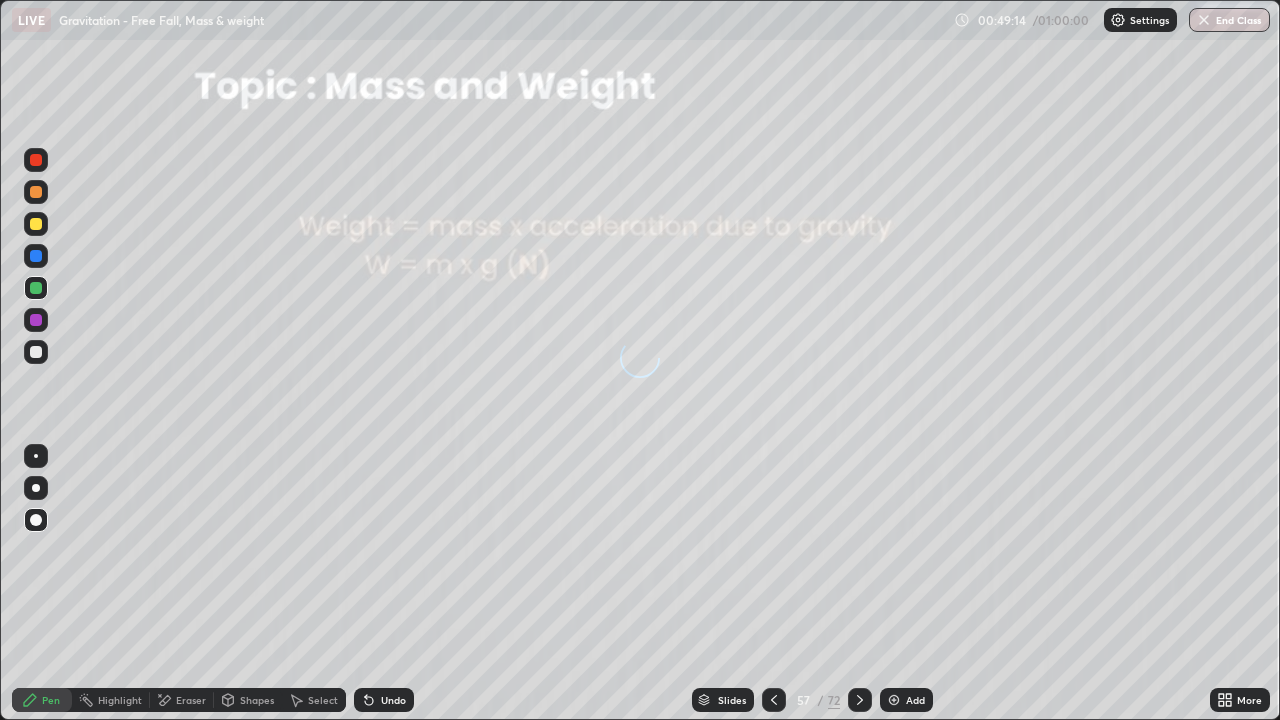 click 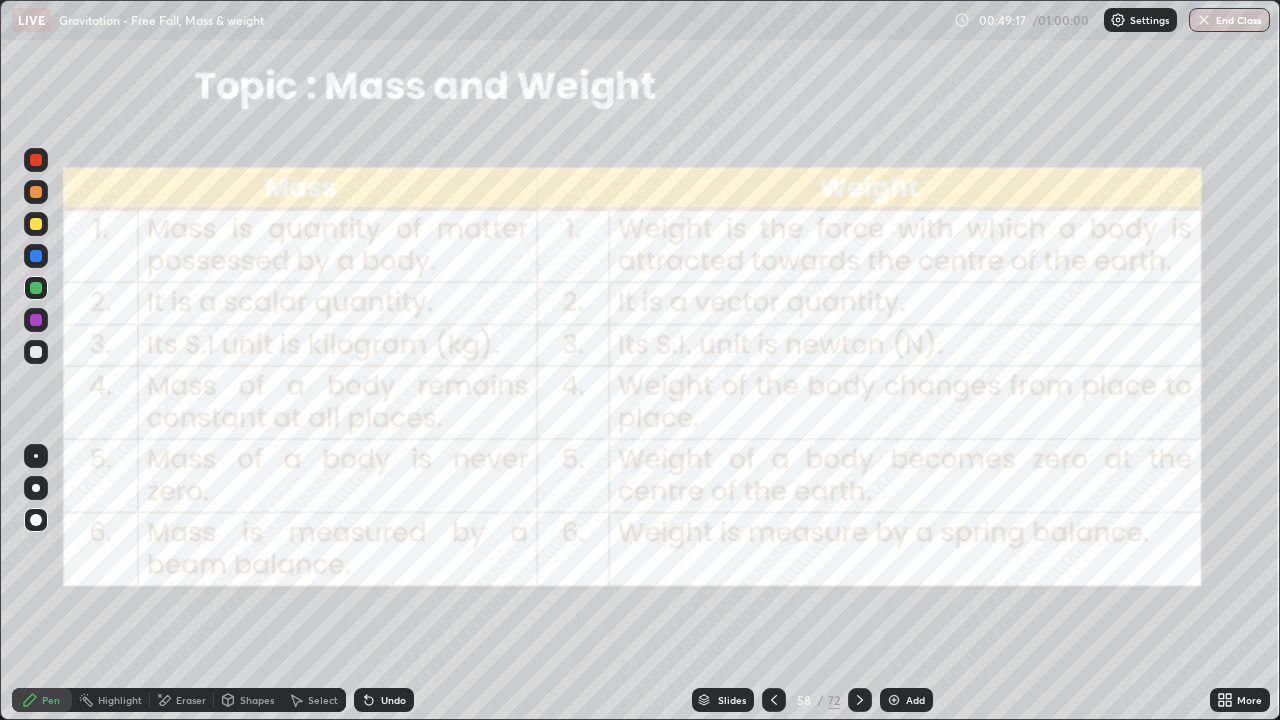 click on "End Class" at bounding box center (1229, 20) 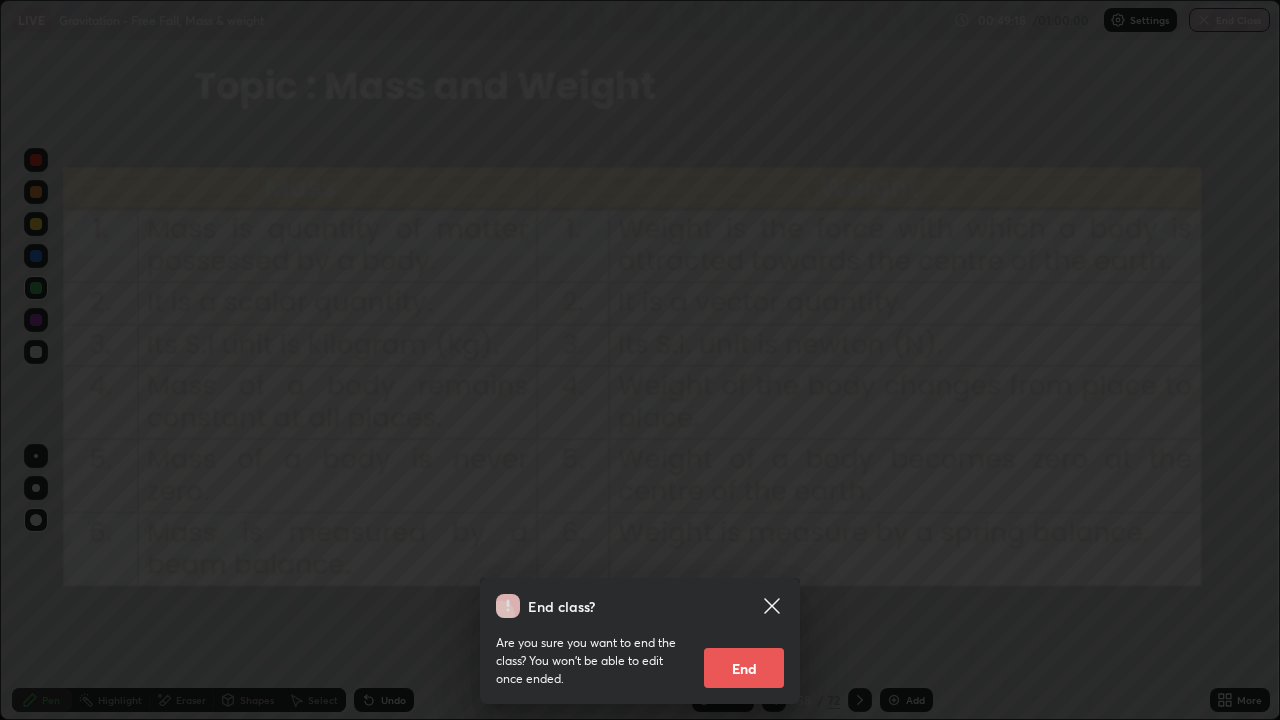 click on "End" at bounding box center (744, 668) 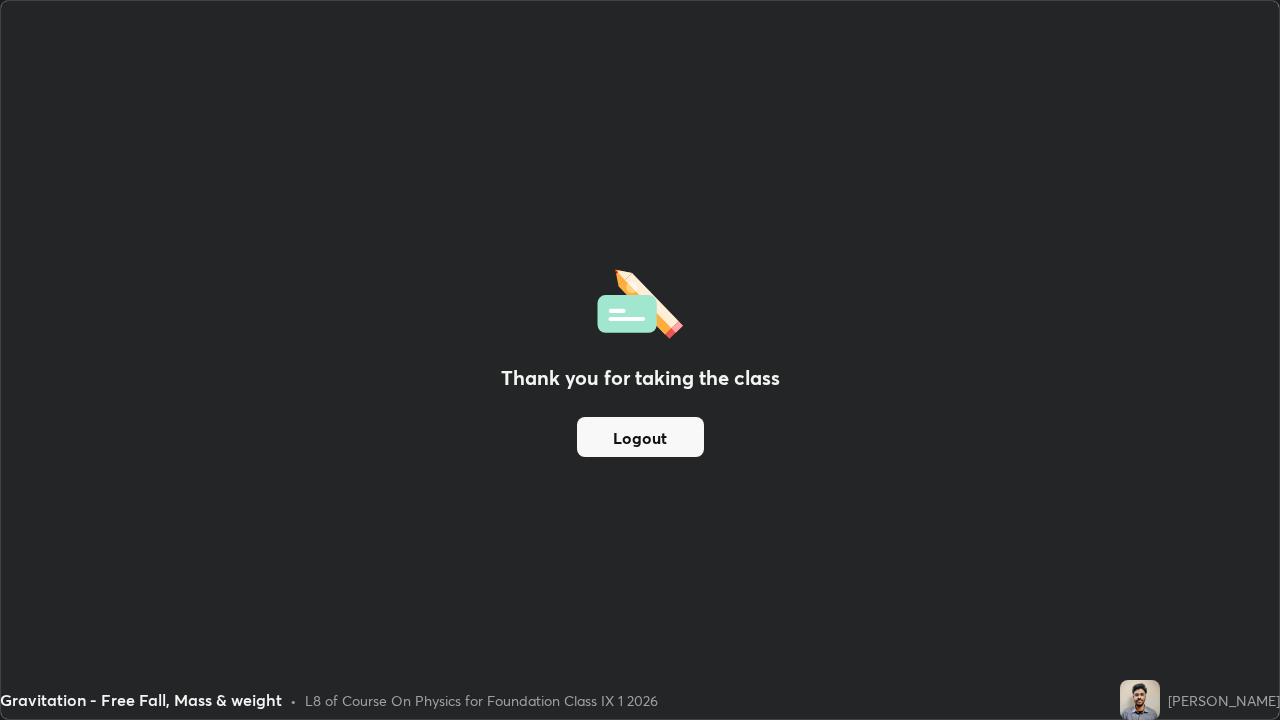 click on "Logout" at bounding box center (640, 437) 